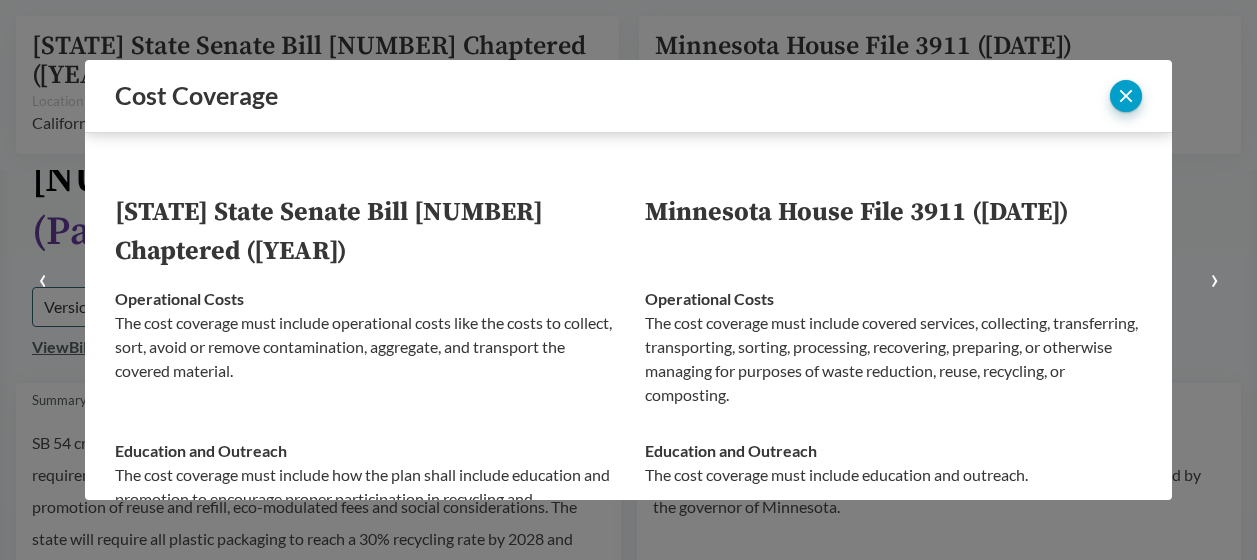 select on "SB54CH" 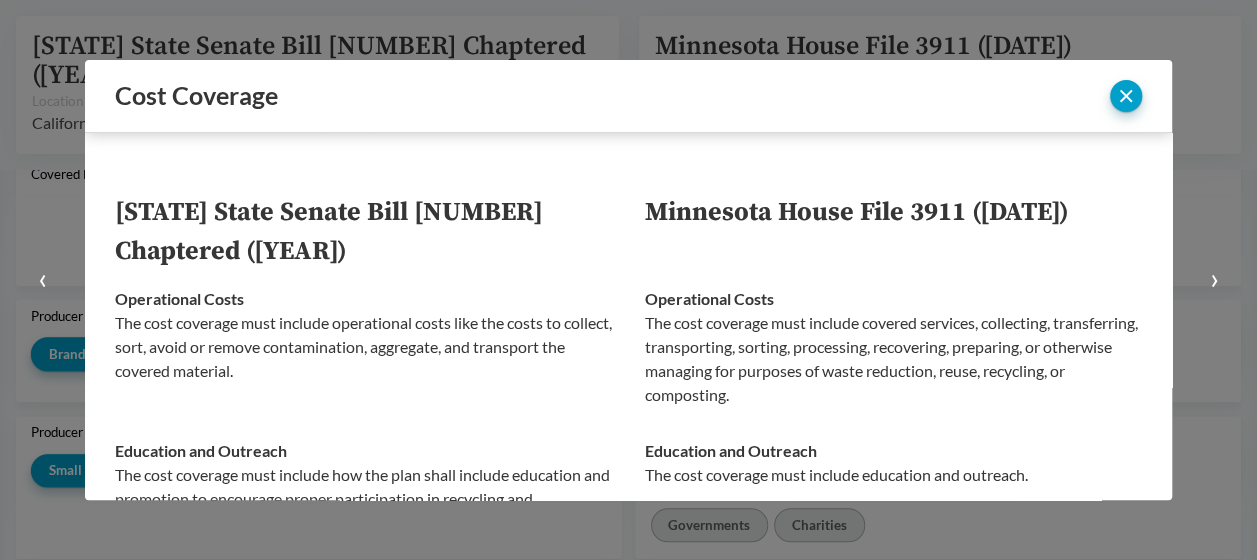 scroll, scrollTop: 704, scrollLeft: 0, axis: vertical 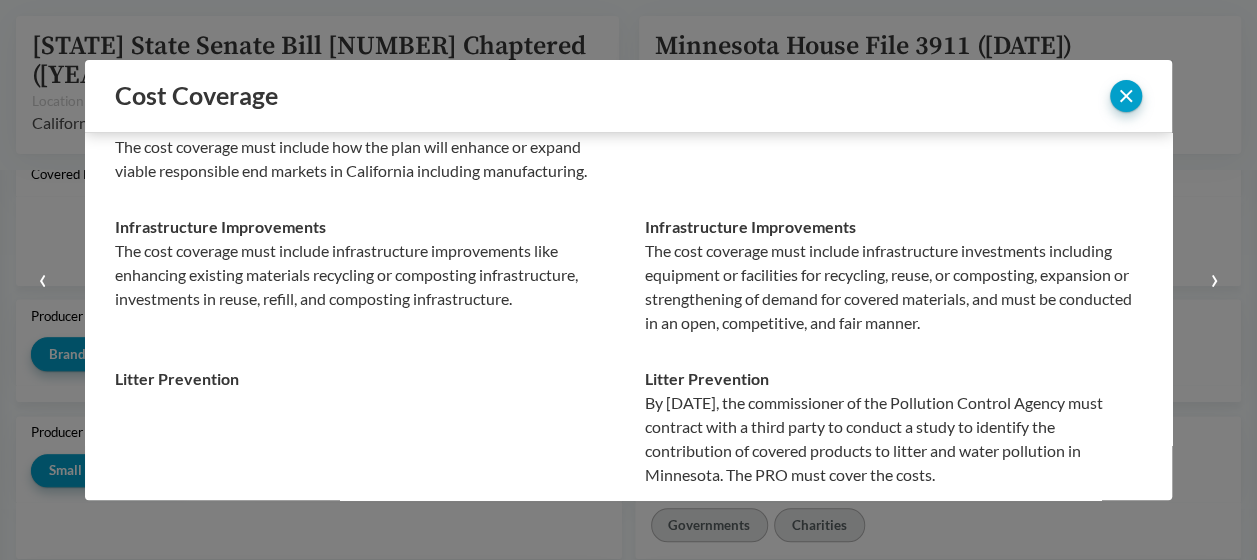 type 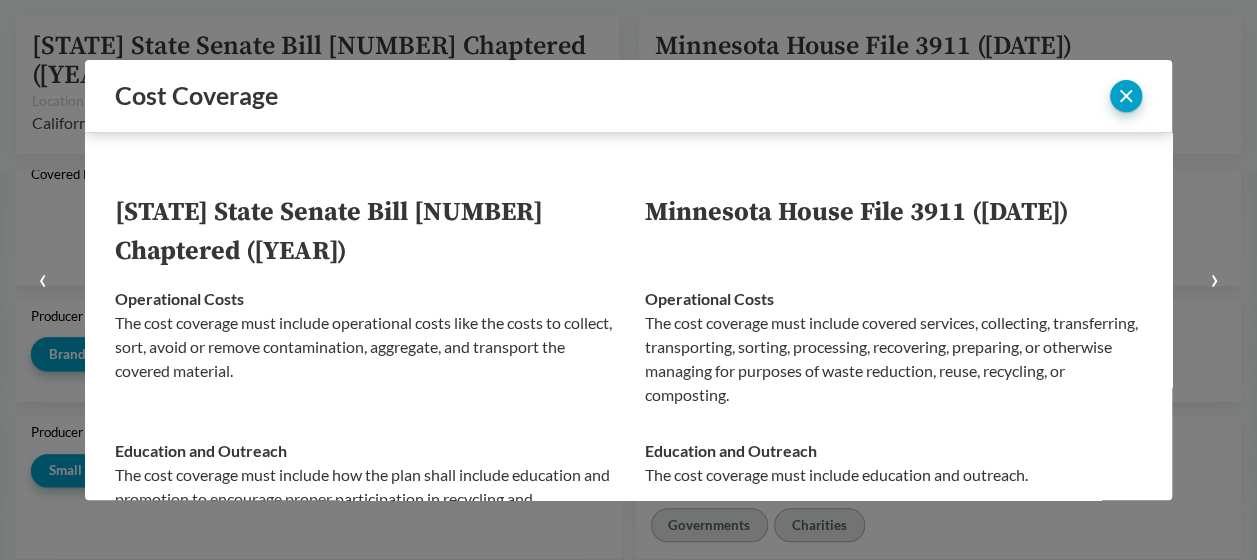 scroll, scrollTop: 100, scrollLeft: 0, axis: vertical 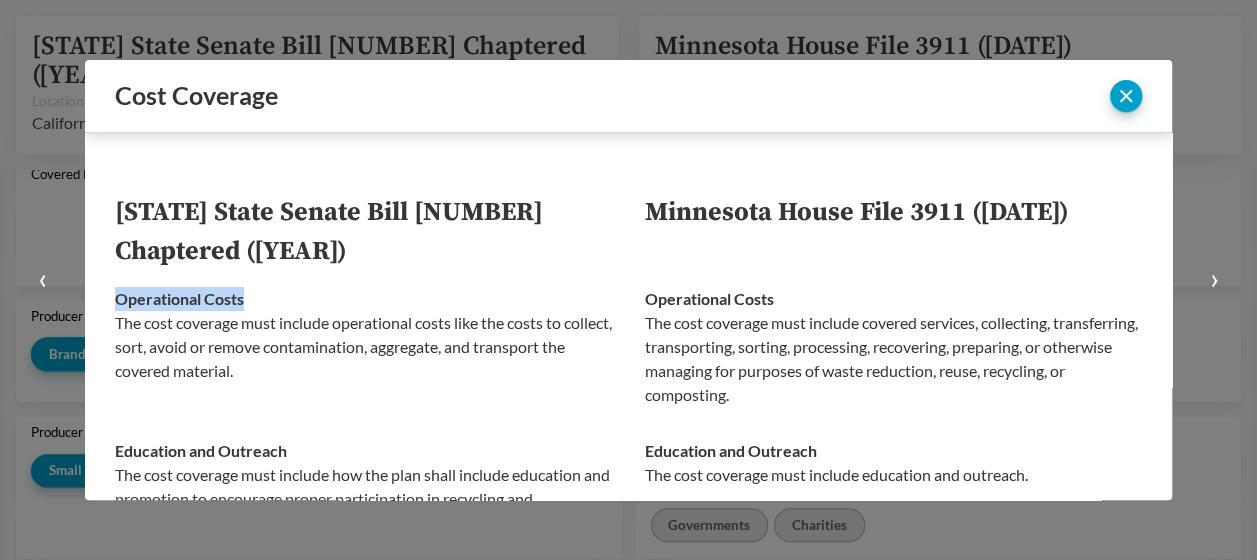 drag, startPoint x: 252, startPoint y: 300, endPoint x: 119, endPoint y: 294, distance: 133.13527 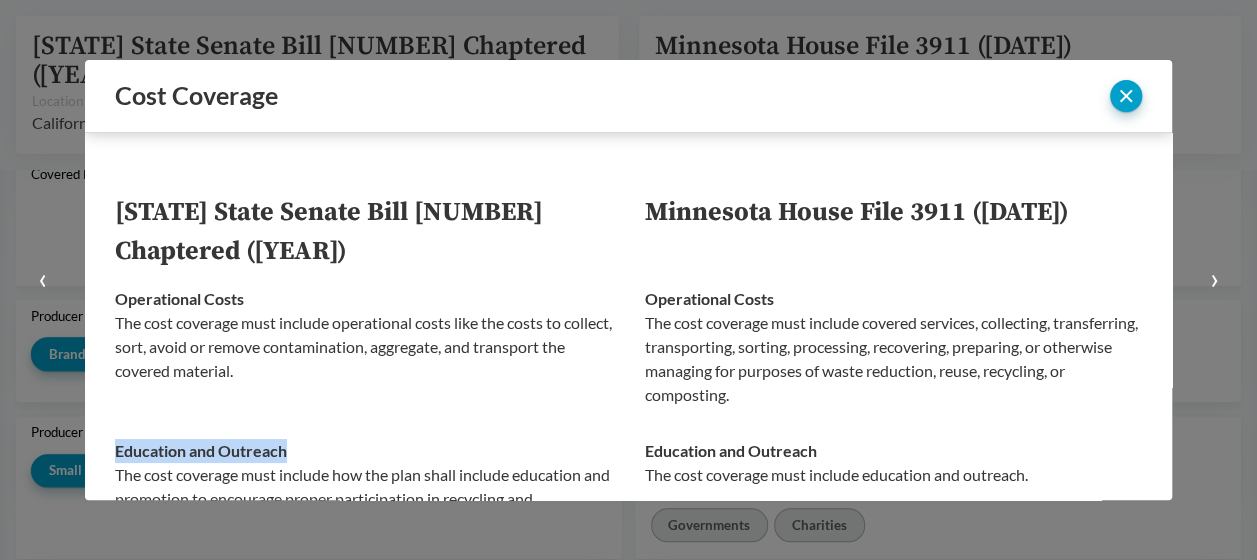 drag, startPoint x: 294, startPoint y: 444, endPoint x: 118, endPoint y: 451, distance: 176.13914 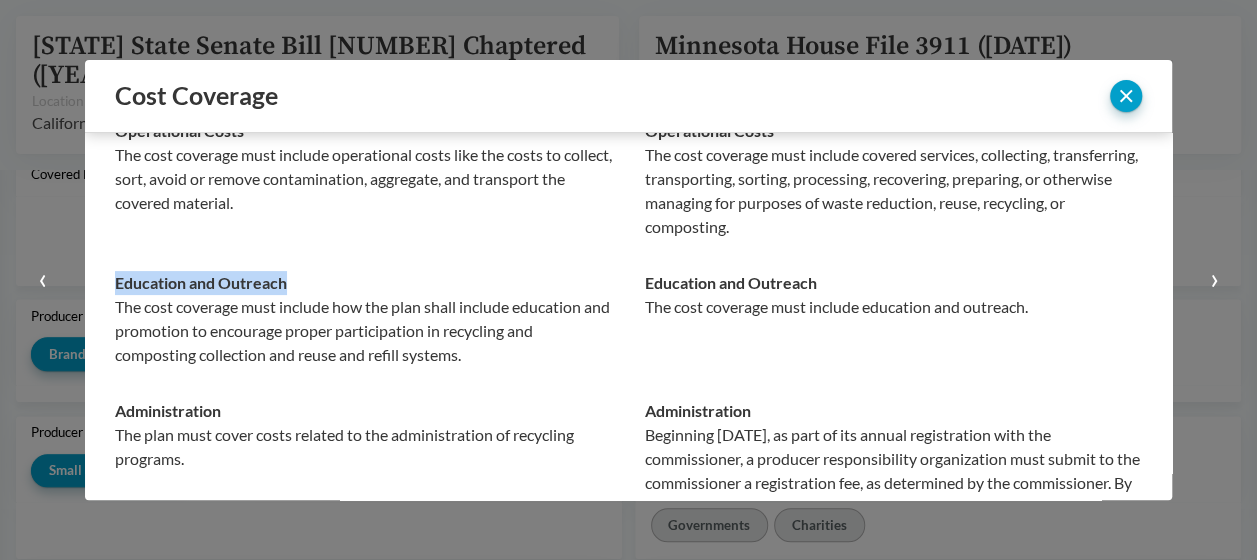 scroll, scrollTop: 200, scrollLeft: 0, axis: vertical 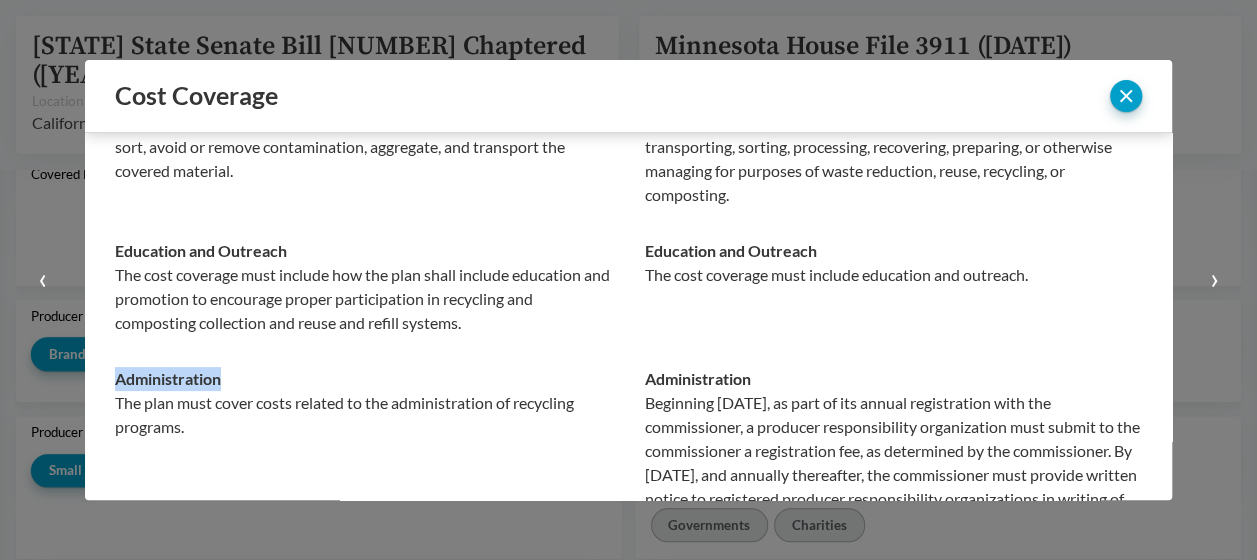 drag, startPoint x: 226, startPoint y: 376, endPoint x: 116, endPoint y: 375, distance: 110.00455 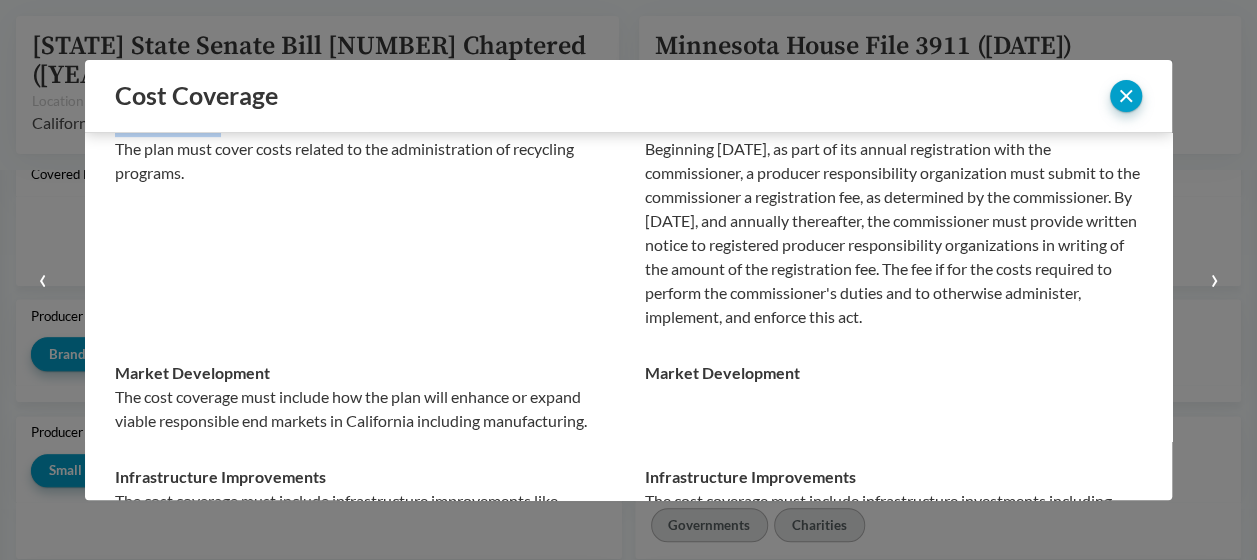 scroll, scrollTop: 600, scrollLeft: 0, axis: vertical 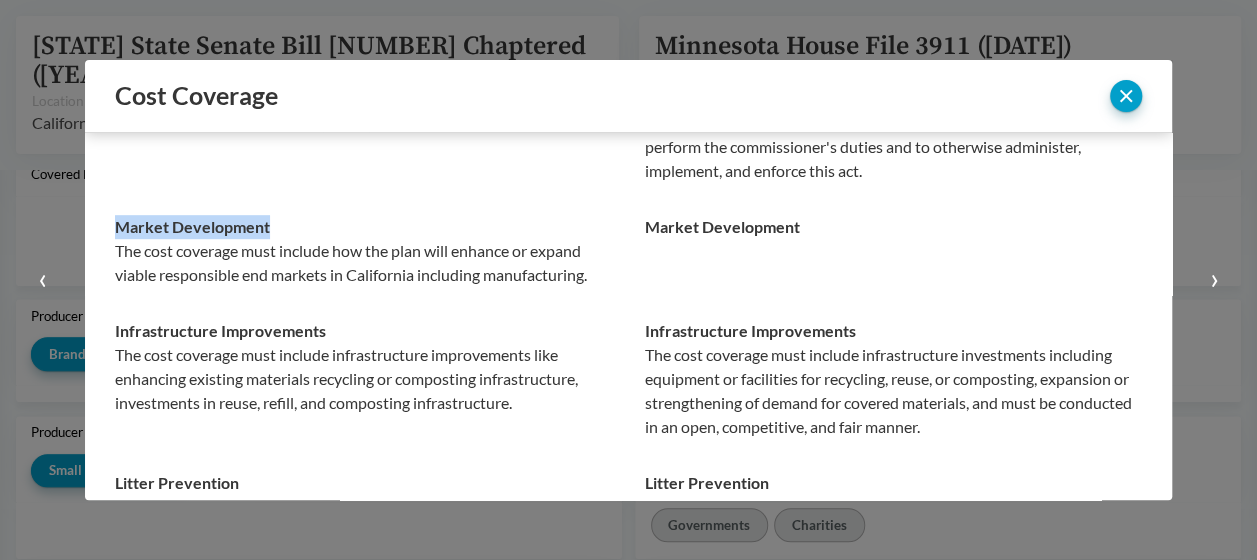 drag, startPoint x: 270, startPoint y: 252, endPoint x: 116, endPoint y: 254, distance: 154.01299 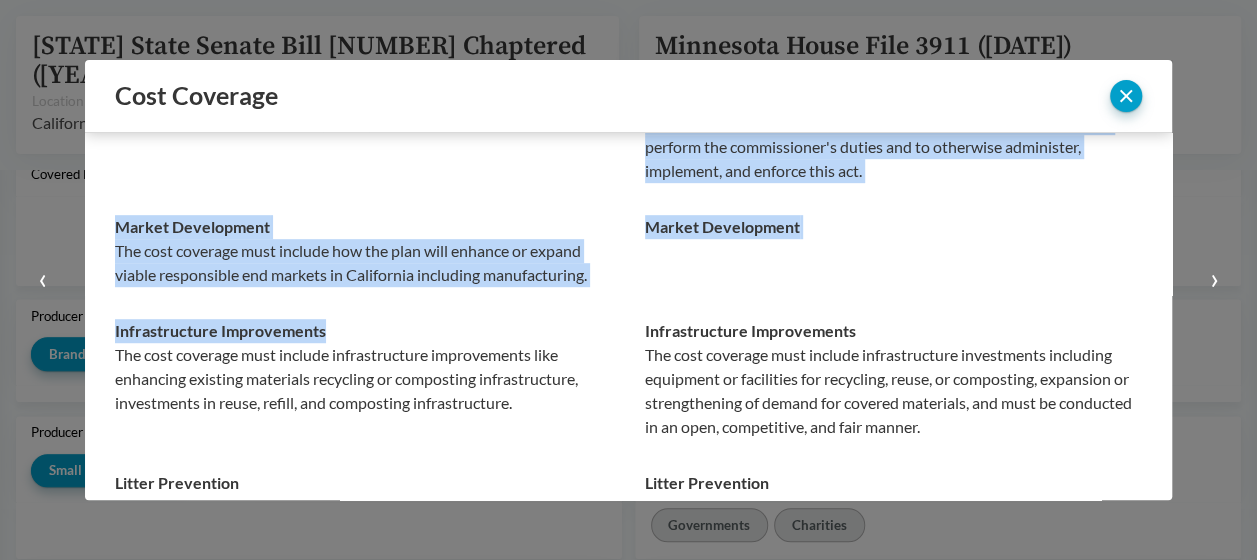 drag, startPoint x: 336, startPoint y: 356, endPoint x: 114, endPoint y: 360, distance: 222.03603 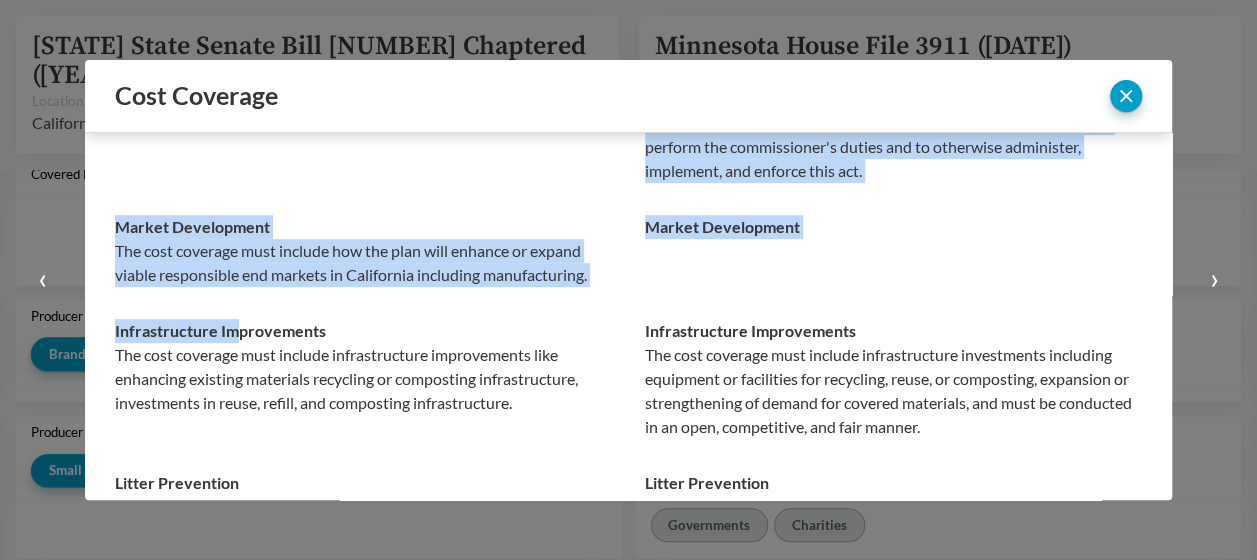 drag, startPoint x: 112, startPoint y: 350, endPoint x: 234, endPoint y: 351, distance: 122.0041 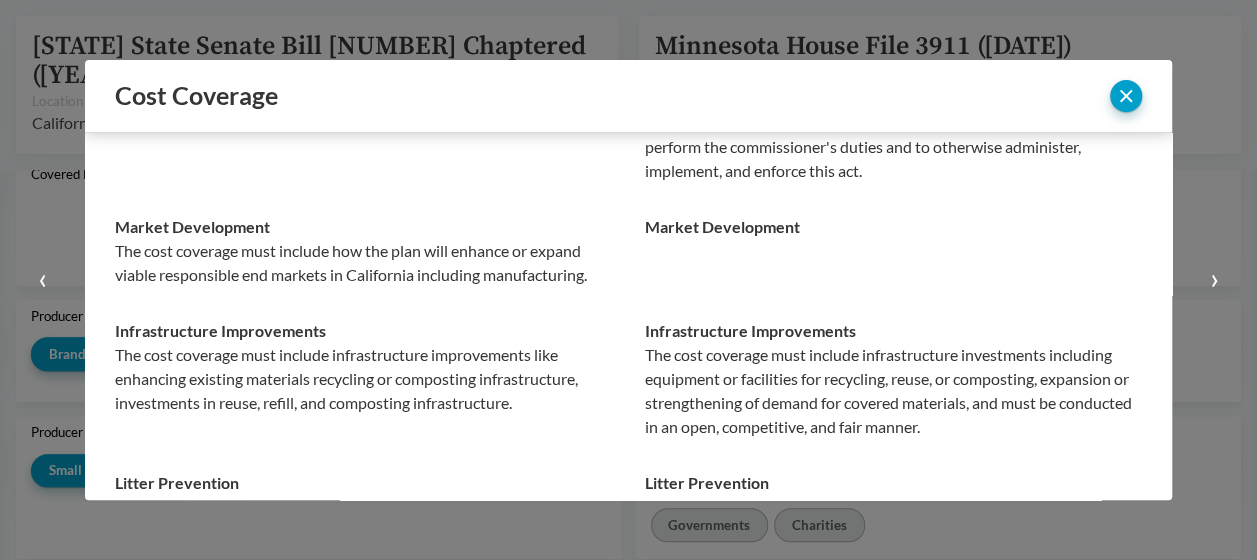 drag, startPoint x: 234, startPoint y: 351, endPoint x: 283, endPoint y: 355, distance: 49.162994 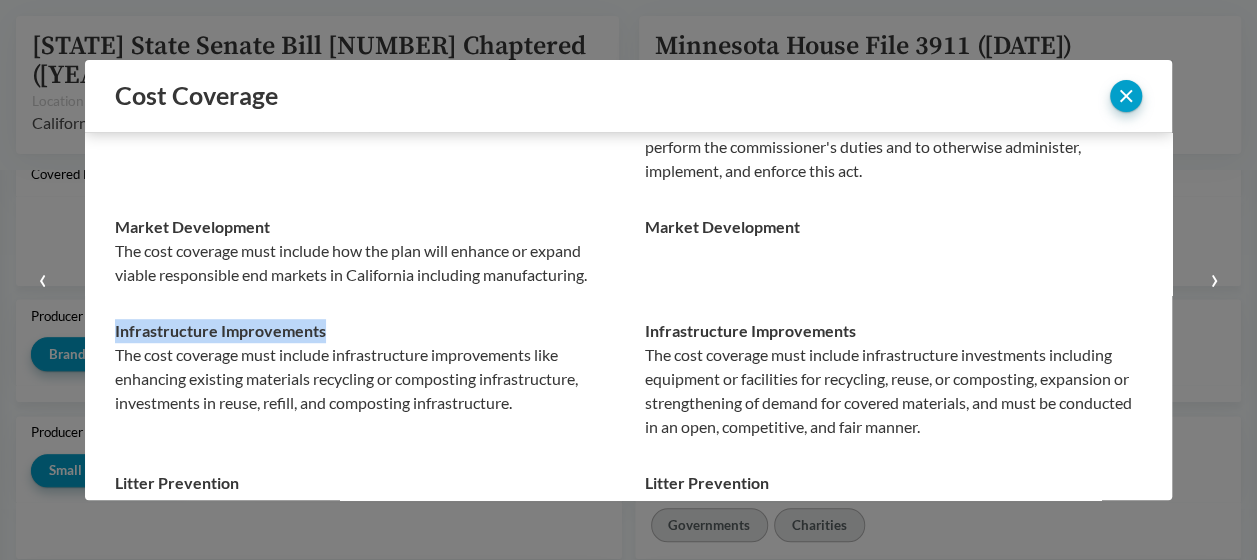 drag, startPoint x: 322, startPoint y: 356, endPoint x: 116, endPoint y: 358, distance: 206.0097 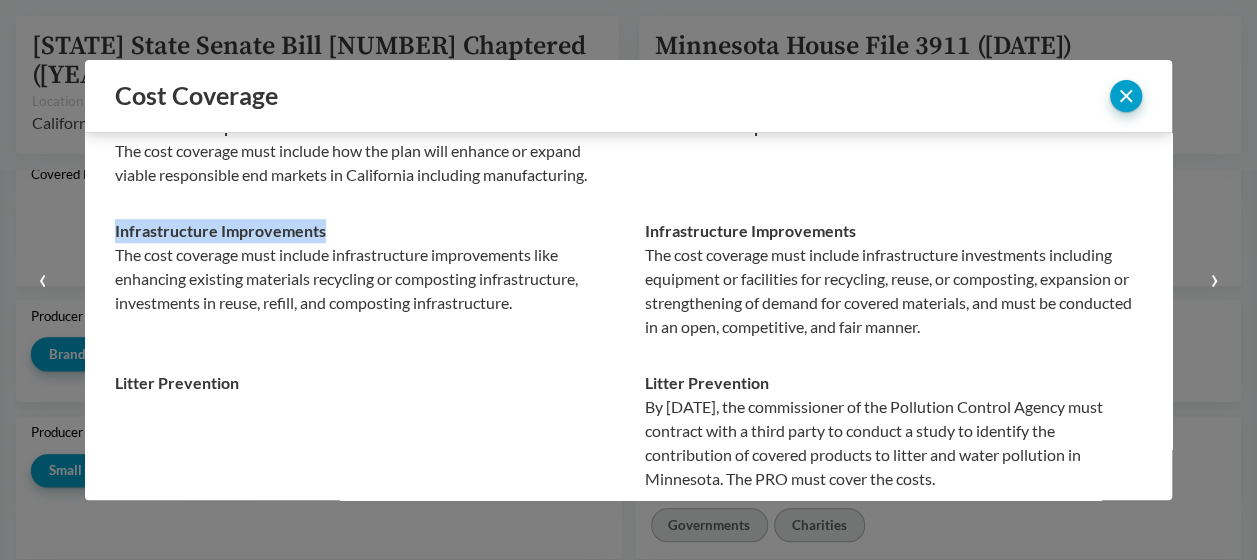 scroll, scrollTop: 808, scrollLeft: 0, axis: vertical 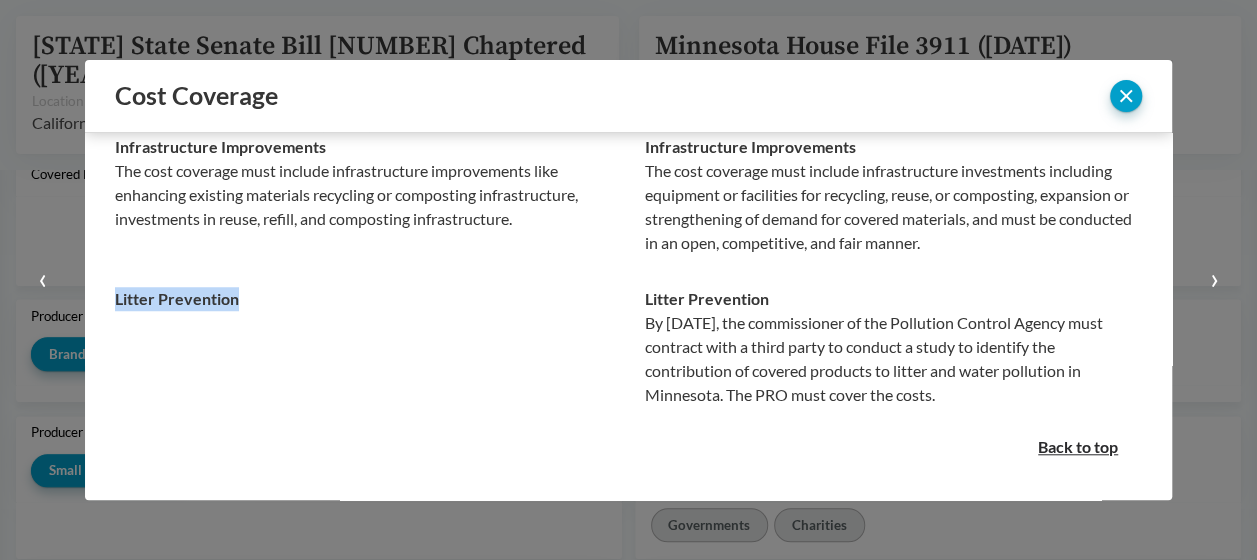 drag, startPoint x: 241, startPoint y: 298, endPoint x: 114, endPoint y: 304, distance: 127.141655 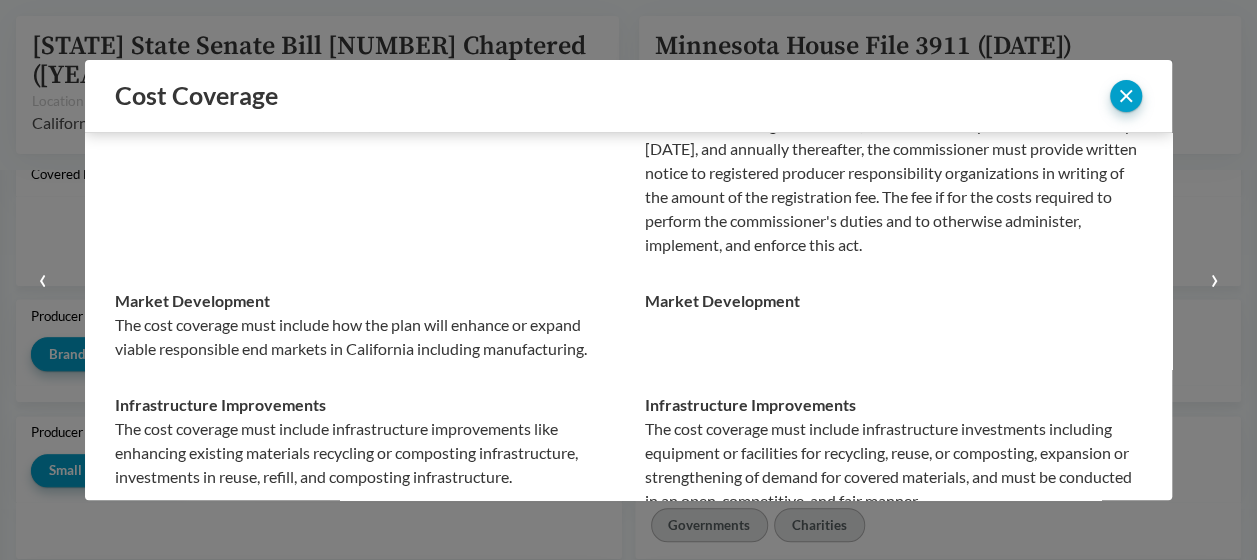 scroll, scrollTop: 508, scrollLeft: 0, axis: vertical 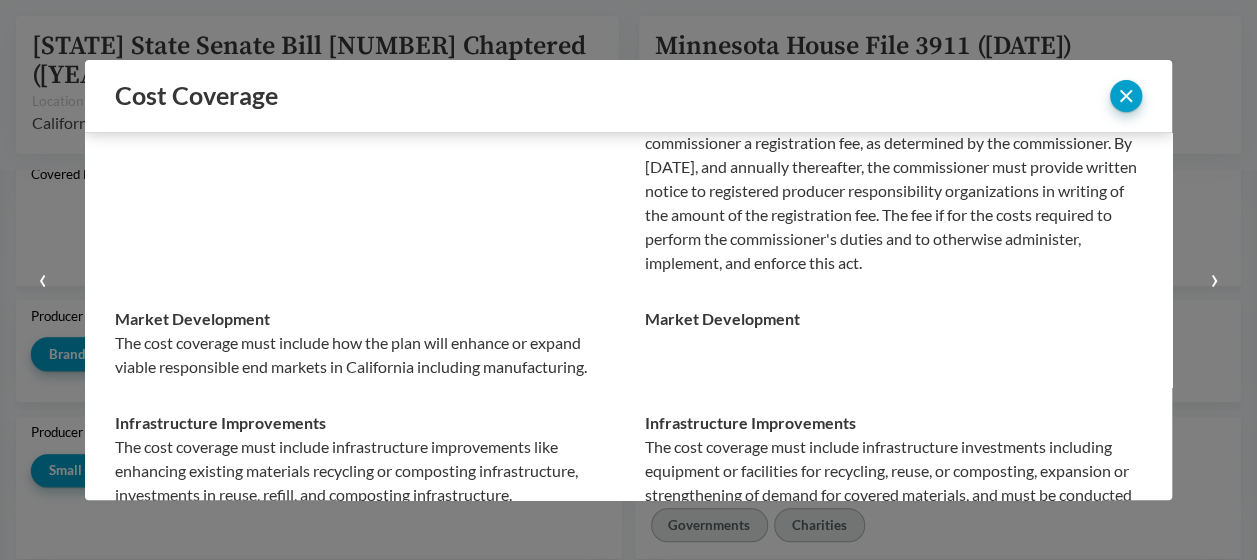 click on "›" at bounding box center (1214, 280) 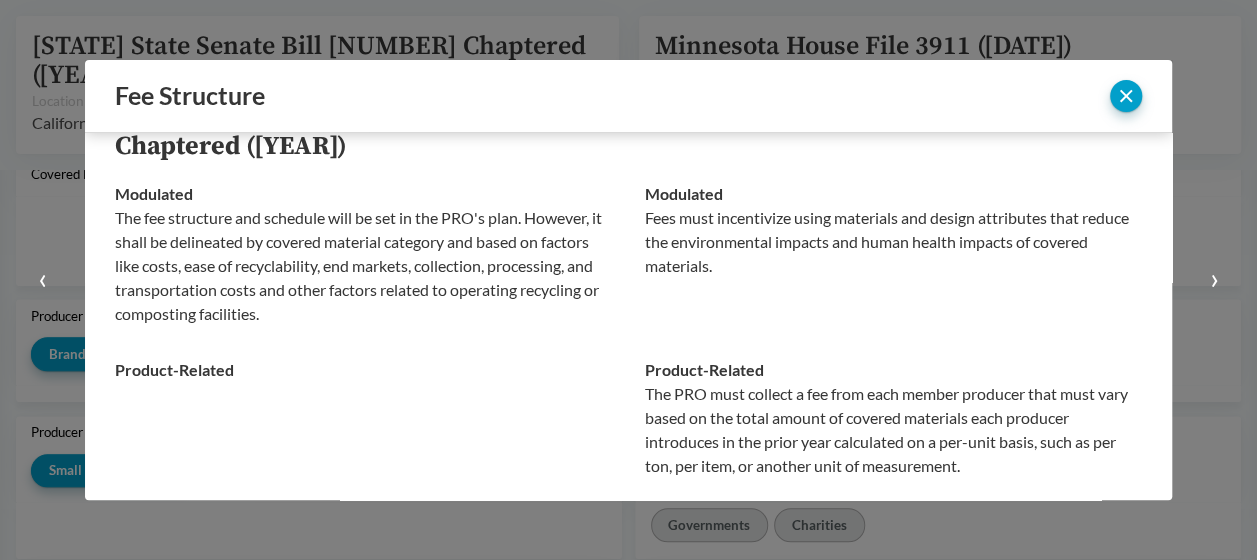 scroll, scrollTop: 76, scrollLeft: 0, axis: vertical 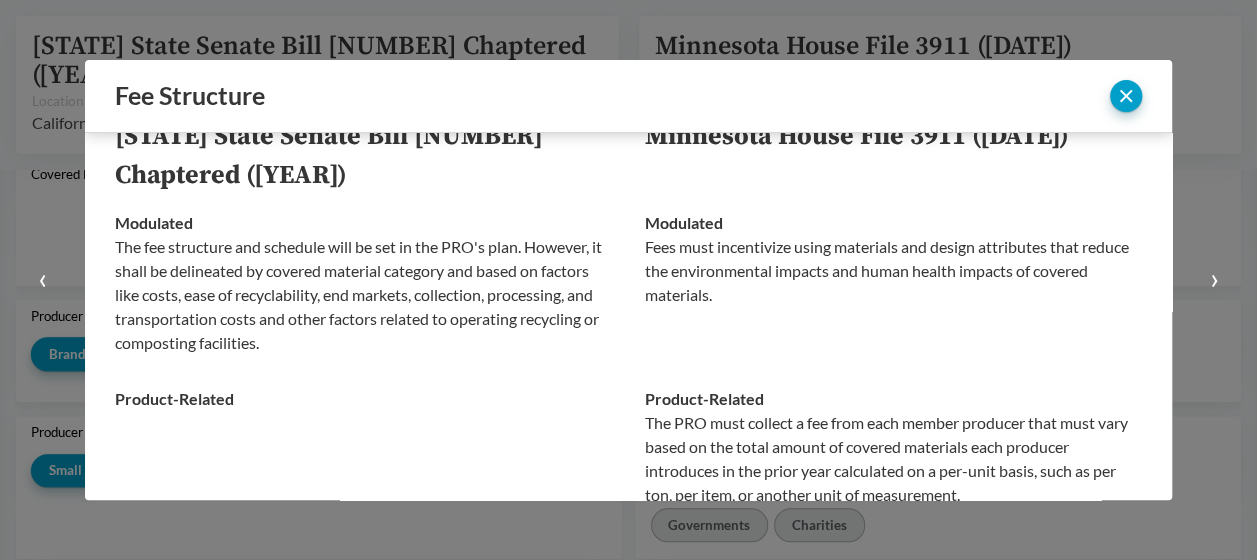 click on "›" at bounding box center (1214, 277) 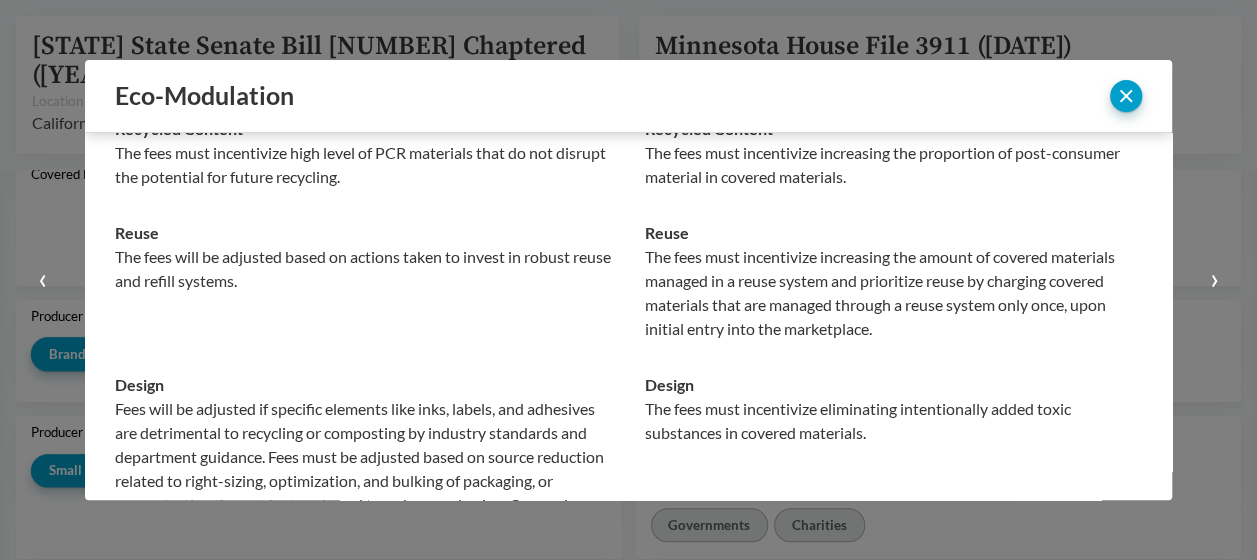 scroll, scrollTop: 0, scrollLeft: 0, axis: both 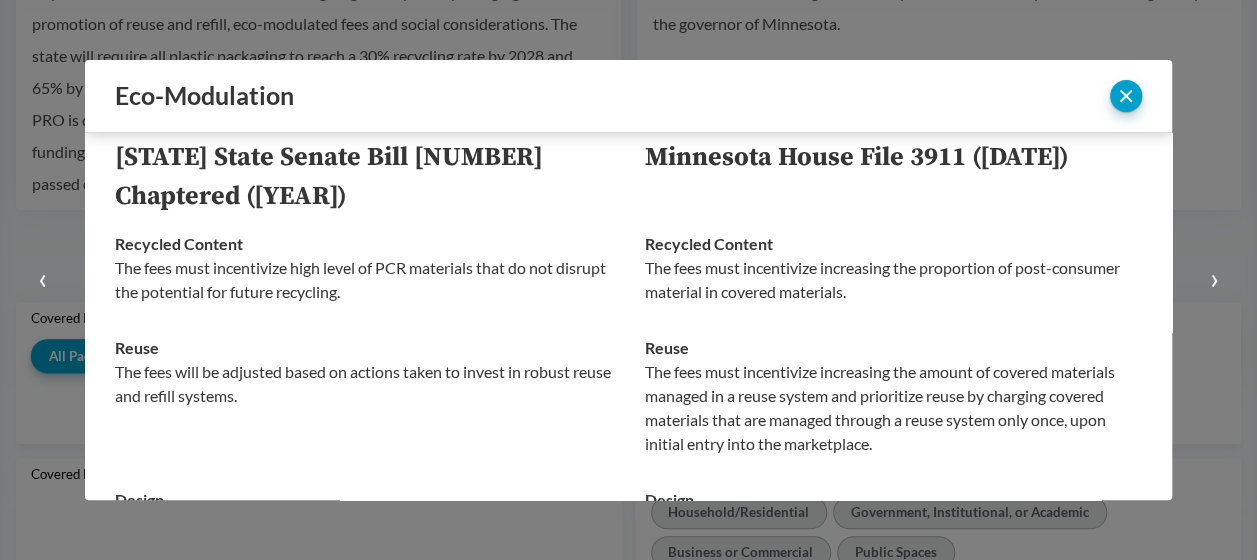 click on "›" at bounding box center [1214, 280] 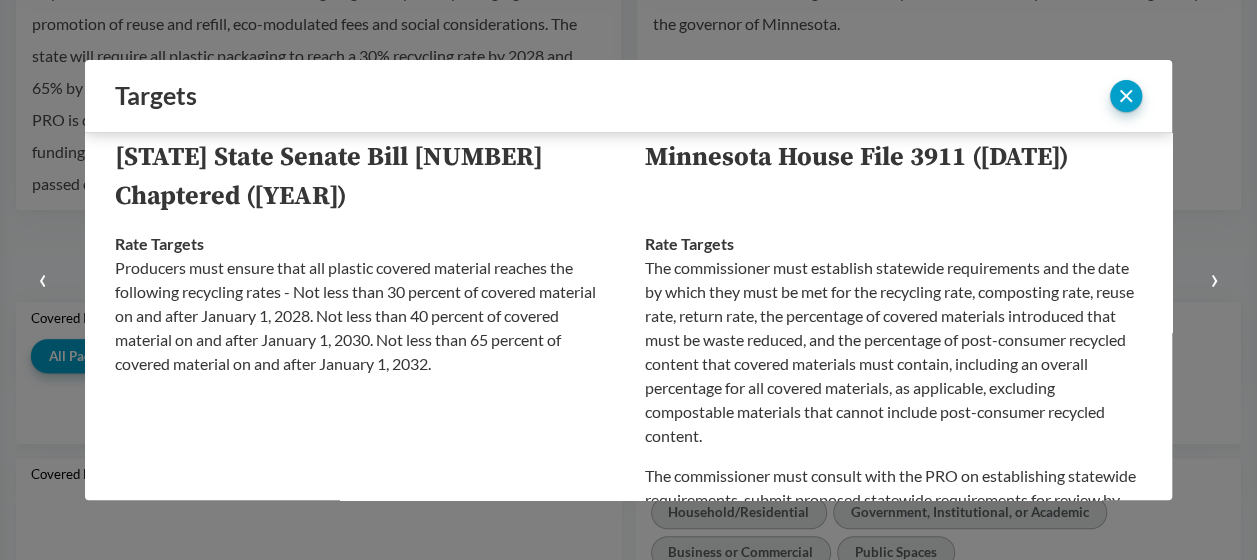 scroll, scrollTop: 0, scrollLeft: 0, axis: both 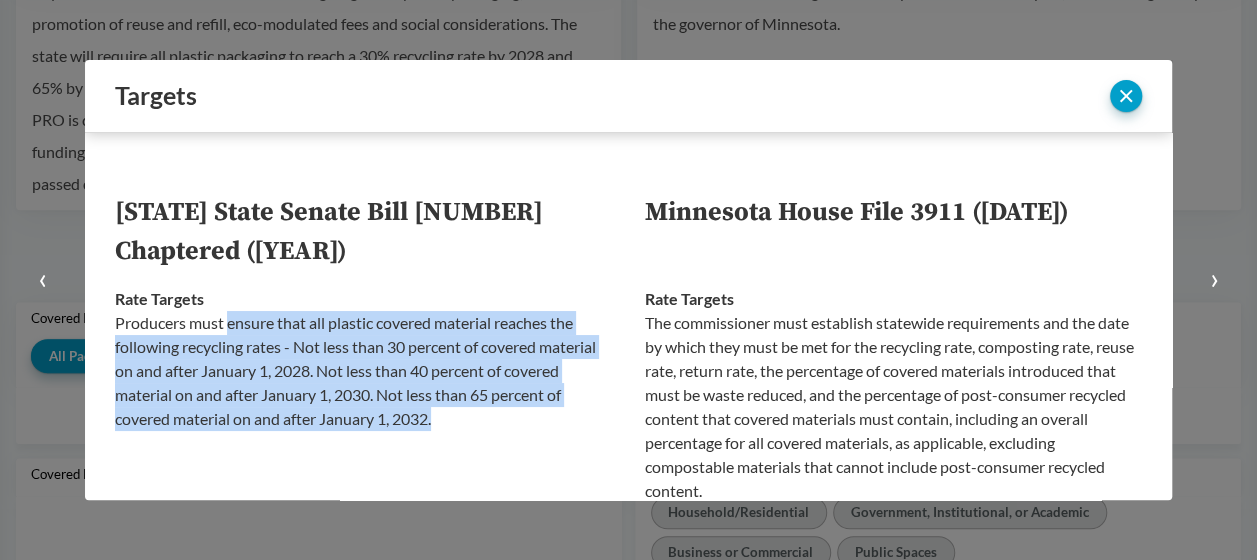 drag, startPoint x: 519, startPoint y: 424, endPoint x: 229, endPoint y: 325, distance: 306.4327 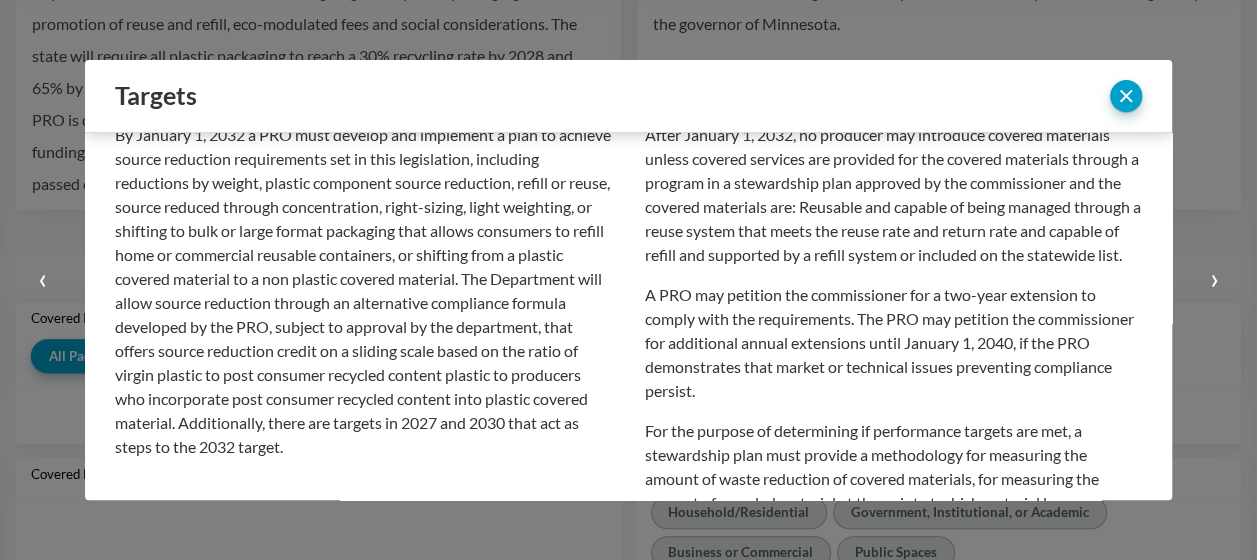 scroll, scrollTop: 472, scrollLeft: 0, axis: vertical 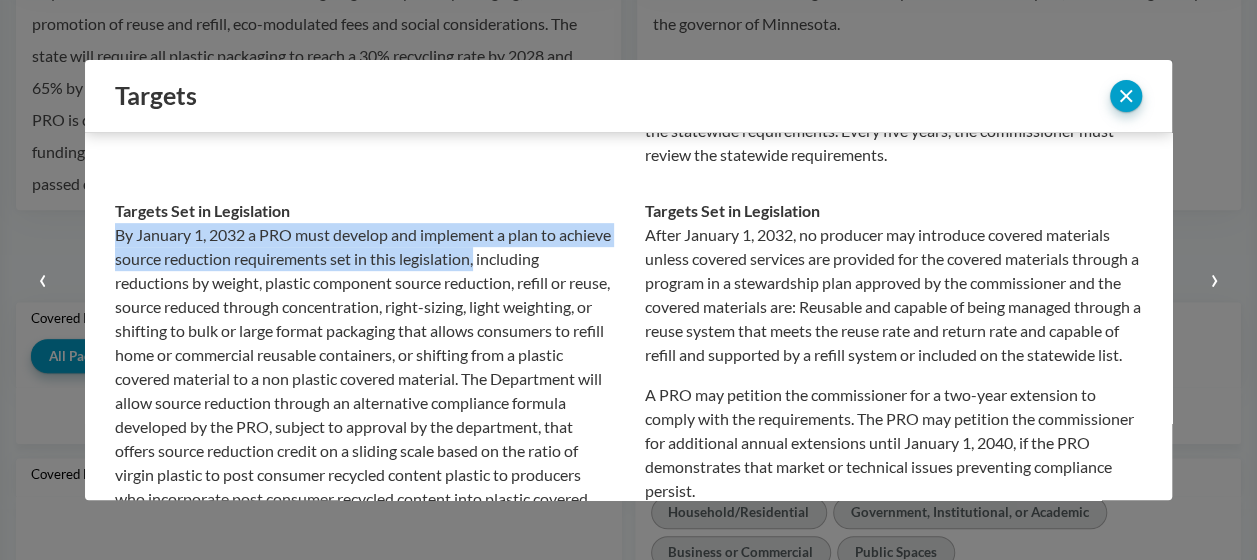 drag, startPoint x: 534, startPoint y: 263, endPoint x: 118, endPoint y: 236, distance: 416.87527 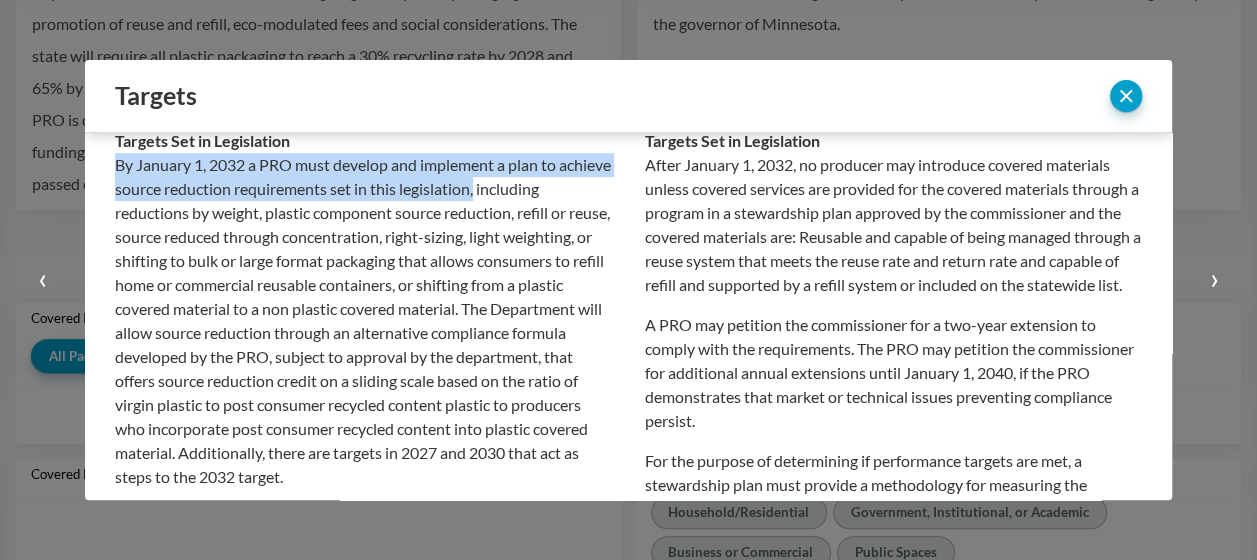scroll, scrollTop: 572, scrollLeft: 0, axis: vertical 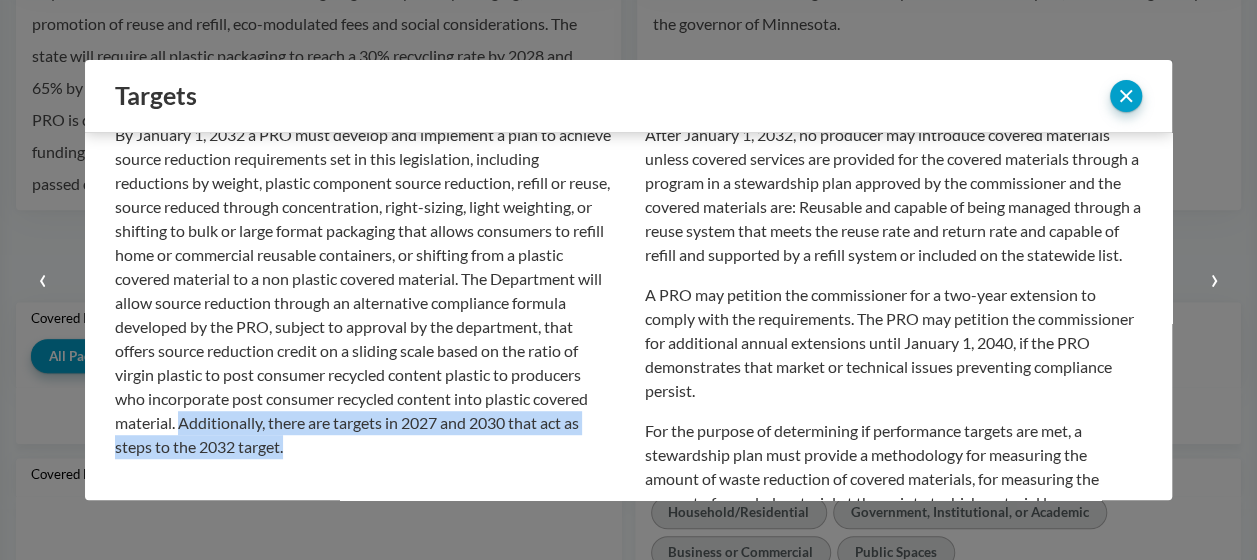 drag, startPoint x: 540, startPoint y: 446, endPoint x: 443, endPoint y: 423, distance: 99.68952 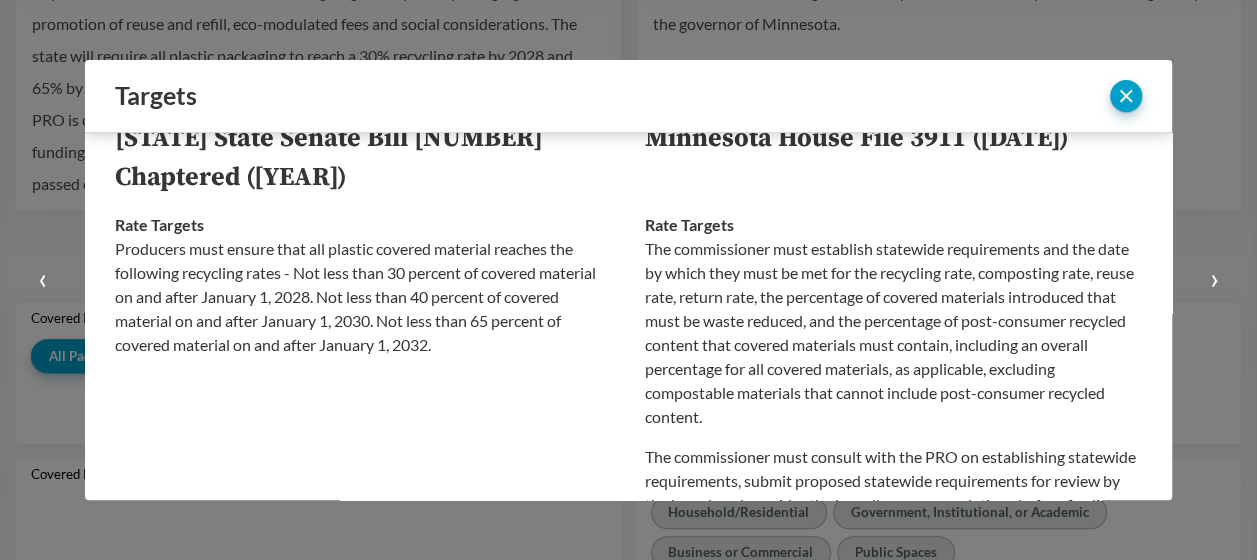 scroll, scrollTop: 100, scrollLeft: 0, axis: vertical 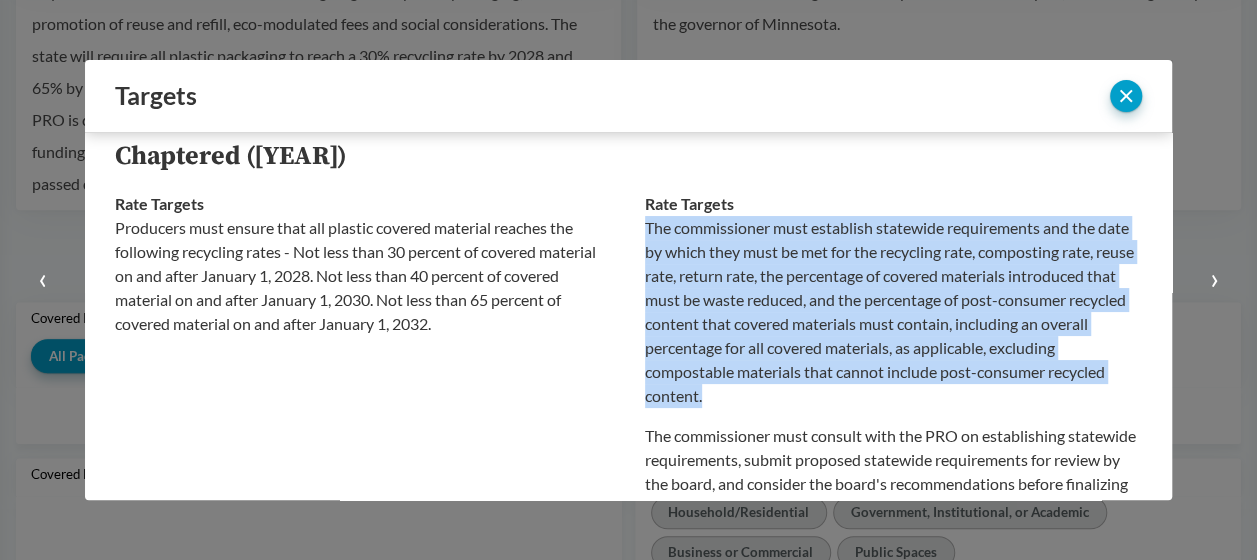 drag, startPoint x: 765, startPoint y: 400, endPoint x: 632, endPoint y: 230, distance: 215.84485 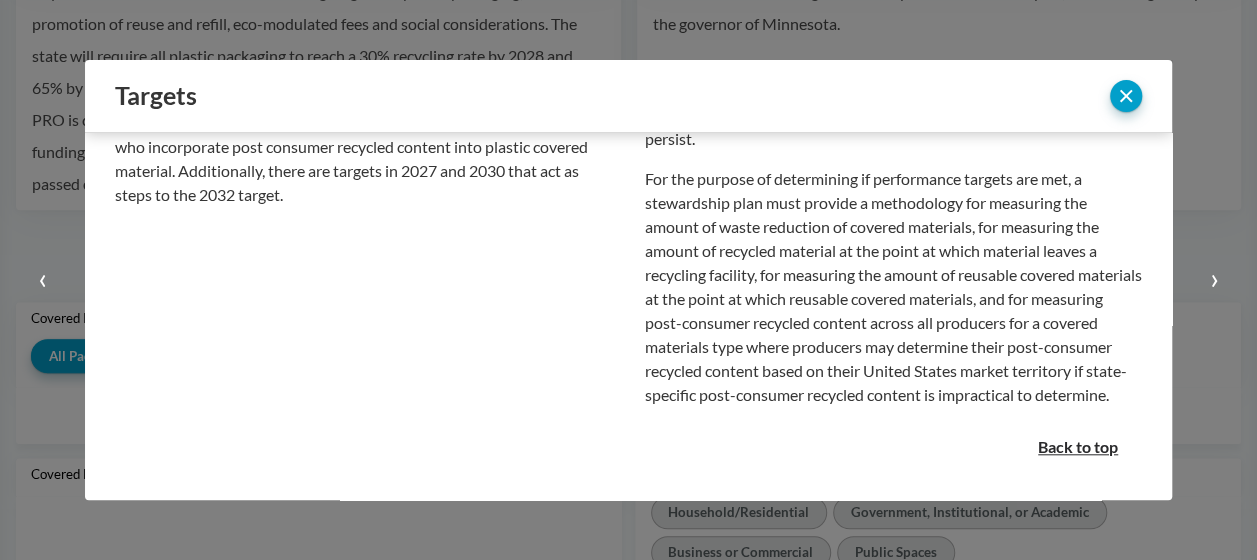 scroll, scrollTop: 872, scrollLeft: 0, axis: vertical 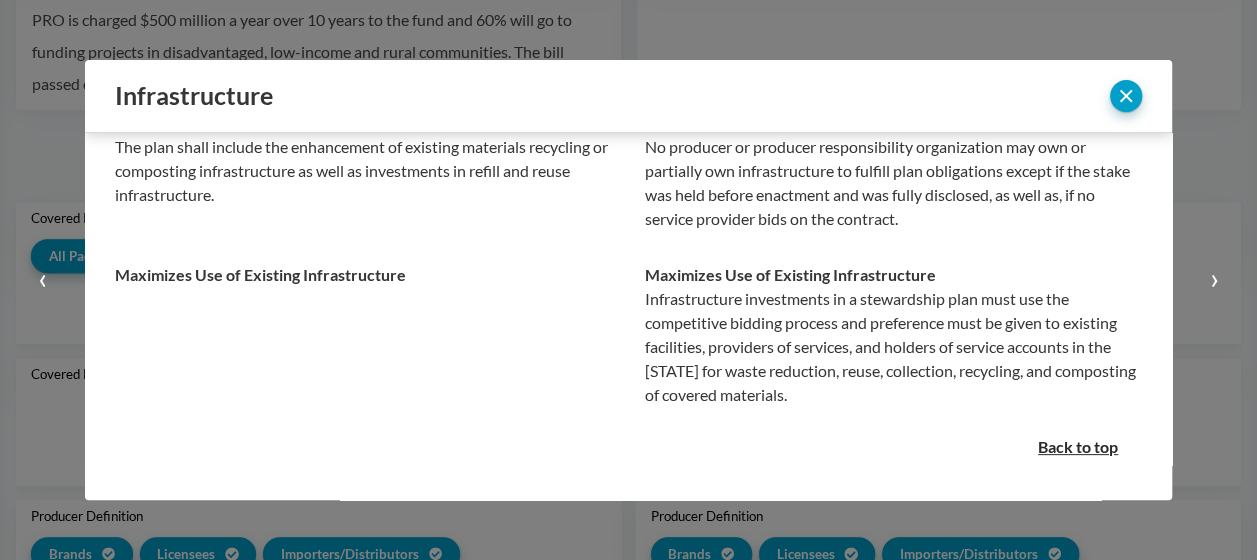 click on "›" at bounding box center [1214, 280] 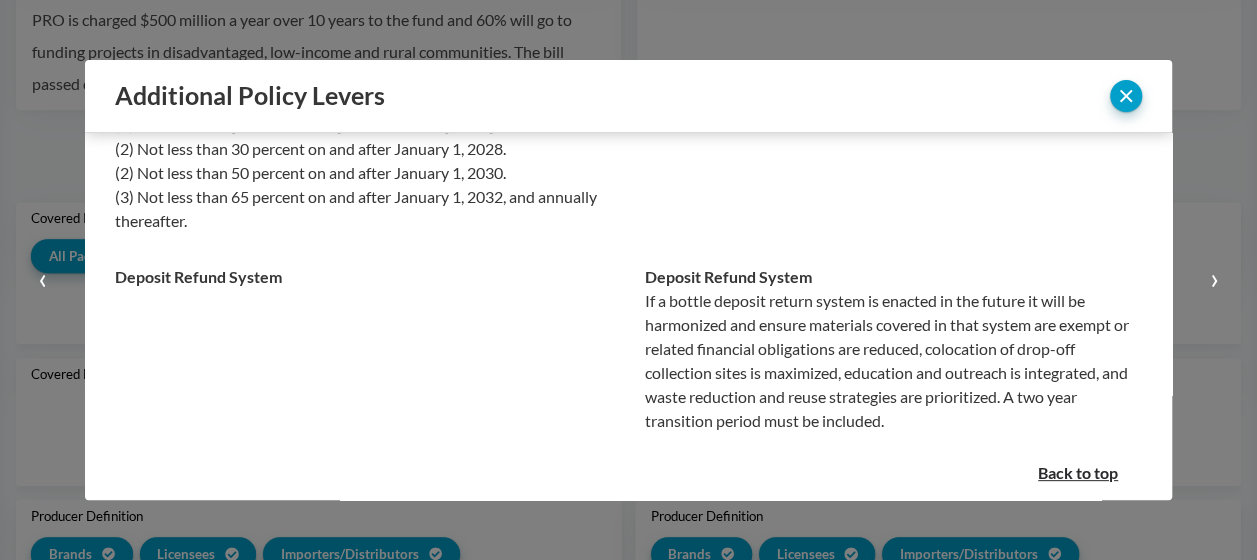 scroll, scrollTop: 272, scrollLeft: 0, axis: vertical 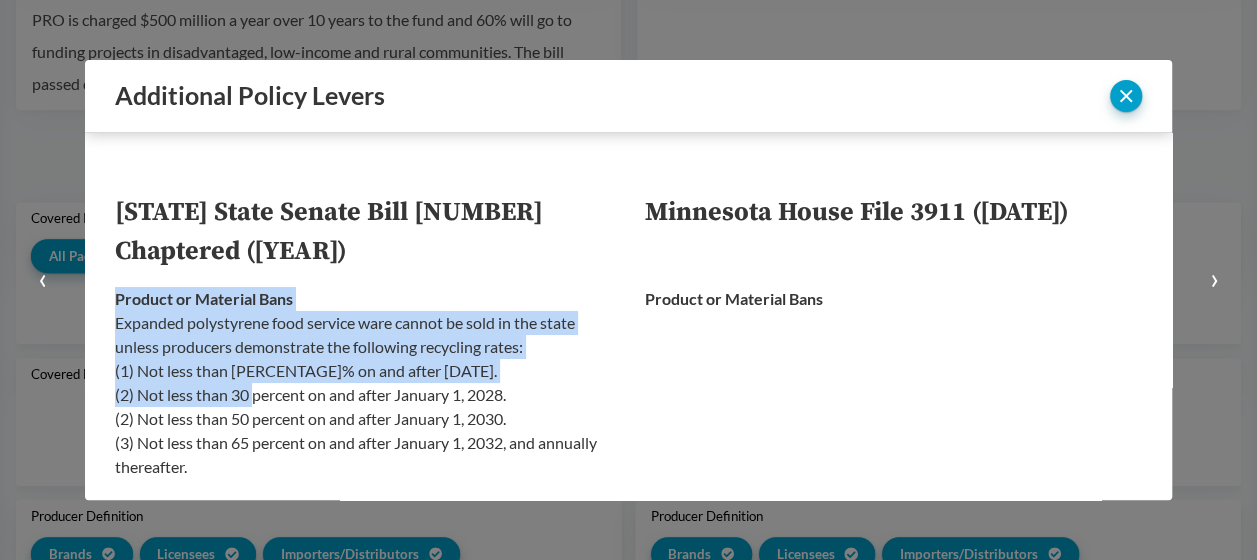 drag, startPoint x: 115, startPoint y: 296, endPoint x: 252, endPoint y: 392, distance: 167.28719 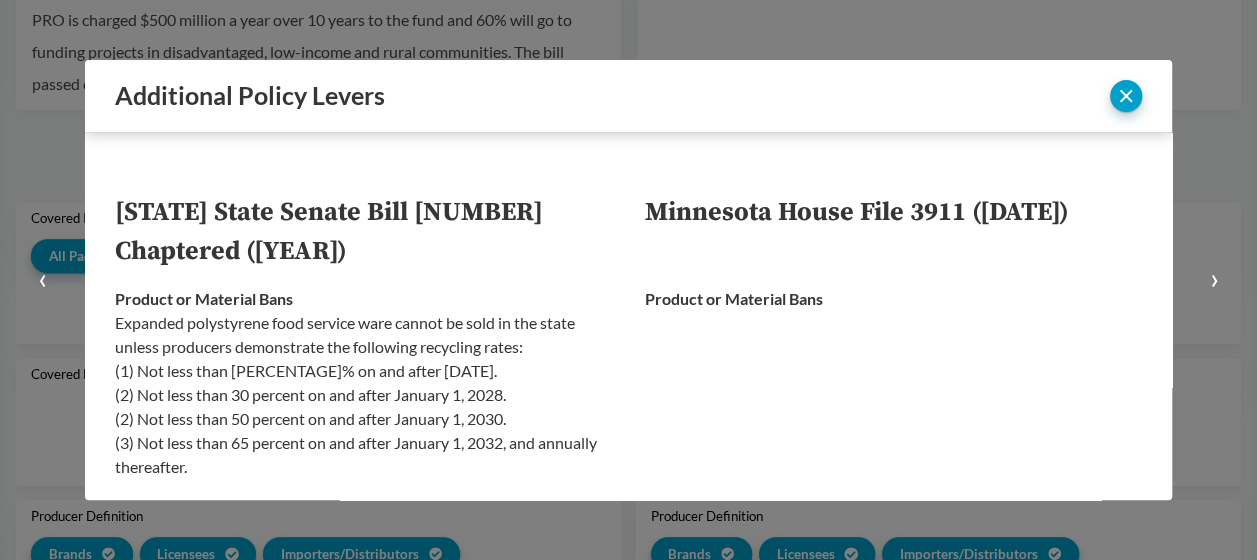 drag, startPoint x: 252, startPoint y: 392, endPoint x: 211, endPoint y: 462, distance: 81.12336 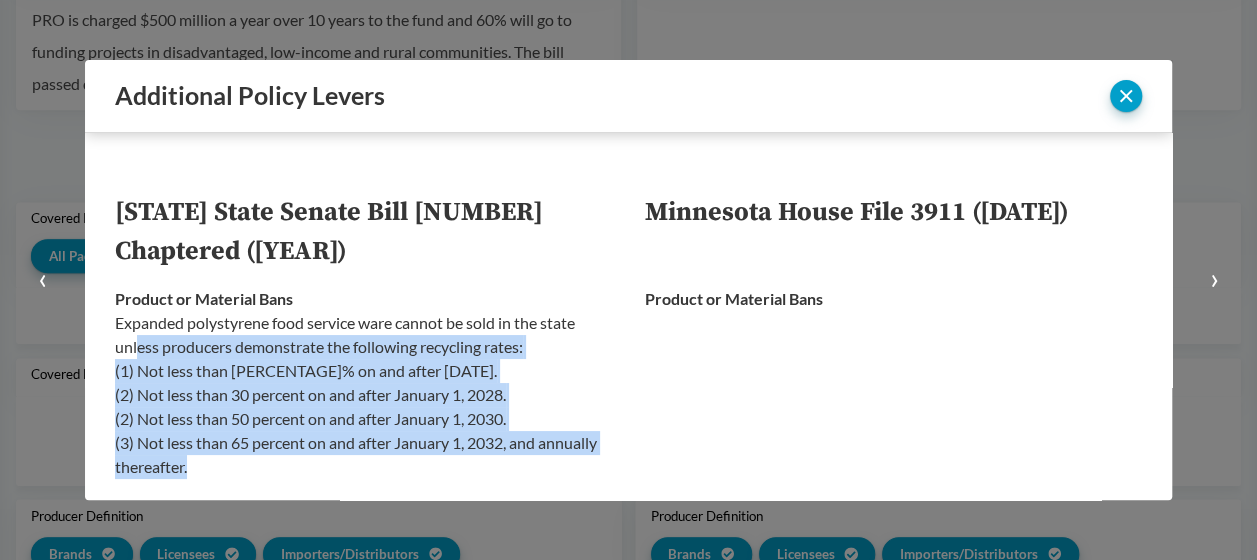 drag, startPoint x: 199, startPoint y: 472, endPoint x: 139, endPoint y: 352, distance: 134.16408 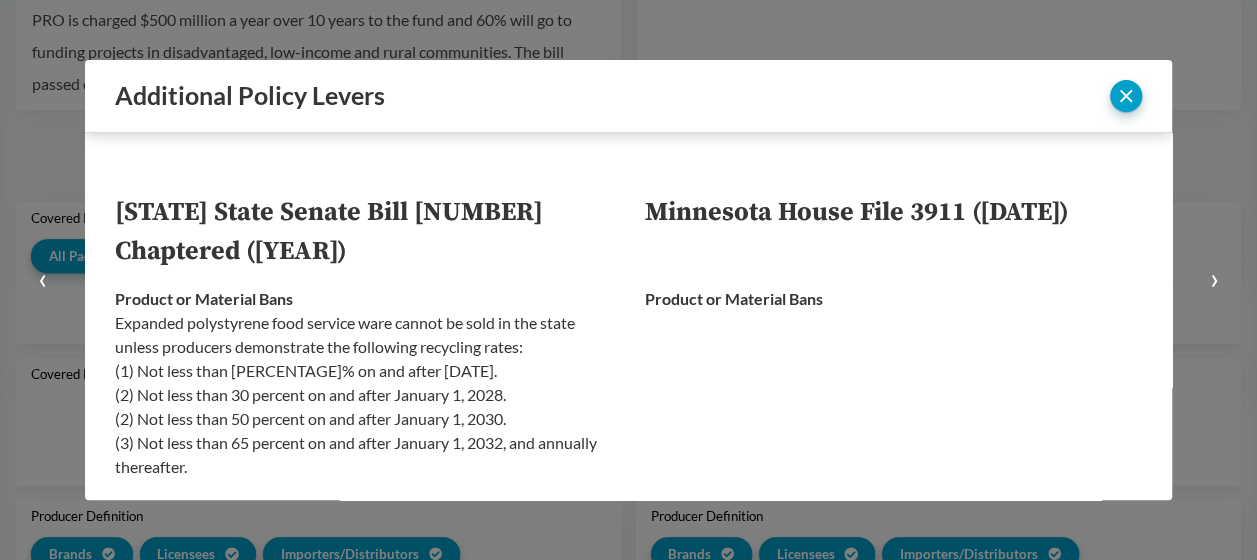 drag, startPoint x: 139, startPoint y: 352, endPoint x: 134, endPoint y: 296, distance: 56.22277 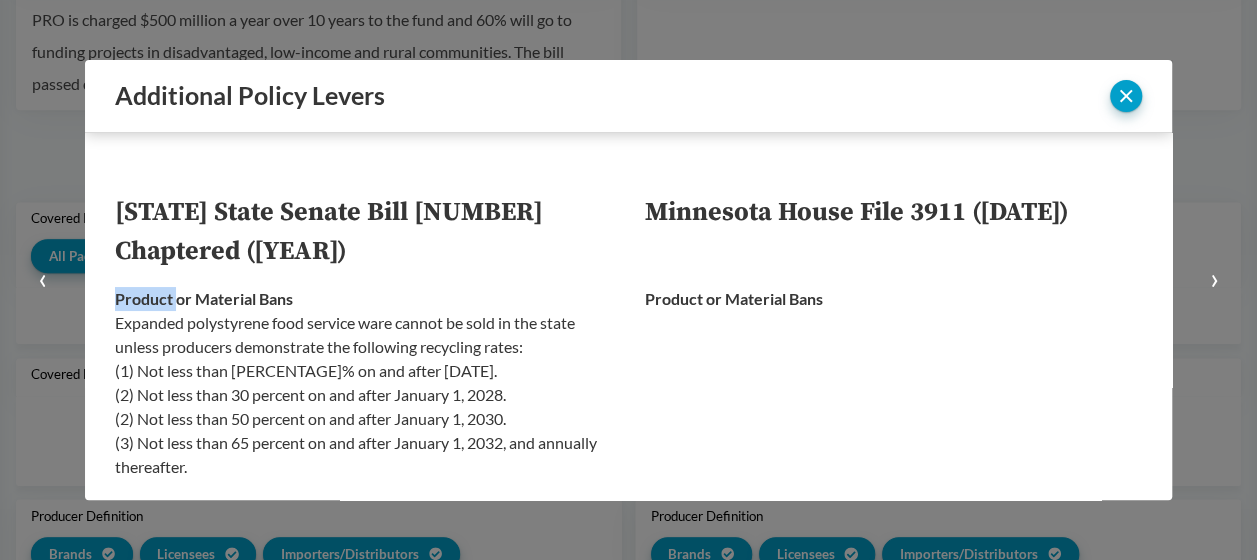click on "Product or Material Bans" at bounding box center (204, 298) 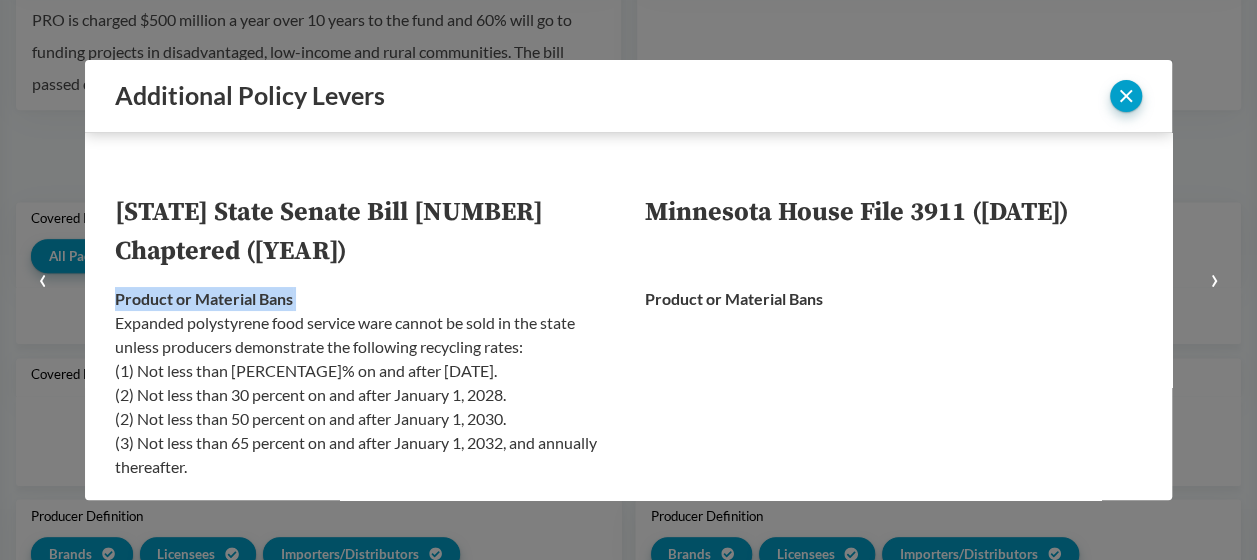 click on "Product or Material Bans" at bounding box center (204, 298) 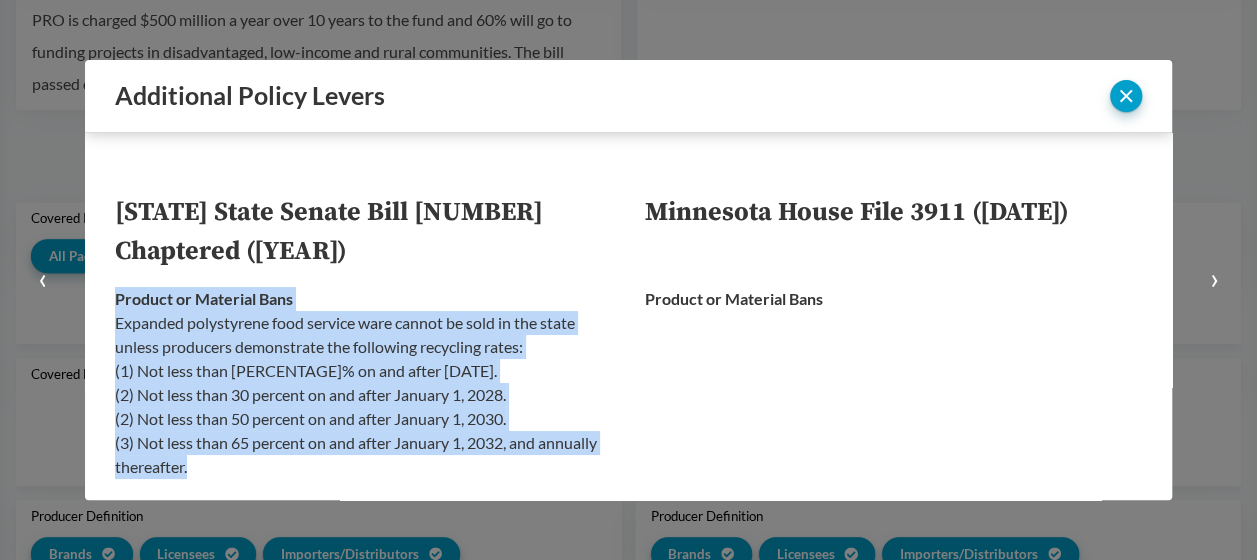 drag, startPoint x: 208, startPoint y: 472, endPoint x: 114, endPoint y: 304, distance: 192.50974 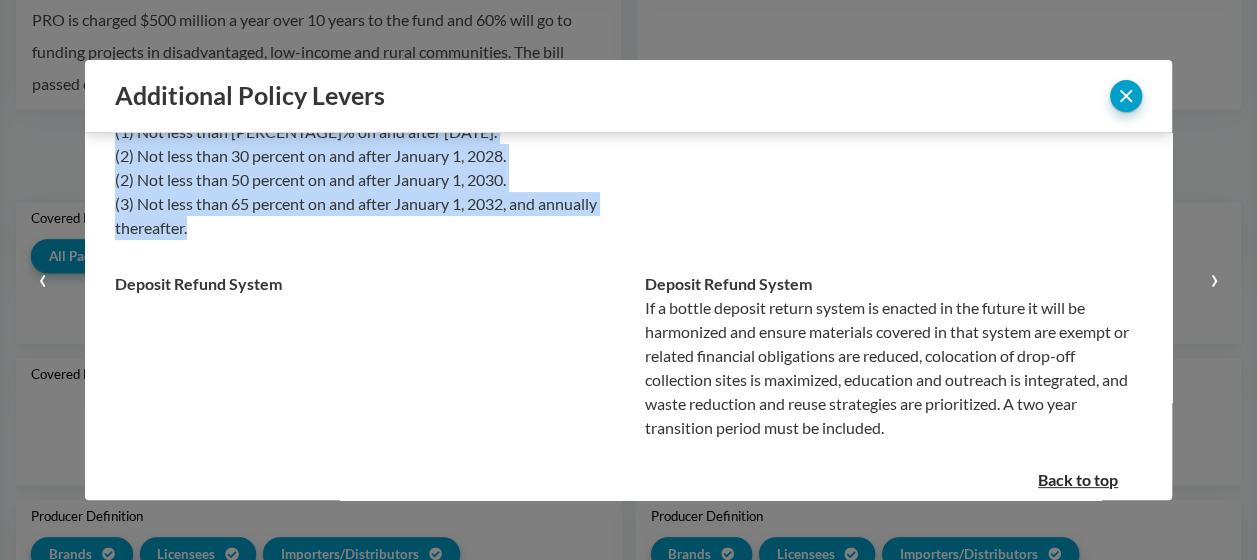 scroll, scrollTop: 272, scrollLeft: 0, axis: vertical 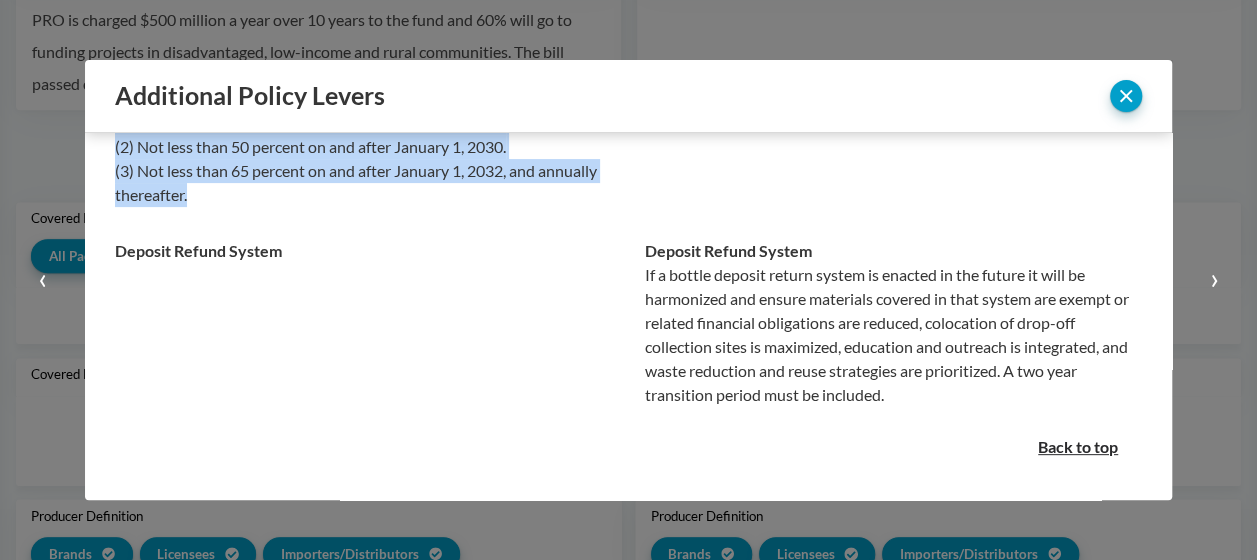click on "›" at bounding box center (1214, 277) 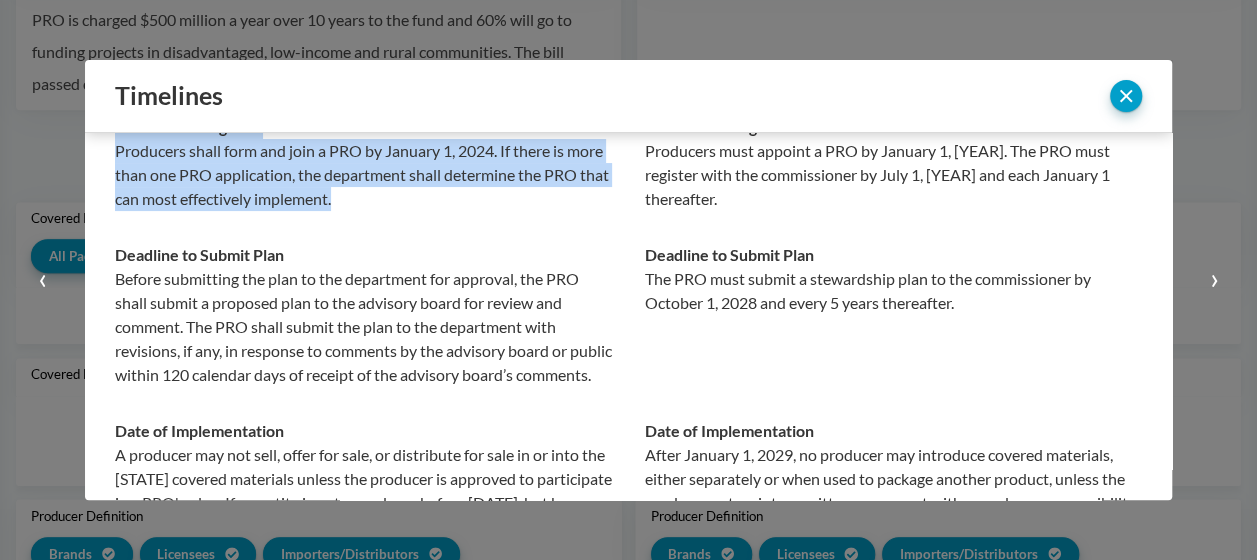 scroll, scrollTop: 0, scrollLeft: 0, axis: both 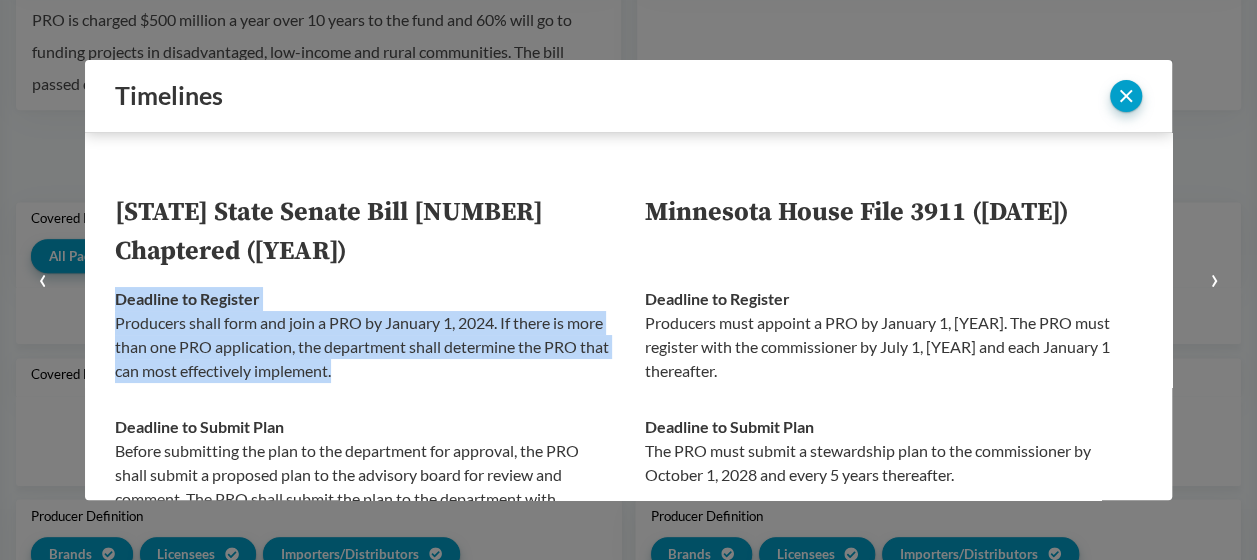 click on "Deadline to Register Producers shall form and join a PRO by January 1, 2024. If there is more than one PRO application, the department shall determine the PRO that can most effectively implement." at bounding box center (364, 335) 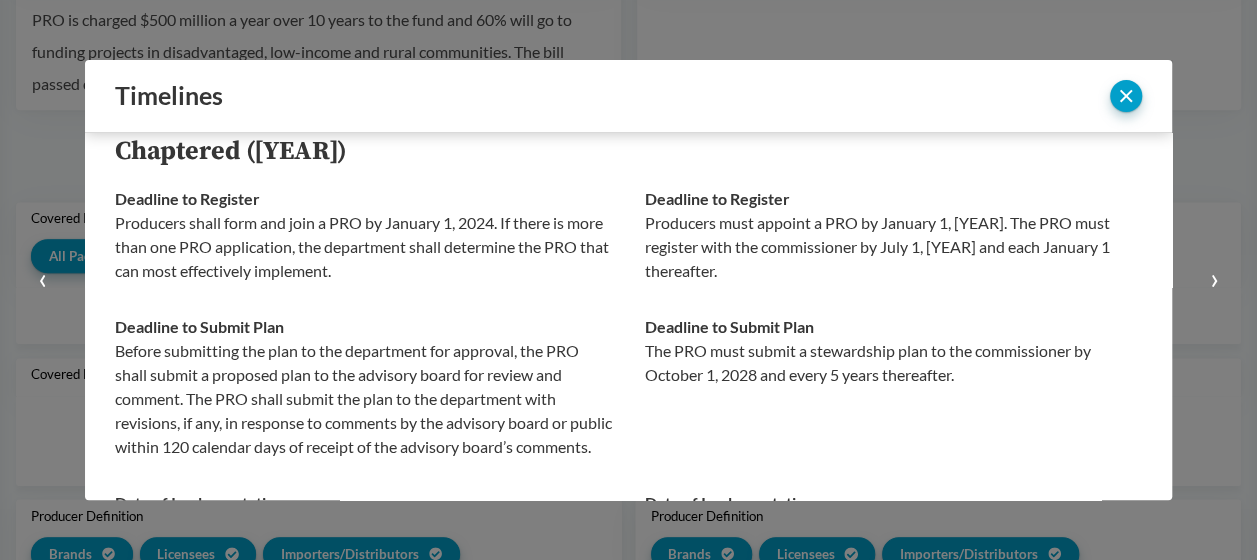 scroll, scrollTop: 0, scrollLeft: 0, axis: both 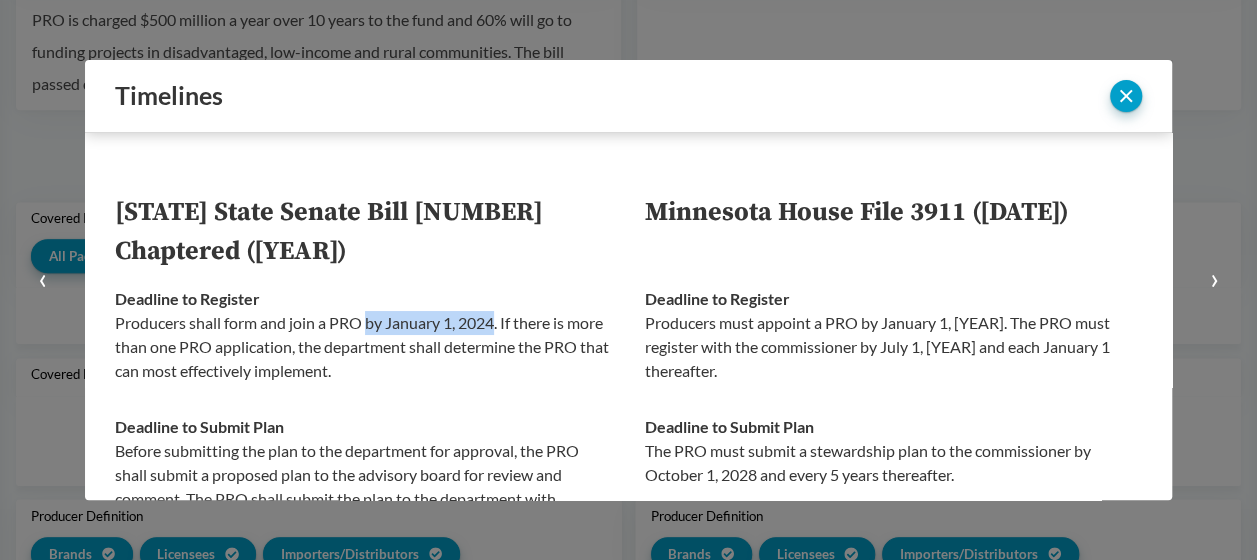 drag, startPoint x: 369, startPoint y: 323, endPoint x: 497, endPoint y: 326, distance: 128.03516 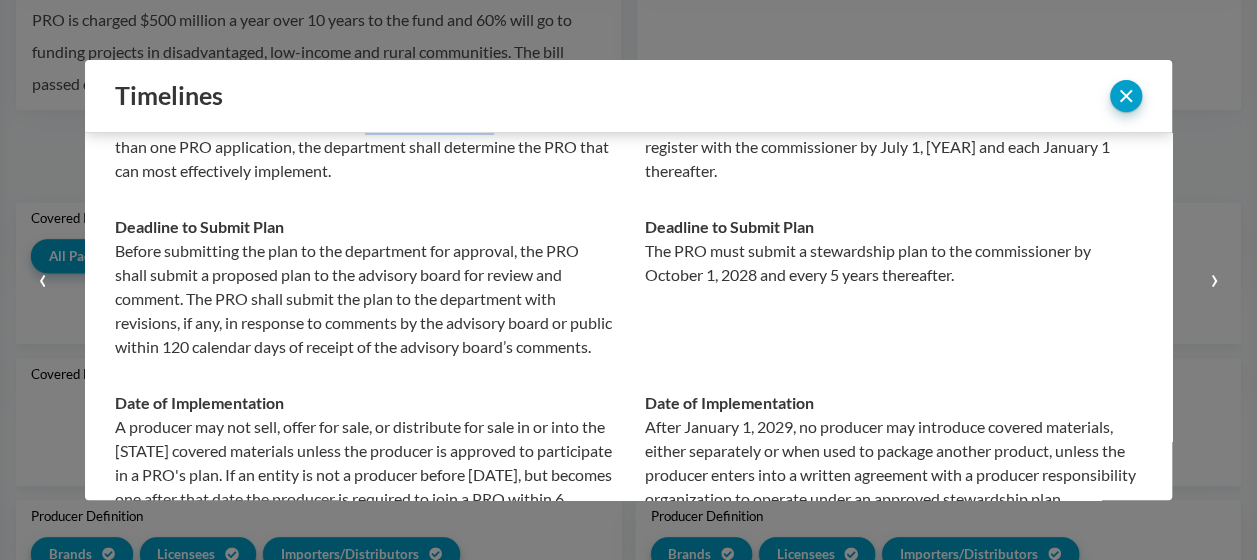 scroll, scrollTop: 300, scrollLeft: 0, axis: vertical 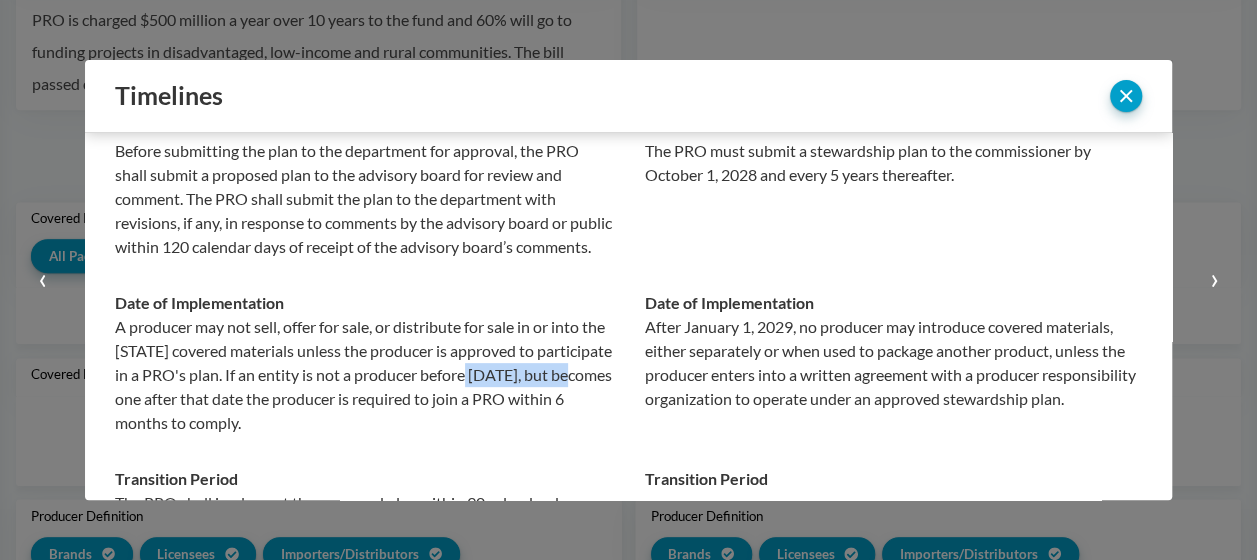 drag, startPoint x: 224, startPoint y: 425, endPoint x: 115, endPoint y: 423, distance: 109.01835 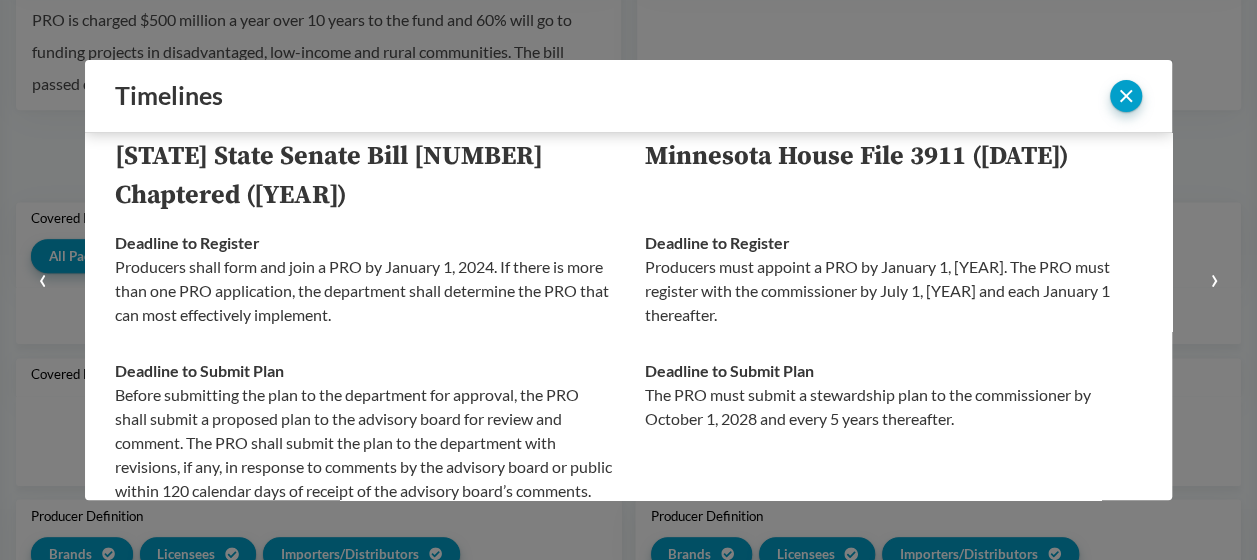 scroll, scrollTop: 0, scrollLeft: 0, axis: both 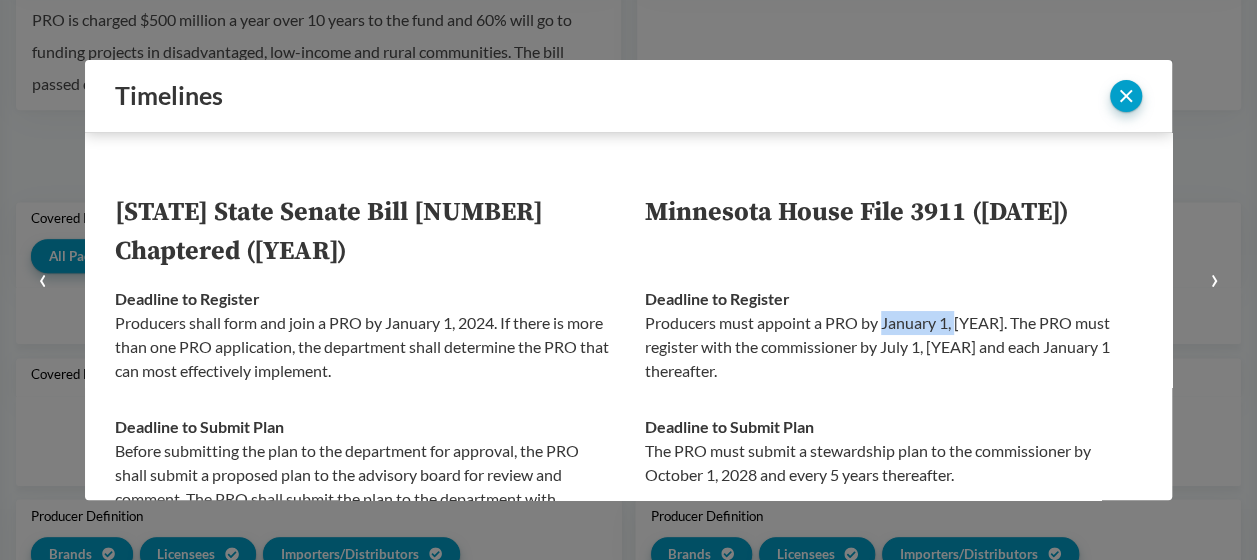 drag, startPoint x: 874, startPoint y: 322, endPoint x: 950, endPoint y: 332, distance: 76.655075 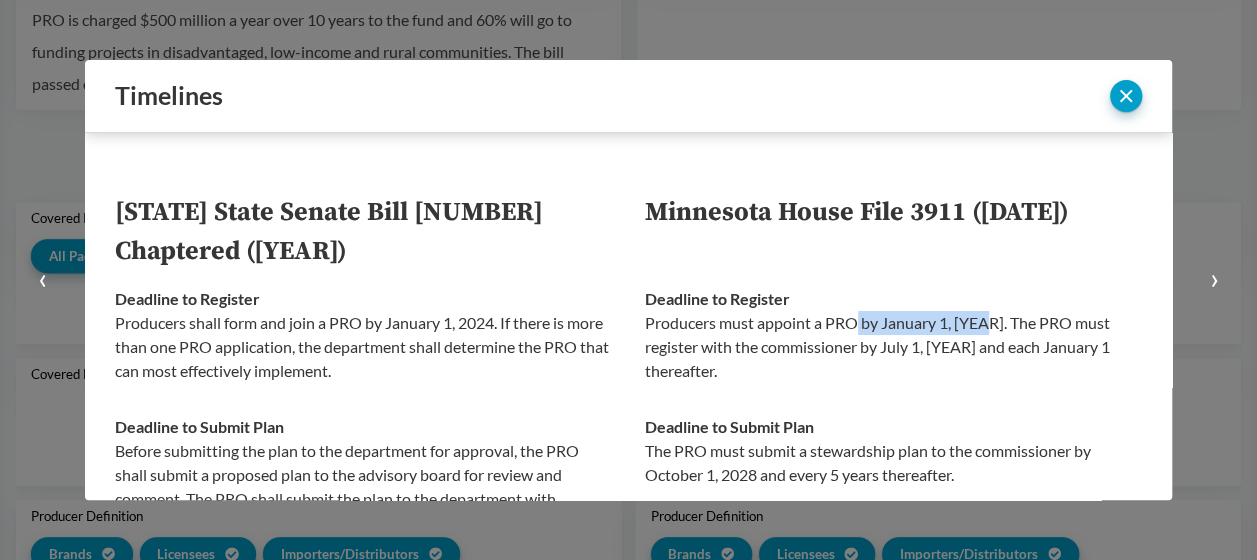 drag, startPoint x: 950, startPoint y: 332, endPoint x: 982, endPoint y: 328, distance: 32.24903 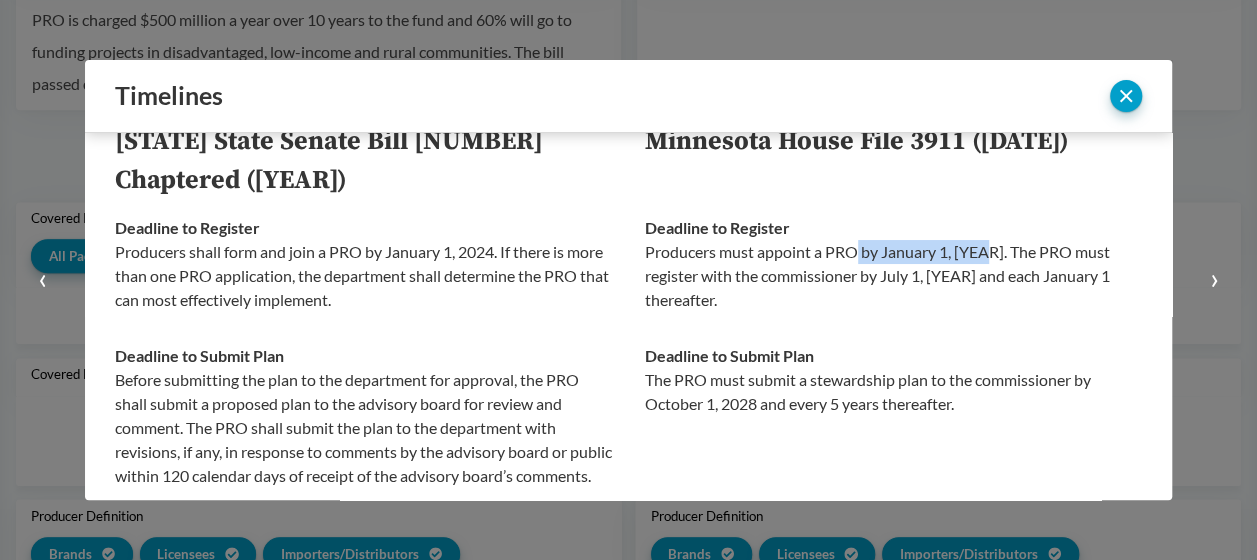 scroll, scrollTop: 100, scrollLeft: 0, axis: vertical 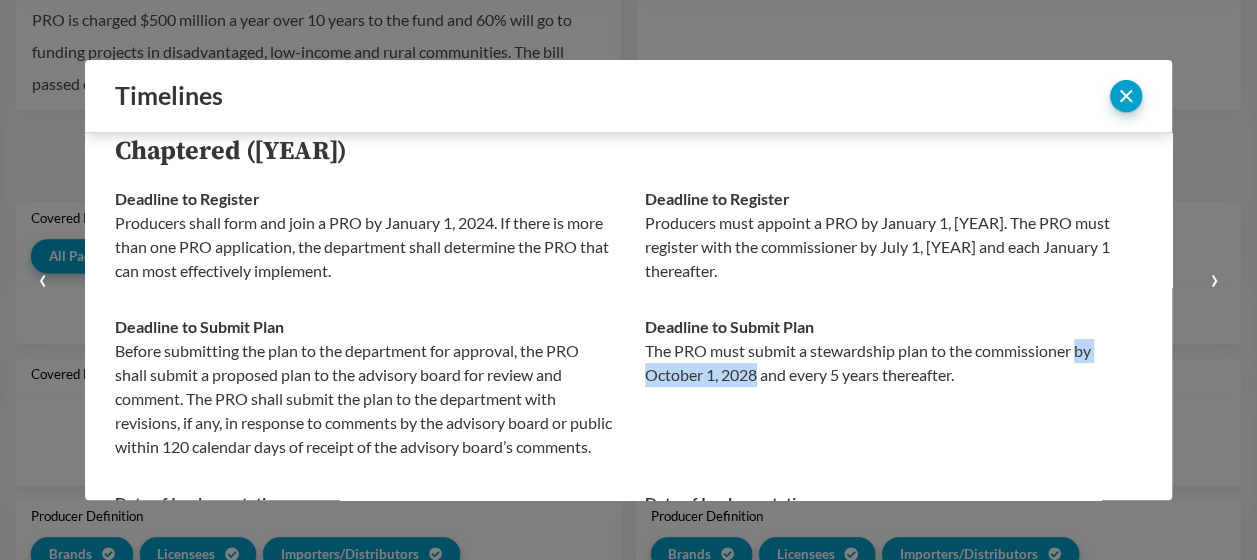 drag, startPoint x: 750, startPoint y: 374, endPoint x: 1068, endPoint y: 352, distance: 318.7601 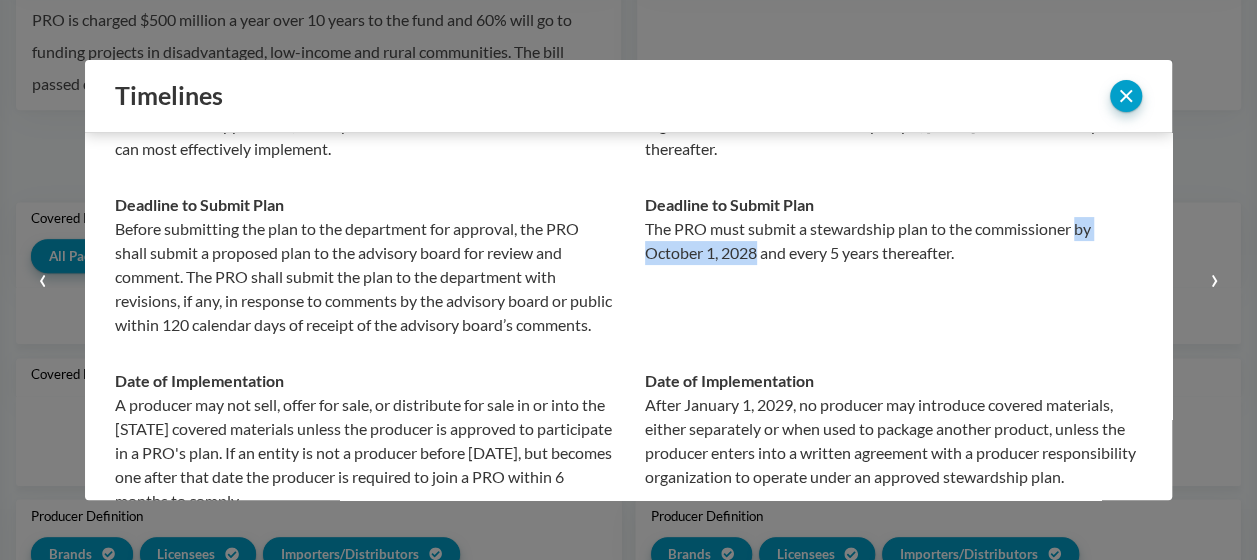 scroll, scrollTop: 300, scrollLeft: 0, axis: vertical 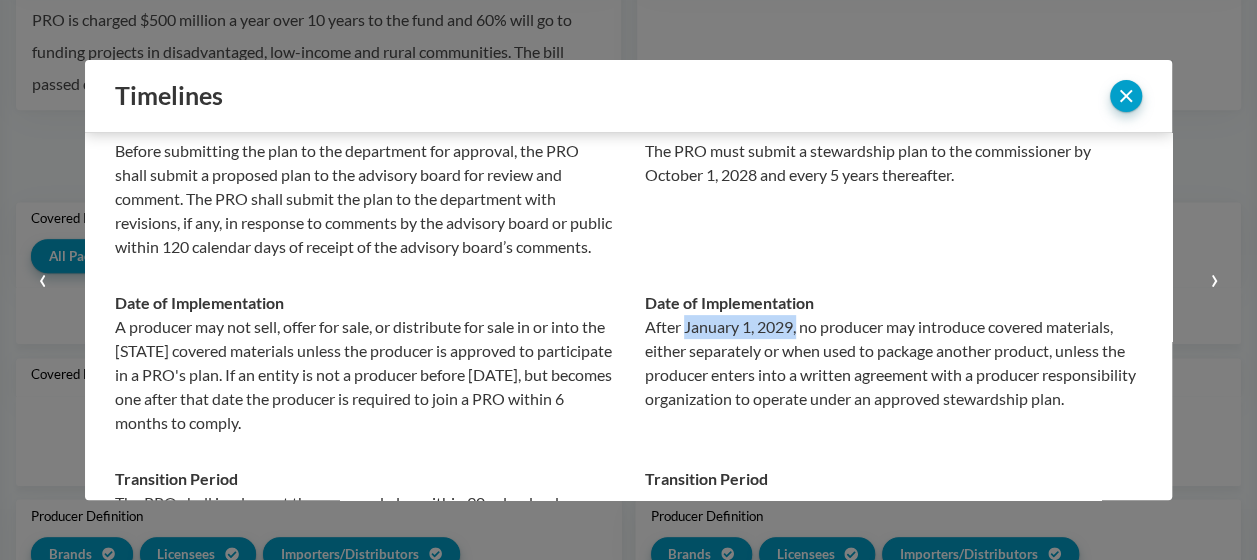 drag, startPoint x: 676, startPoint y: 346, endPoint x: 790, endPoint y: 345, distance: 114.00439 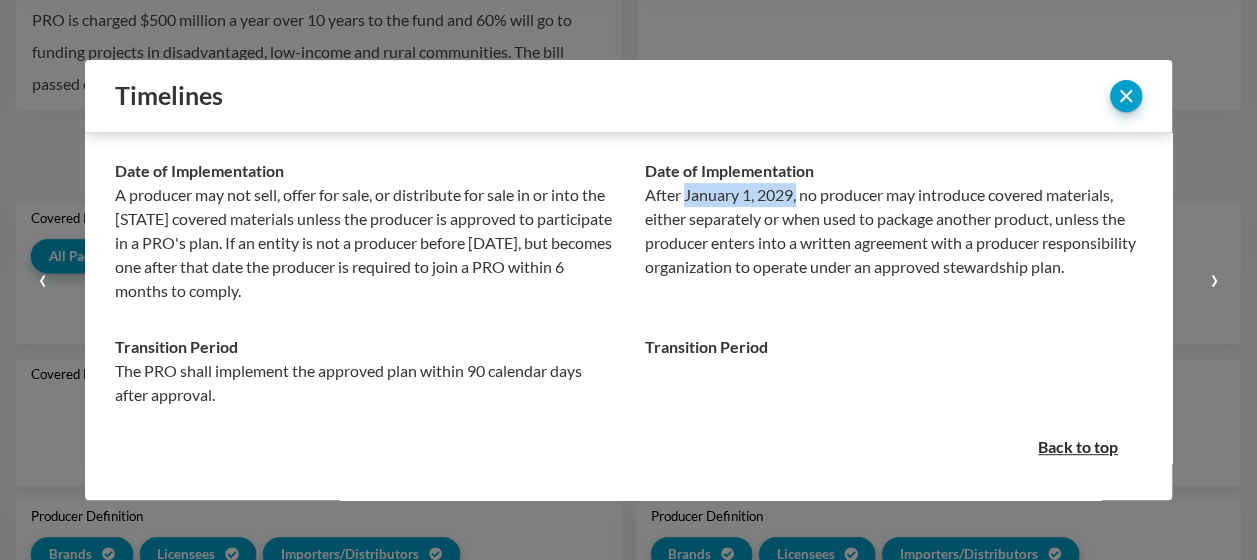 scroll, scrollTop: 456, scrollLeft: 0, axis: vertical 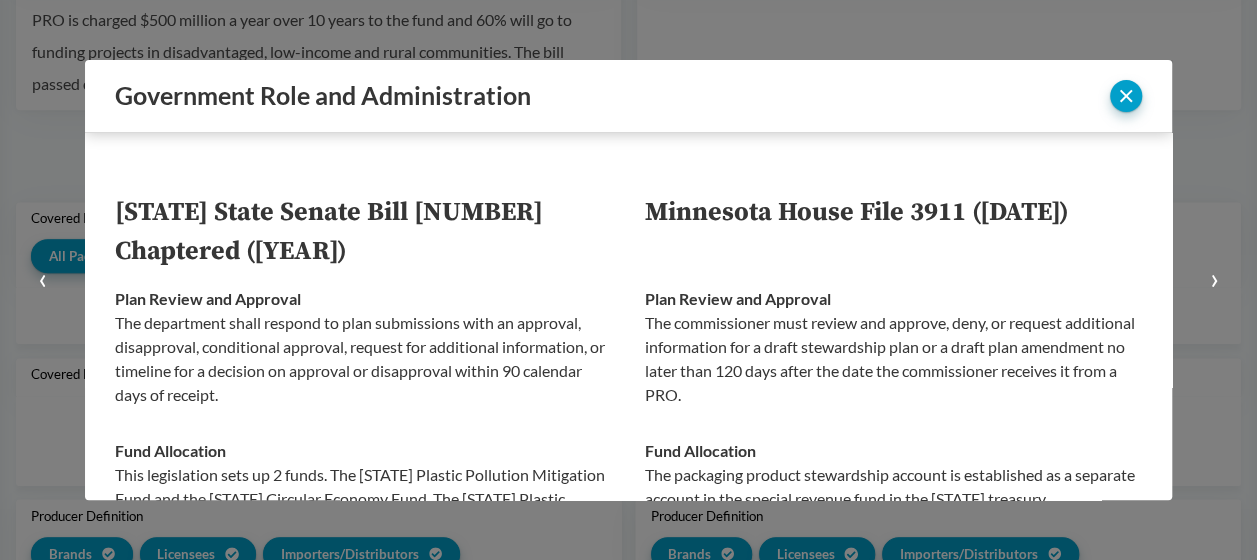 click on "›" at bounding box center [1214, 277] 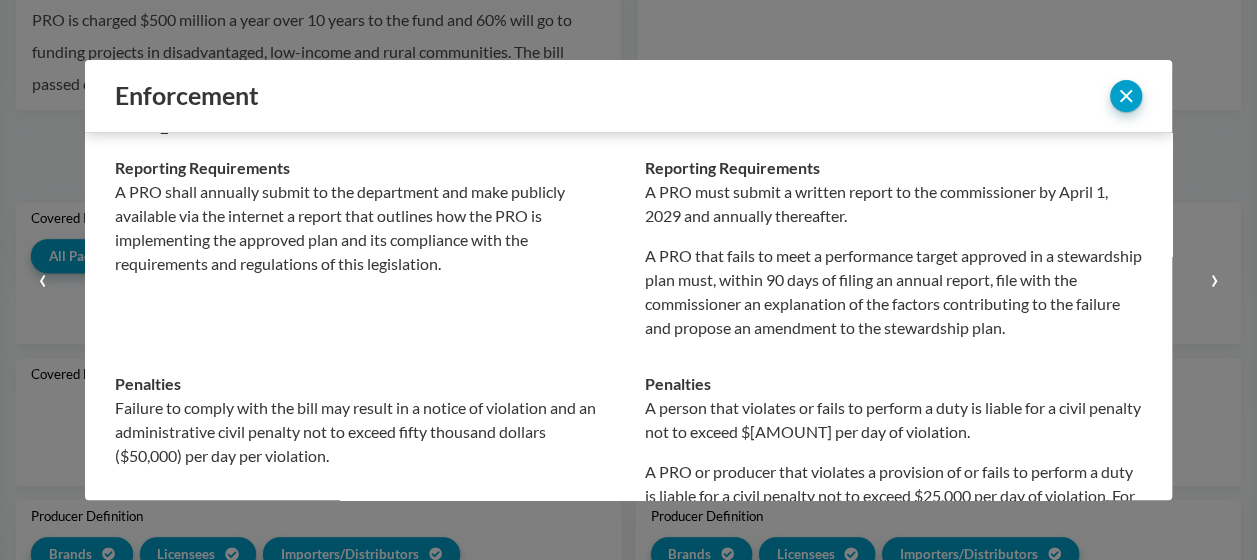 scroll, scrollTop: 100, scrollLeft: 0, axis: vertical 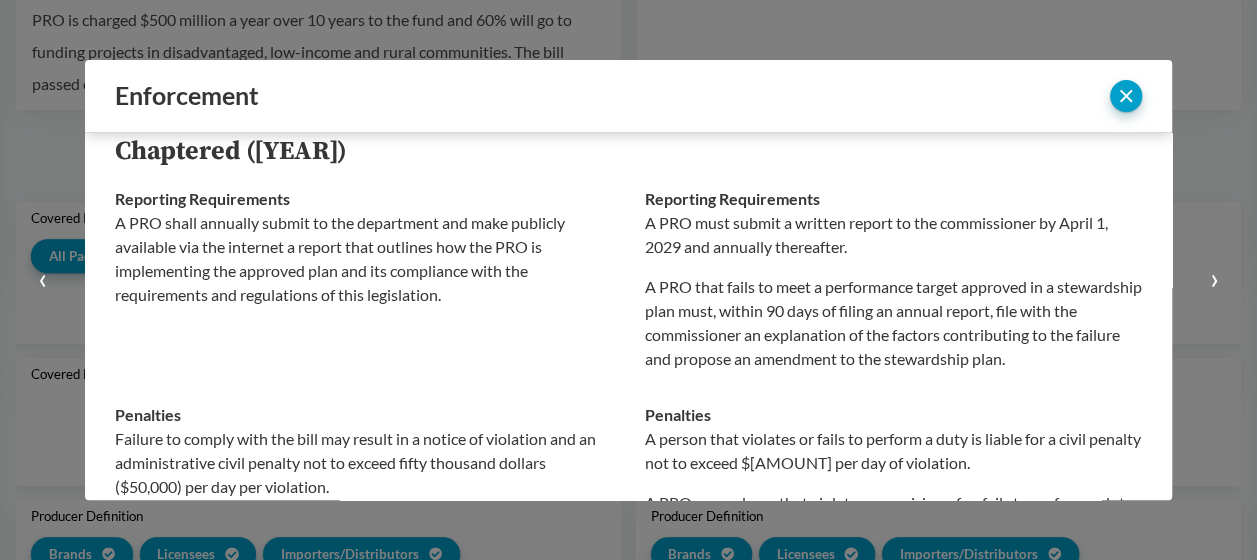 click on "›" at bounding box center (1214, 277) 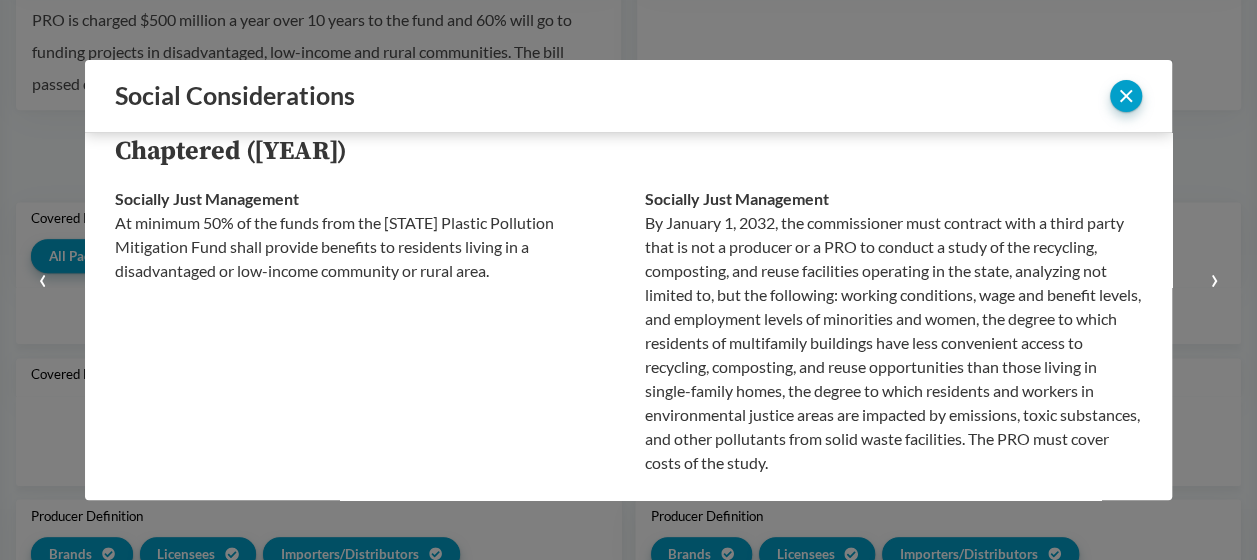 click on "›" at bounding box center (1214, 280) 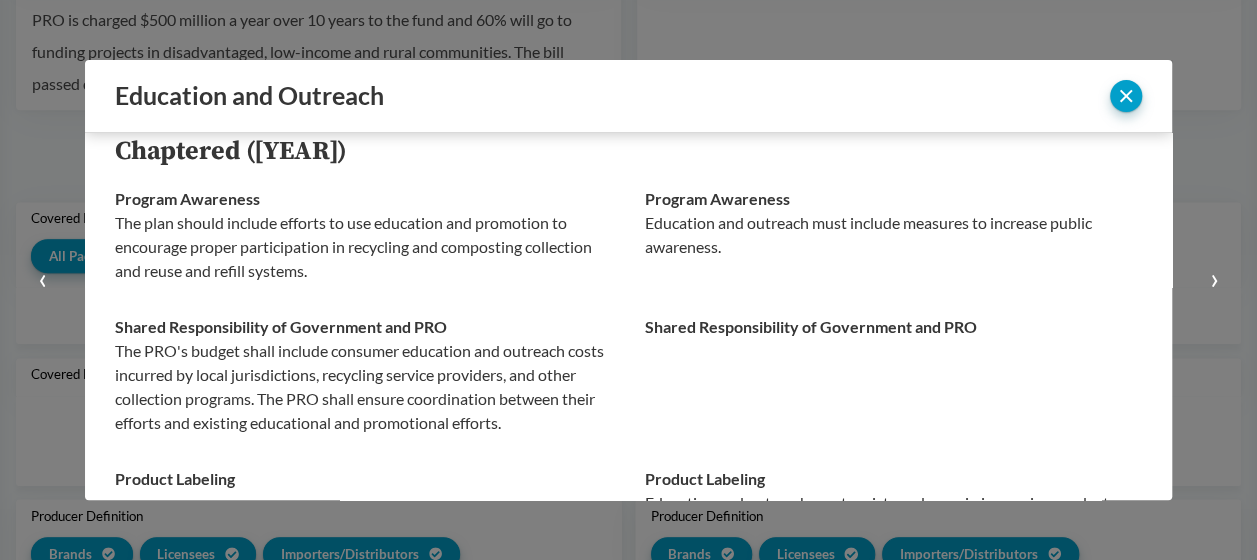 click on "›" at bounding box center (1214, 280) 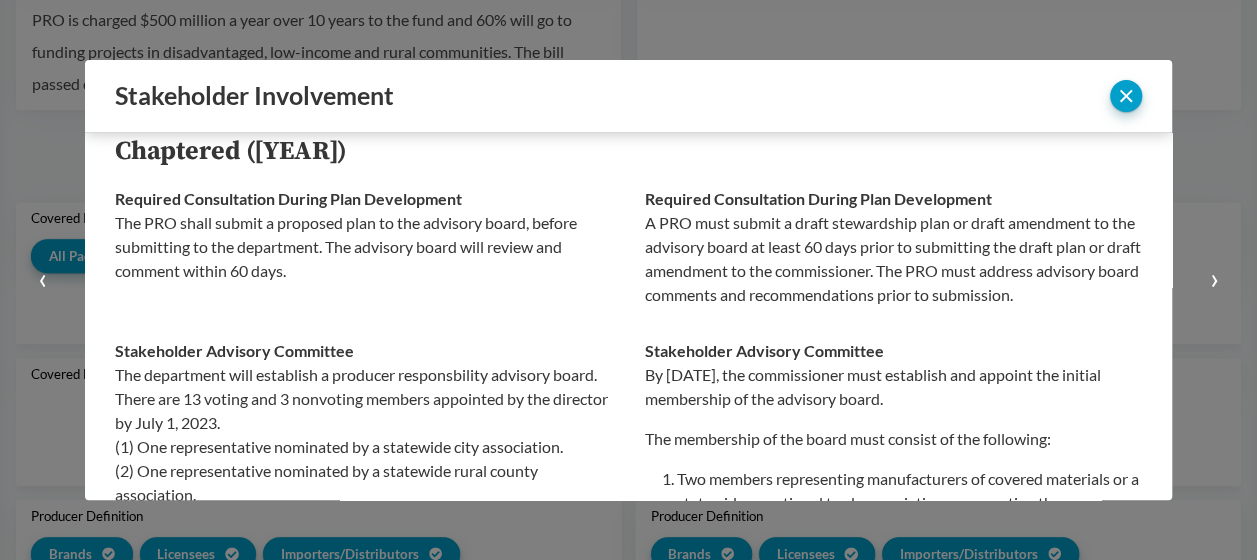 click on "›" at bounding box center (1214, 280) 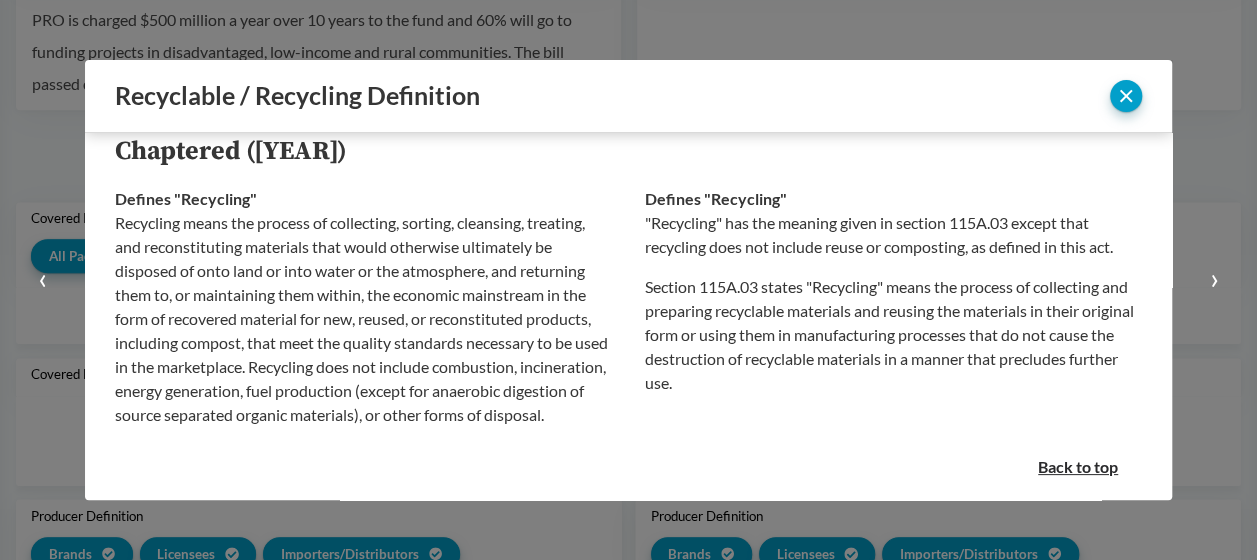 click on "›" at bounding box center [1214, 280] 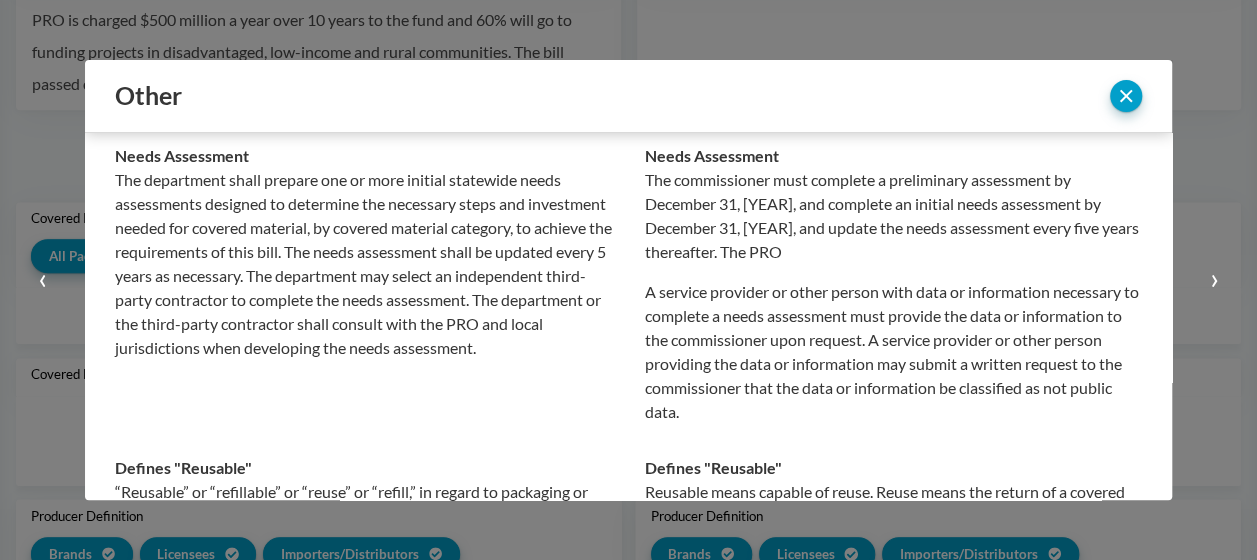 scroll, scrollTop: 800, scrollLeft: 0, axis: vertical 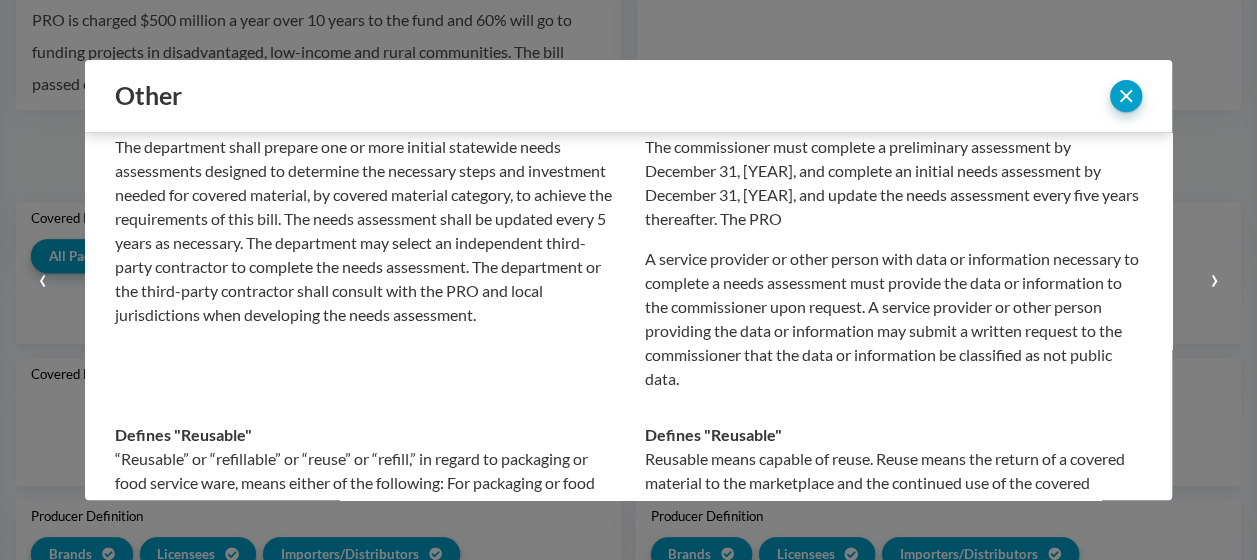 click on "›" at bounding box center [1214, 280] 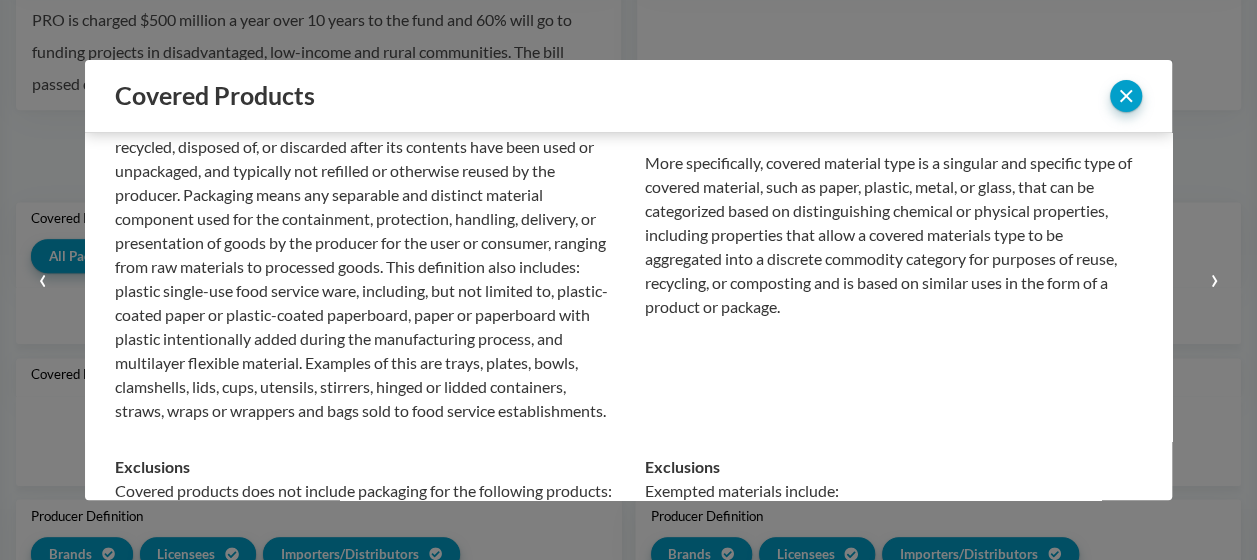 scroll, scrollTop: 0, scrollLeft: 0, axis: both 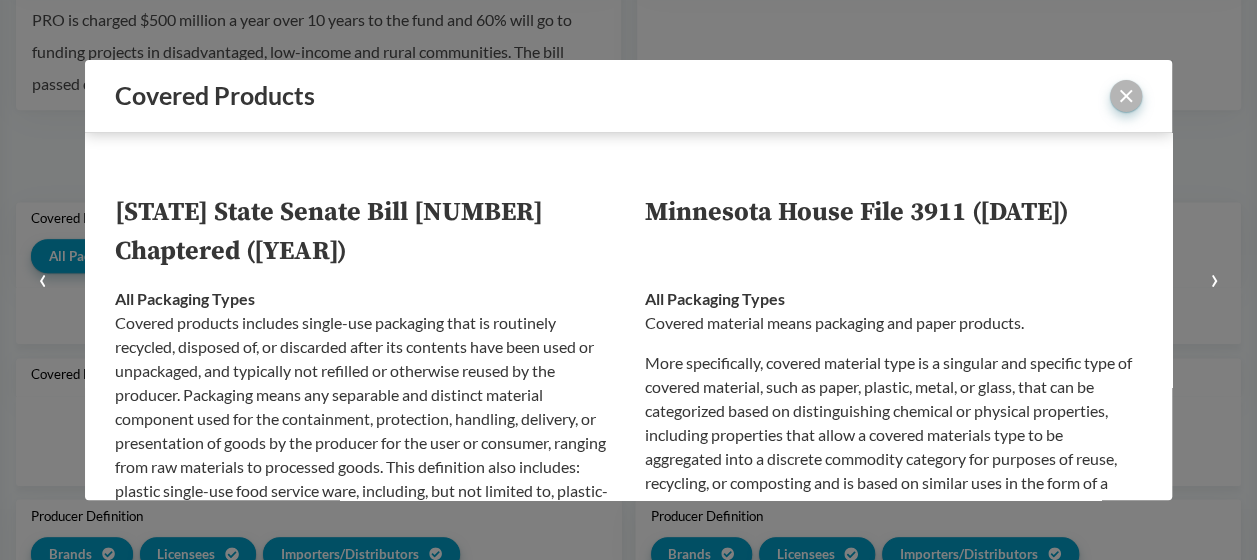 click on "‹ ›" at bounding box center (1091, 96) 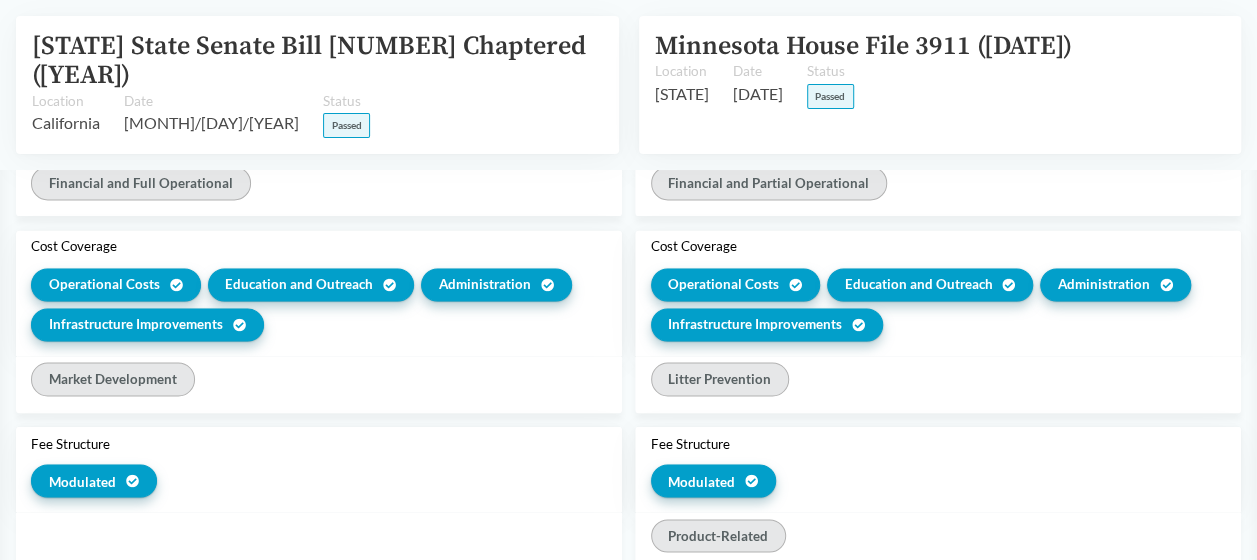 scroll, scrollTop: 2286, scrollLeft: 0, axis: vertical 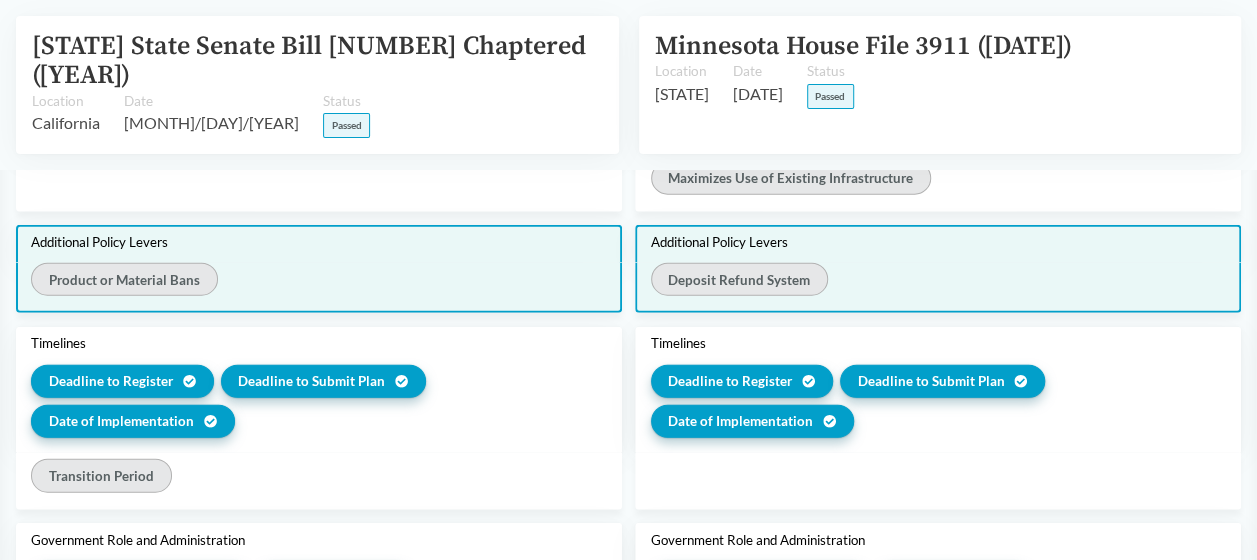 click on "Product or Material Bans" at bounding box center [124, 279] 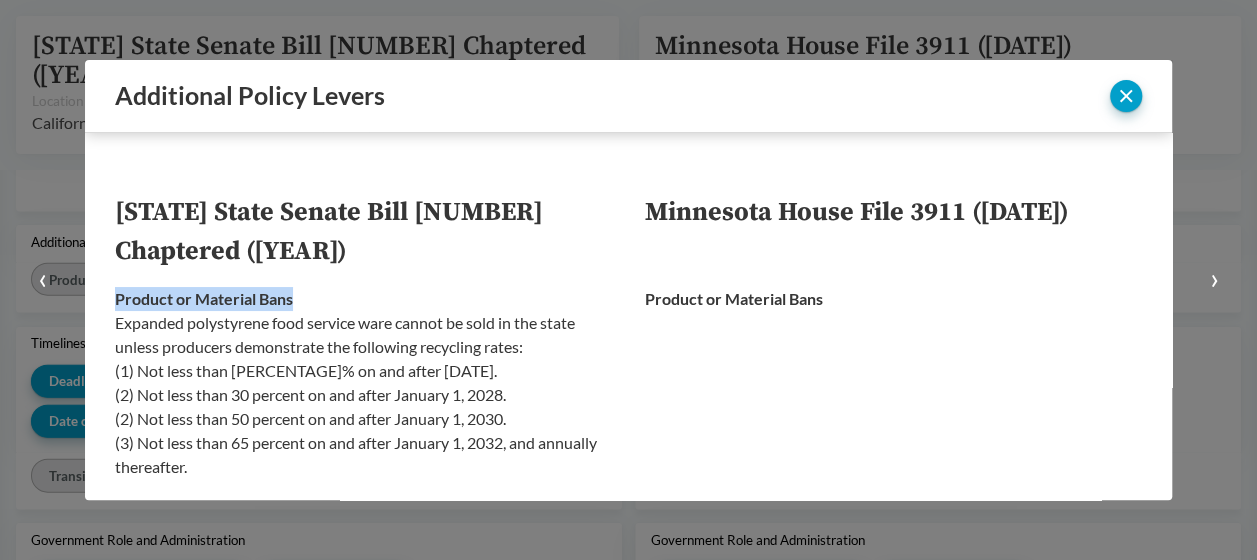 drag, startPoint x: 301, startPoint y: 298, endPoint x: 118, endPoint y: 296, distance: 183.01093 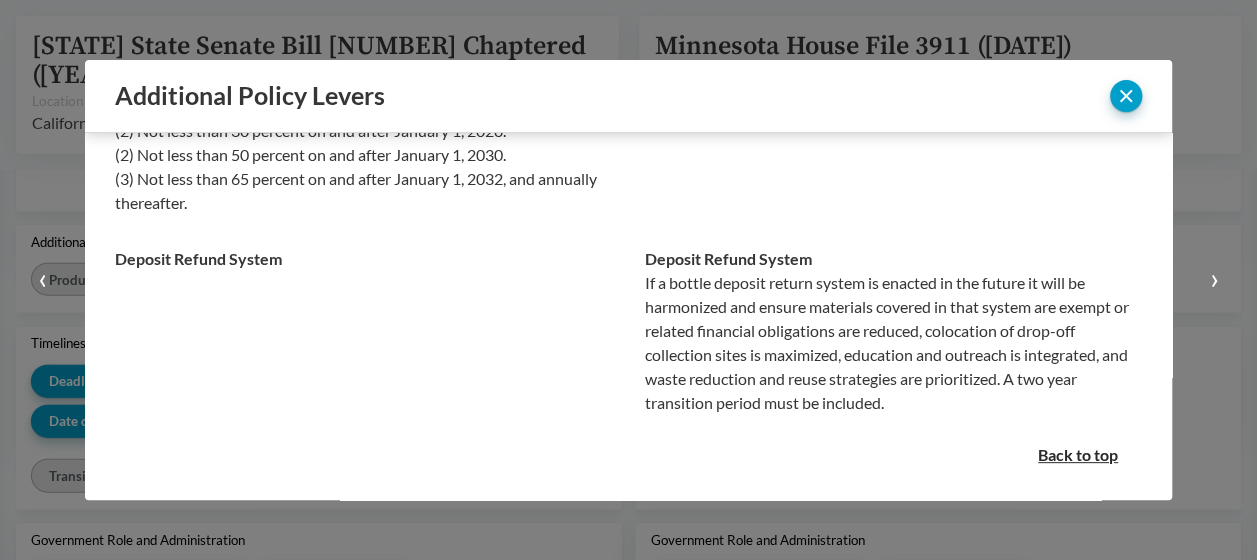 scroll, scrollTop: 272, scrollLeft: 0, axis: vertical 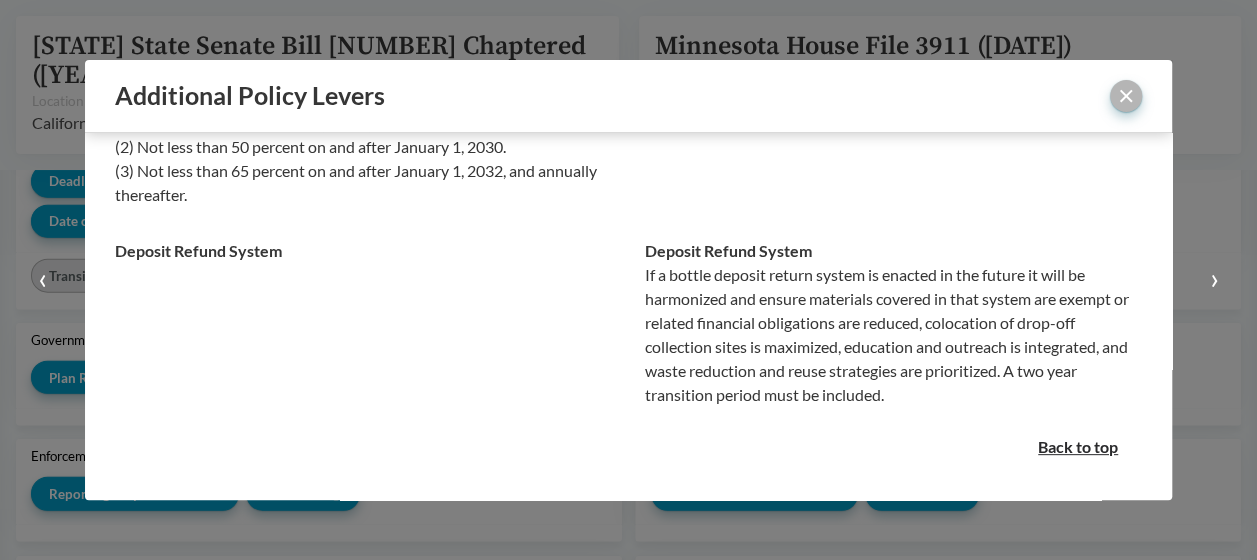 click at bounding box center [1126, 96] 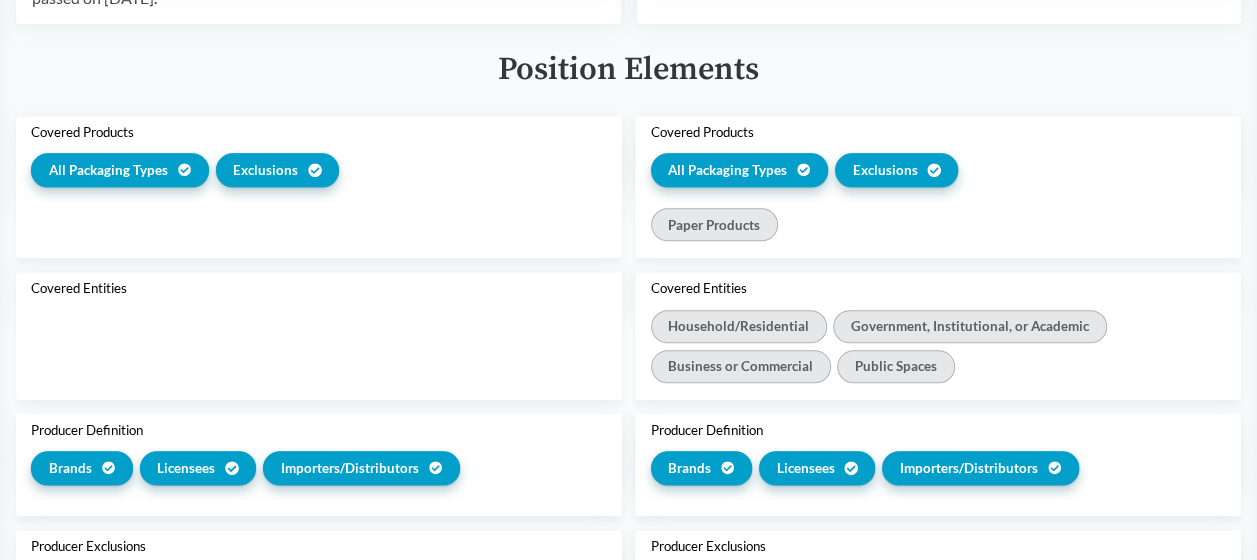 scroll, scrollTop: 486, scrollLeft: 0, axis: vertical 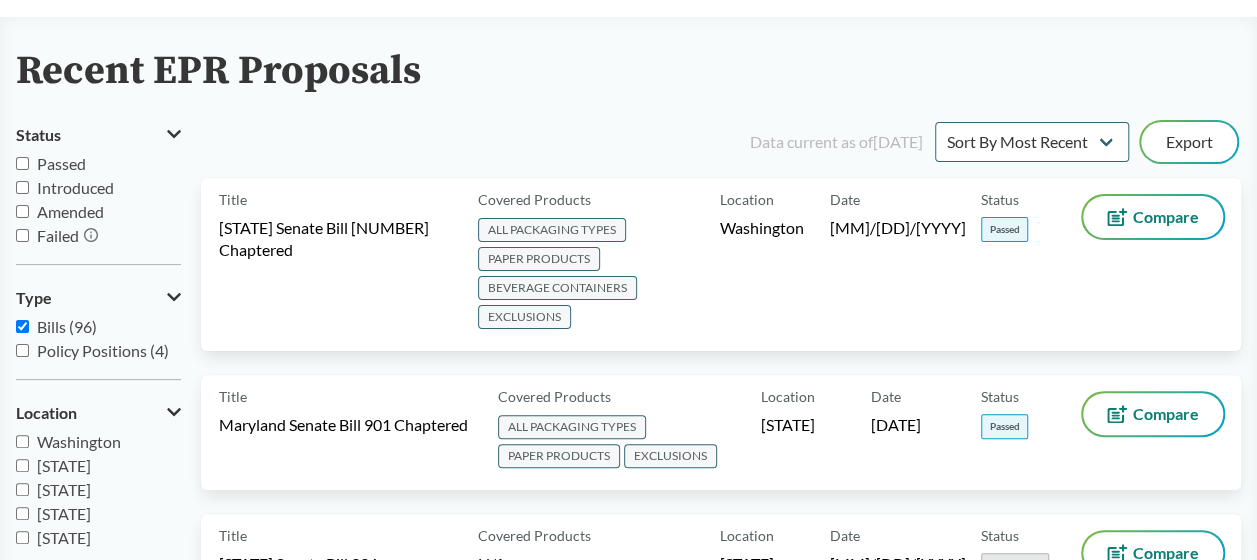 click on "Passed" at bounding box center [61, 163] 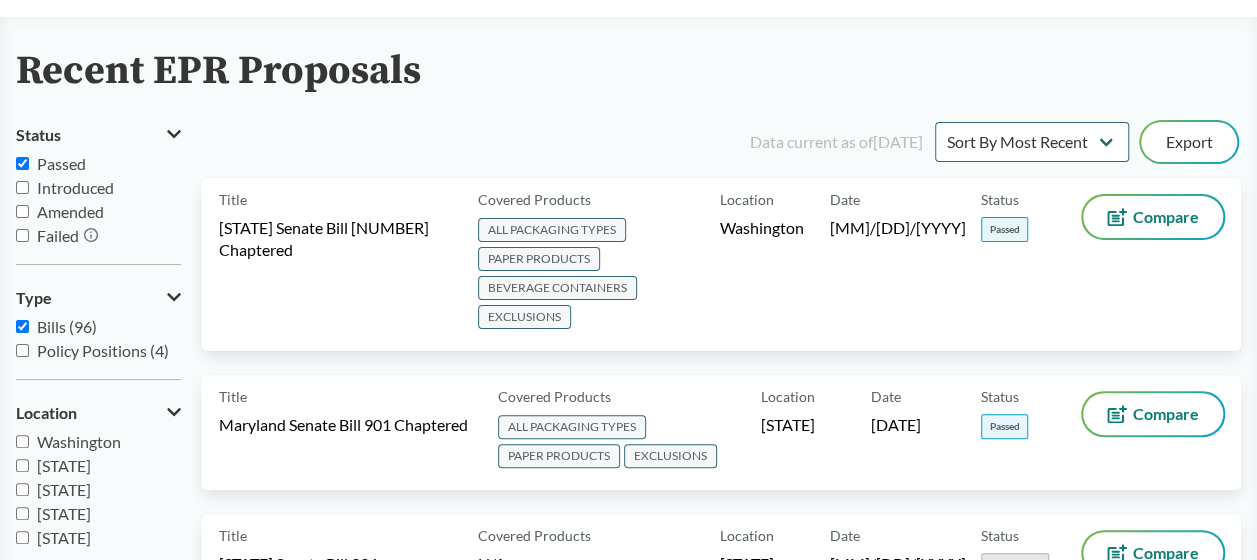 checkbox on "true" 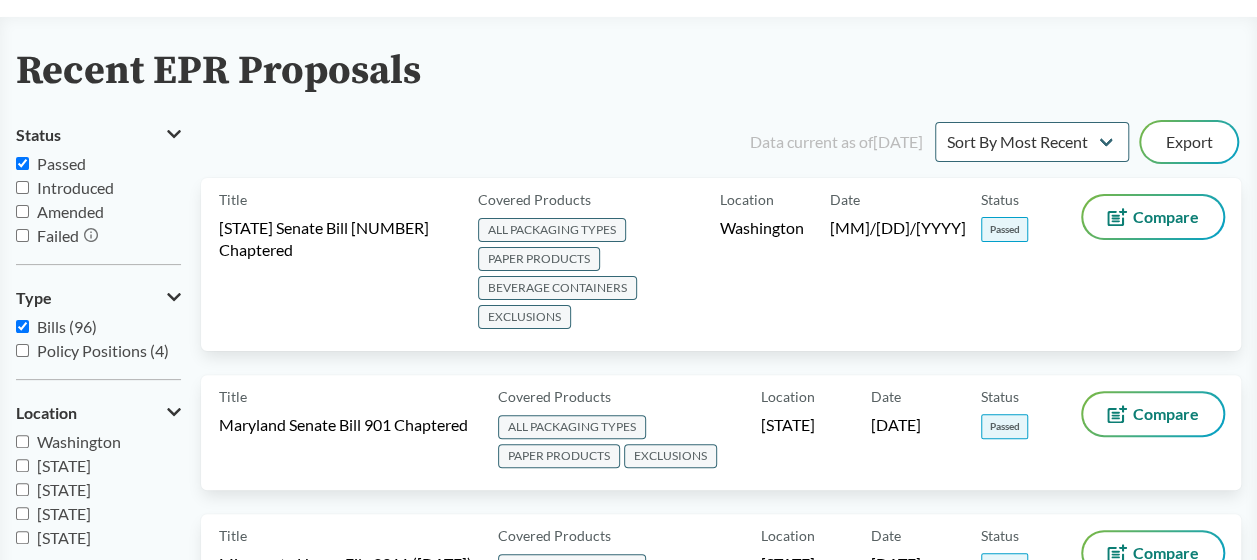 click on "[STATE]" at bounding box center [64, 465] 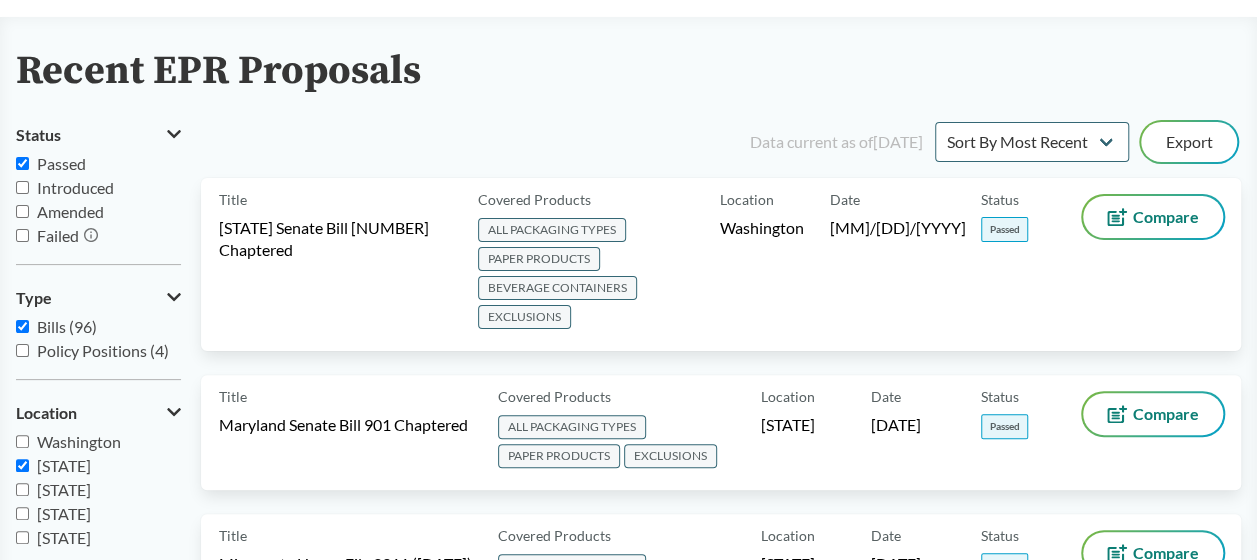 checkbox on "true" 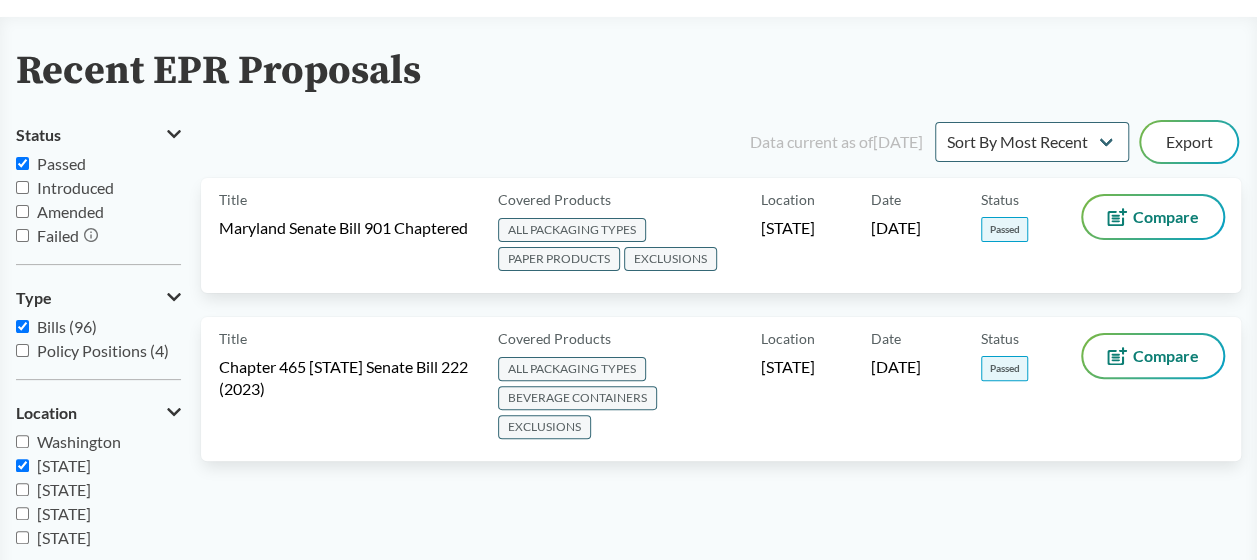 click on "Washington" at bounding box center [79, 441] 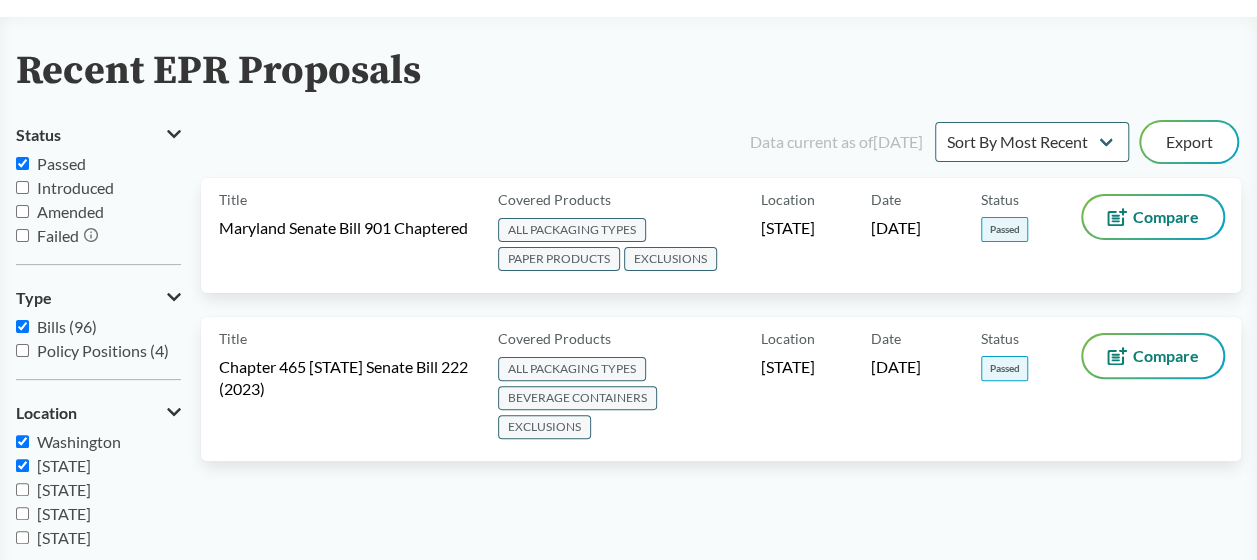checkbox on "true" 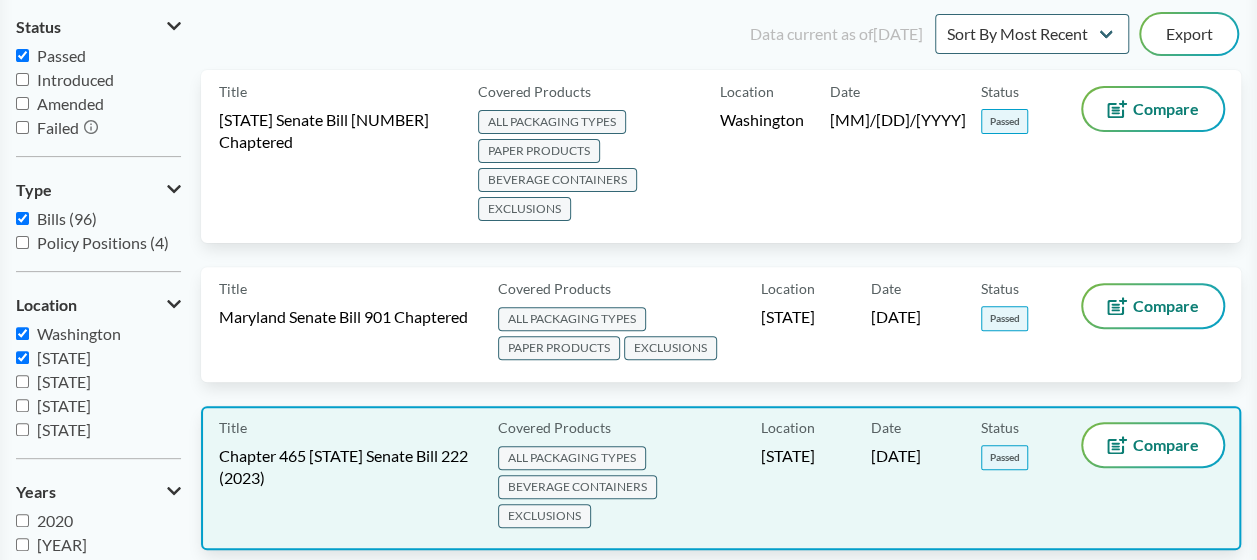 scroll, scrollTop: 200, scrollLeft: 0, axis: vertical 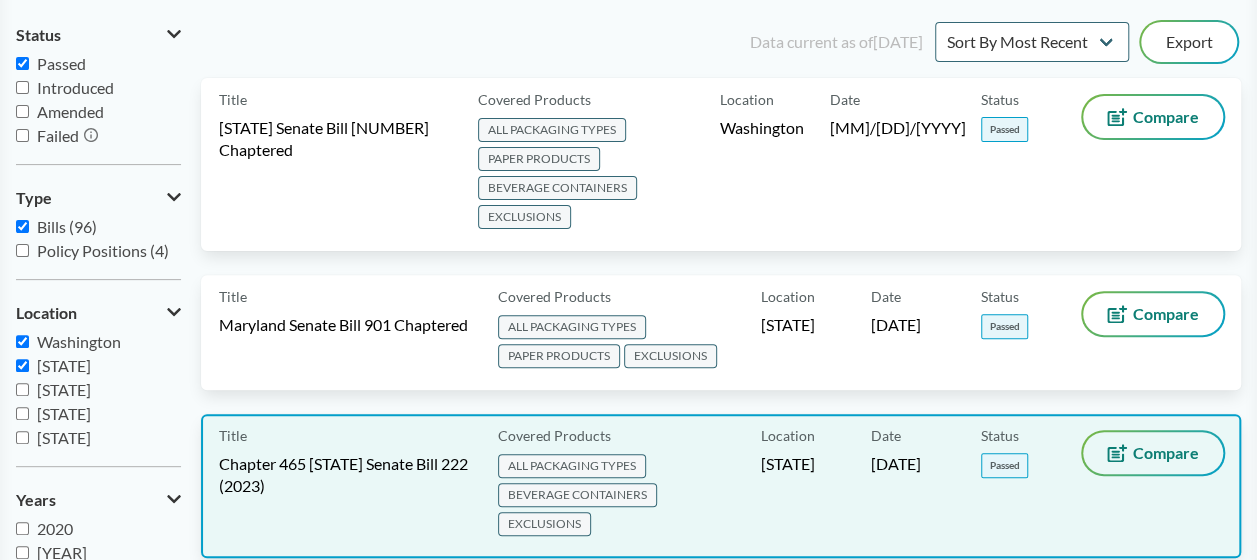 click on "Compare" at bounding box center (1166, 453) 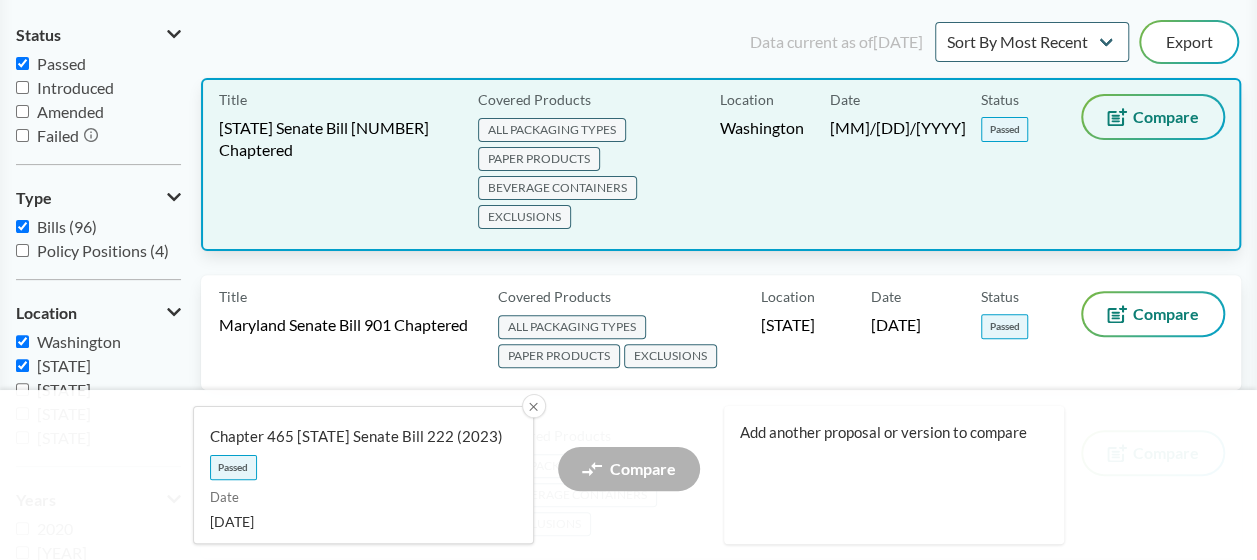 click on "Compare" at bounding box center (1153, 117) 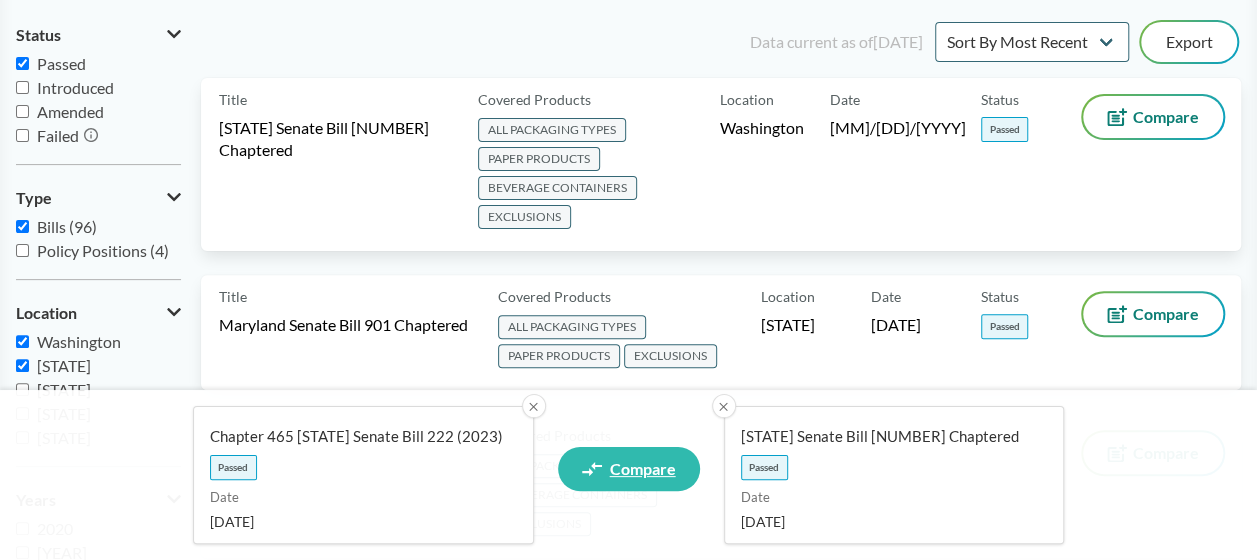 click on "Compare" at bounding box center [629, 469] 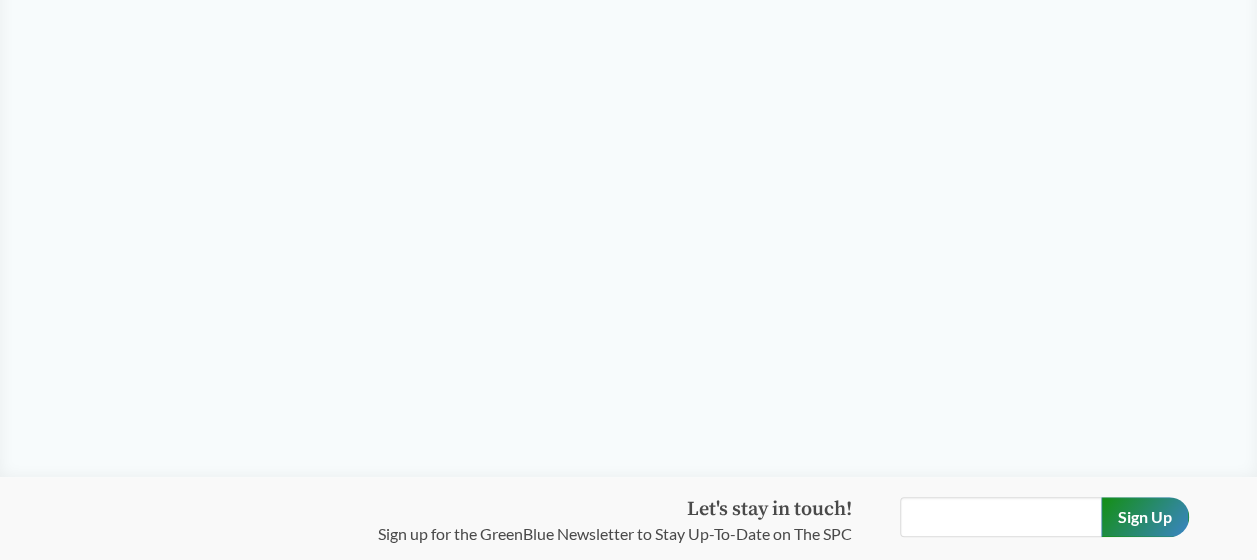 scroll, scrollTop: 0, scrollLeft: 0, axis: both 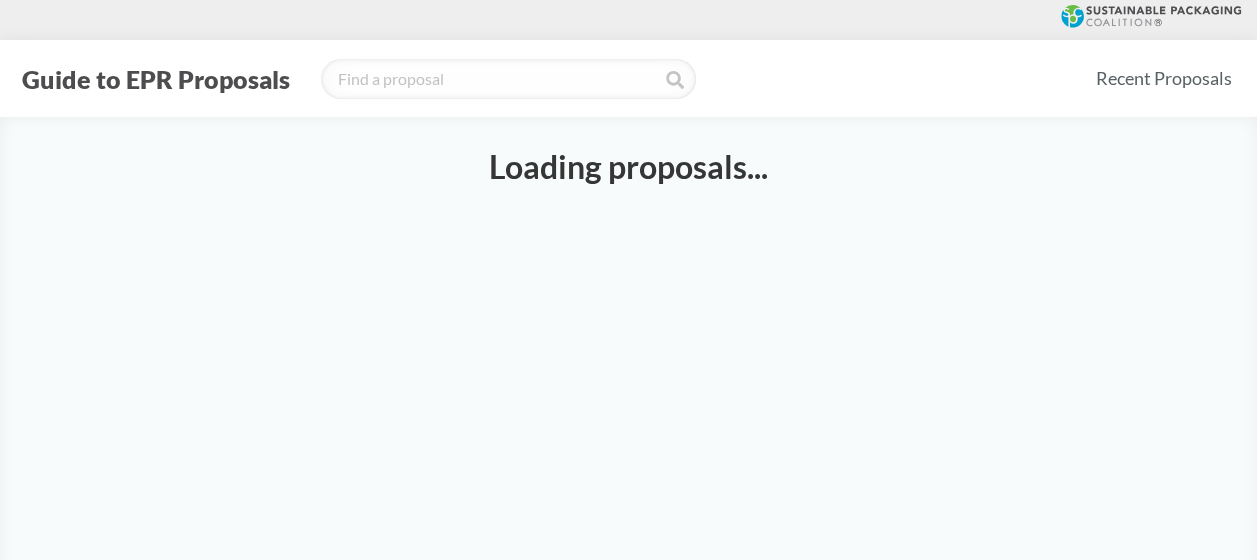 select on "SB5284C" 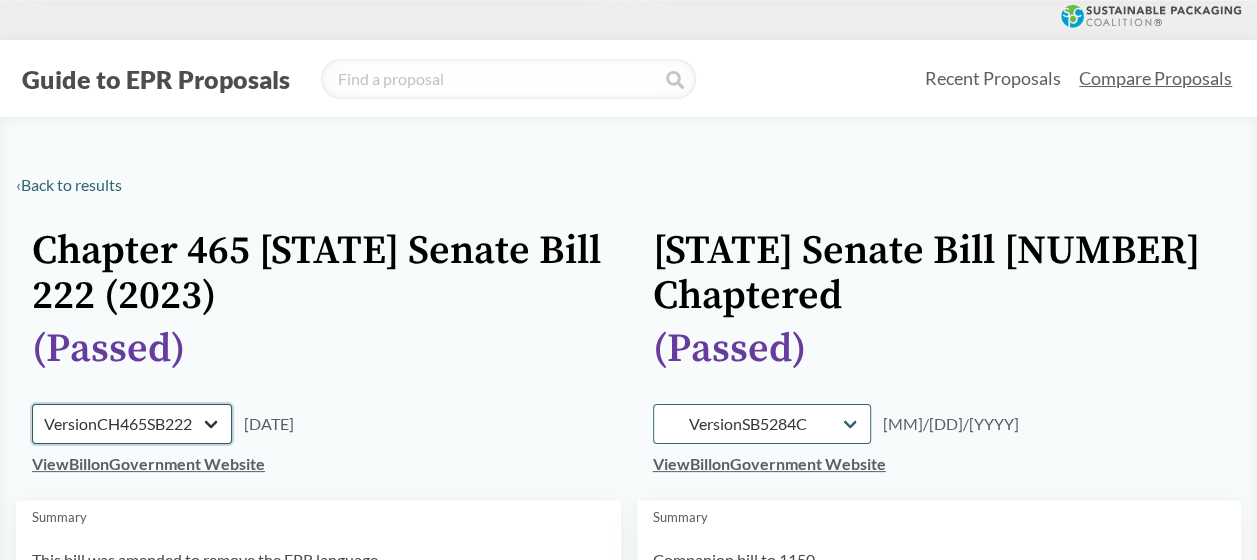 click on "Version  CH465SB222 Version  SB222" at bounding box center [132, 424] 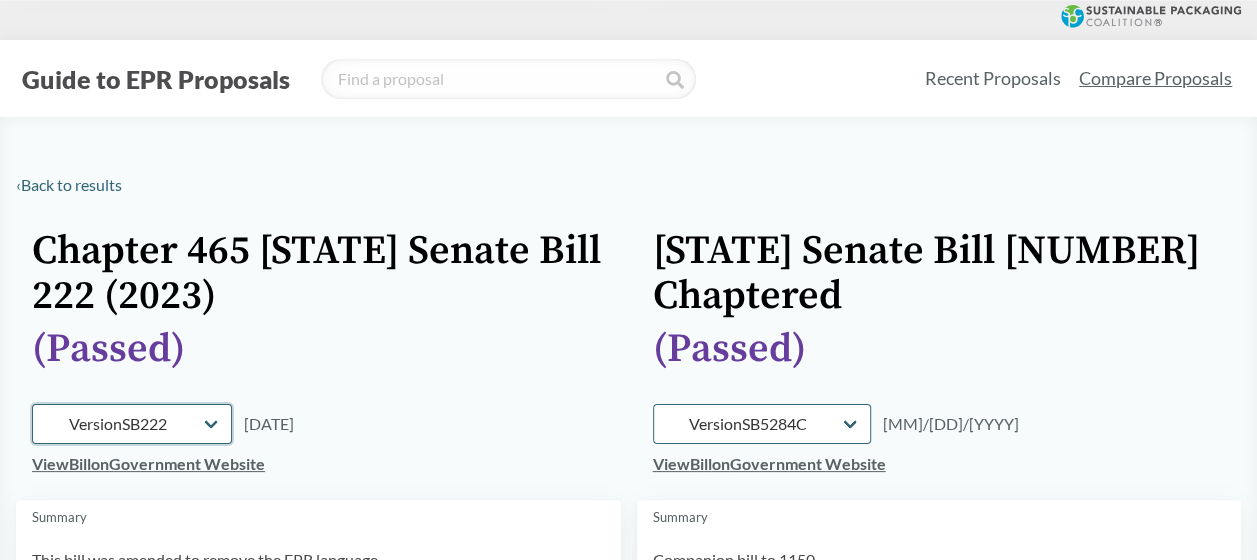 click on "Version  CH465SB222 Version  SB222" at bounding box center [132, 424] 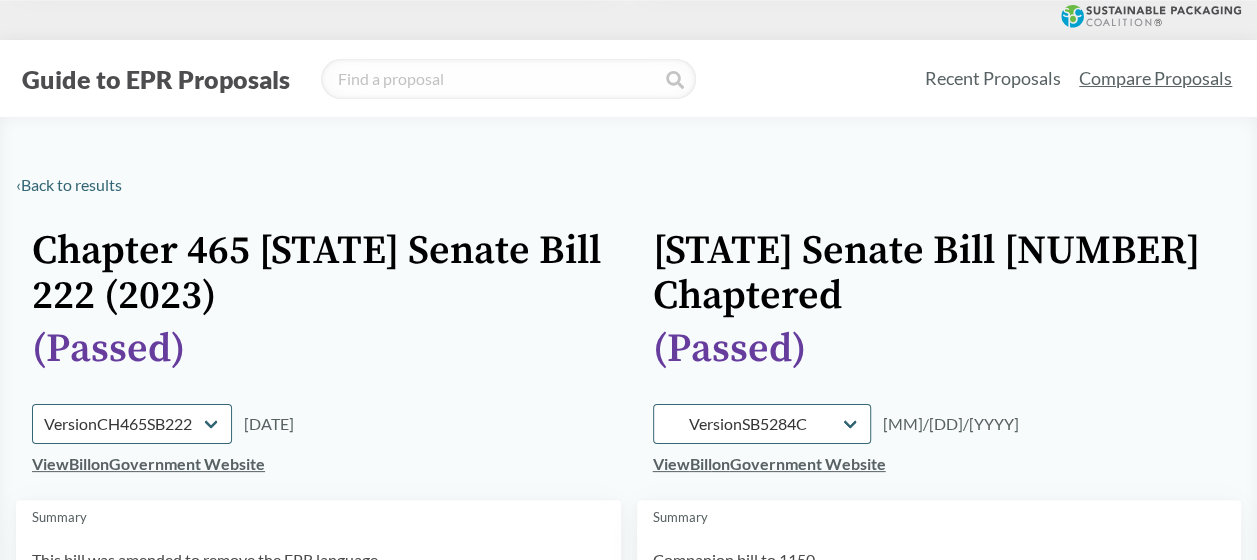 drag, startPoint x: 336, startPoint y: 426, endPoint x: 252, endPoint y: 418, distance: 84.38009 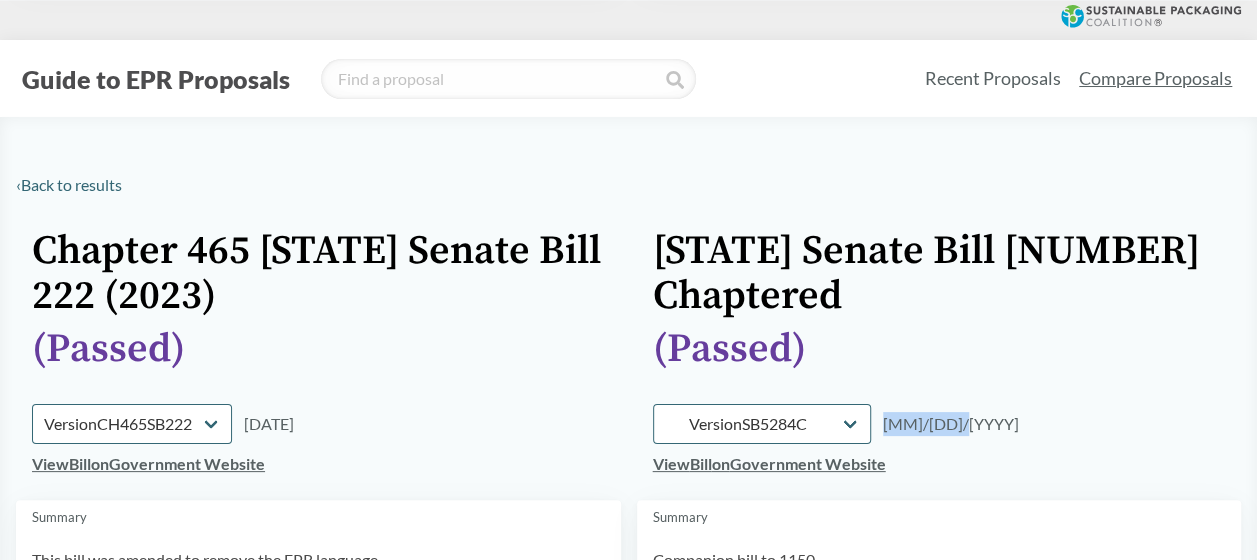drag, startPoint x: 940, startPoint y: 421, endPoint x: 845, endPoint y: 420, distance: 95.005264 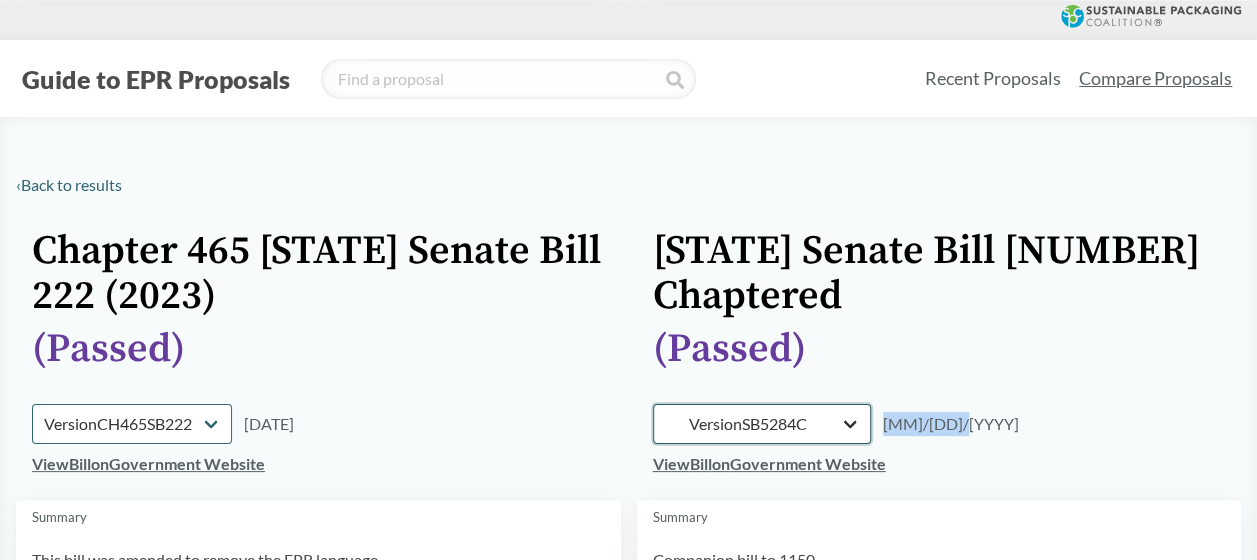 drag, startPoint x: 845, startPoint y: 420, endPoint x: 794, endPoint y: 430, distance: 51.971146 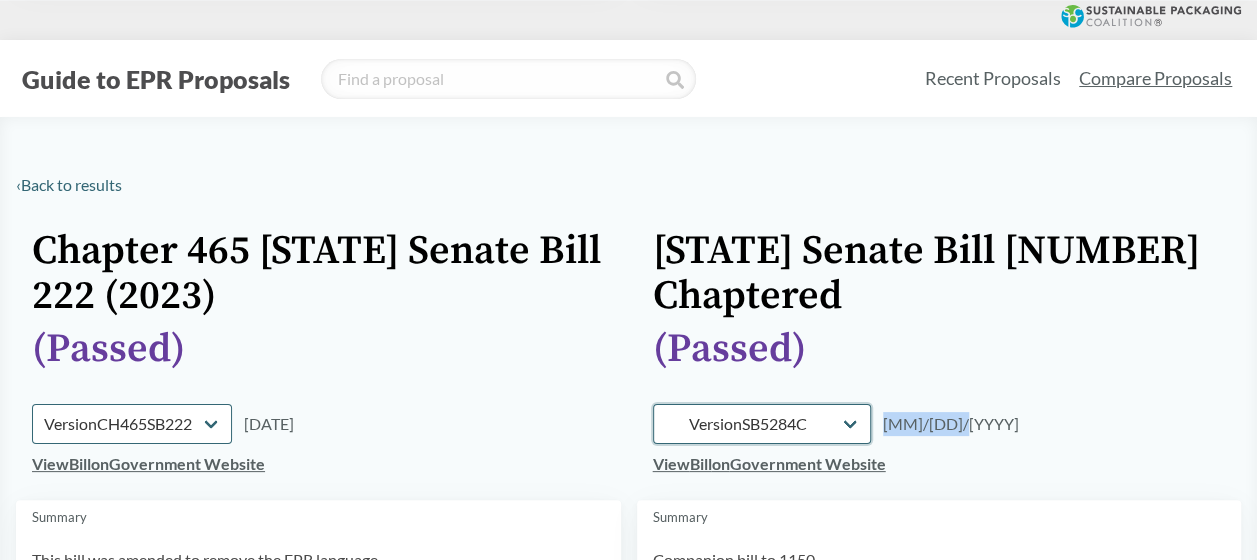 click on "Version  SB5284 Version  SB5284SE Version  SB5284C" at bounding box center [762, 424] 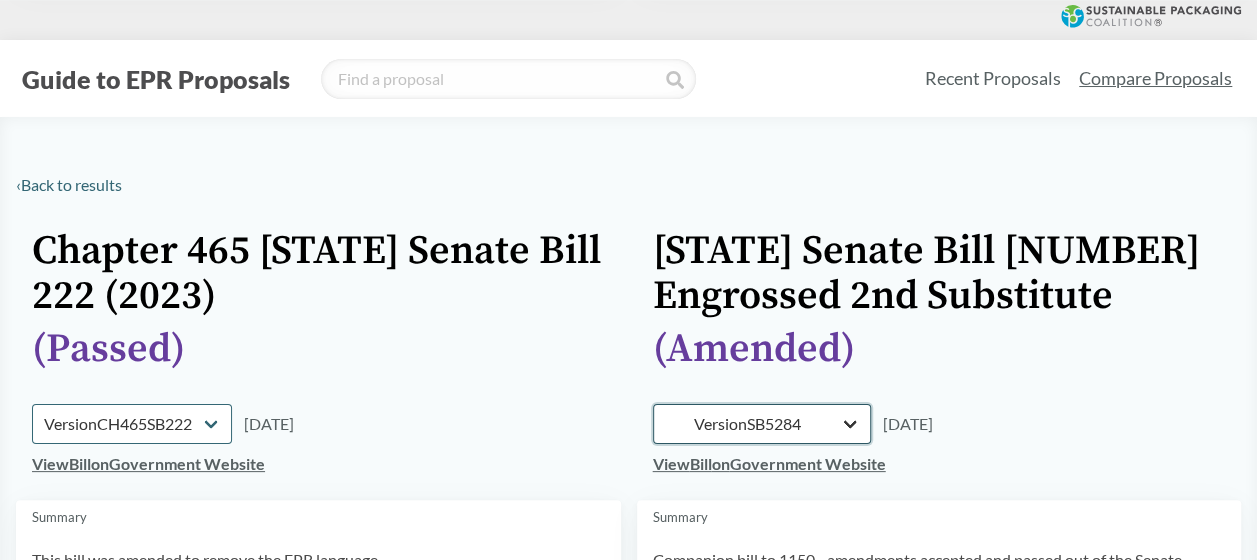 click on "Version SB[NUMBER] Version SB[NUMBER]SE" at bounding box center (762, 424) 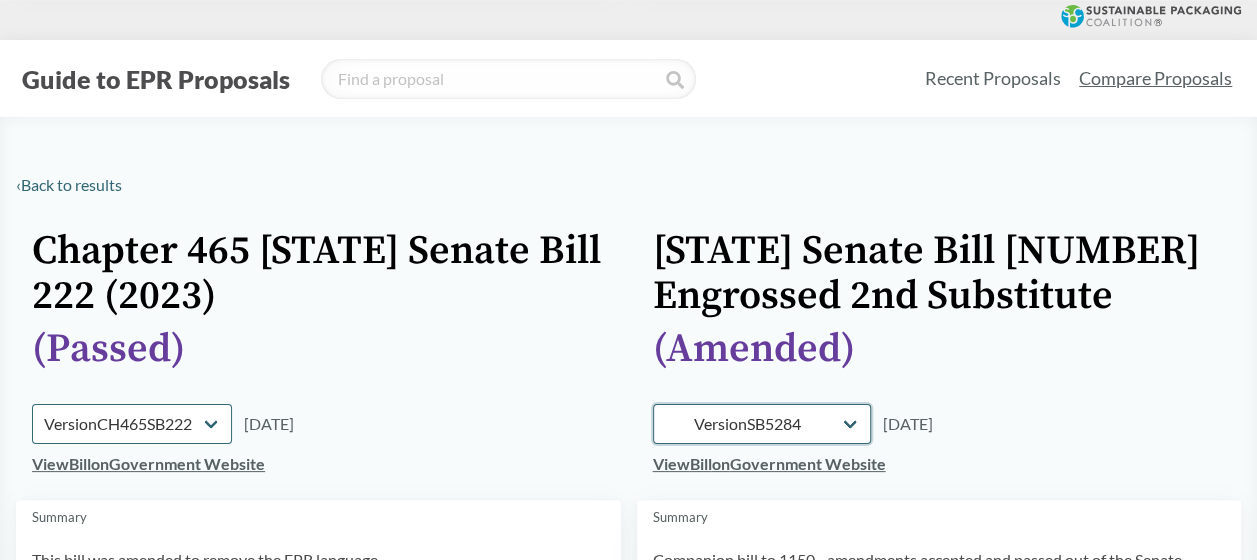 click on "Version SB[NUMBER] Version SB[NUMBER]SE" at bounding box center (762, 424) 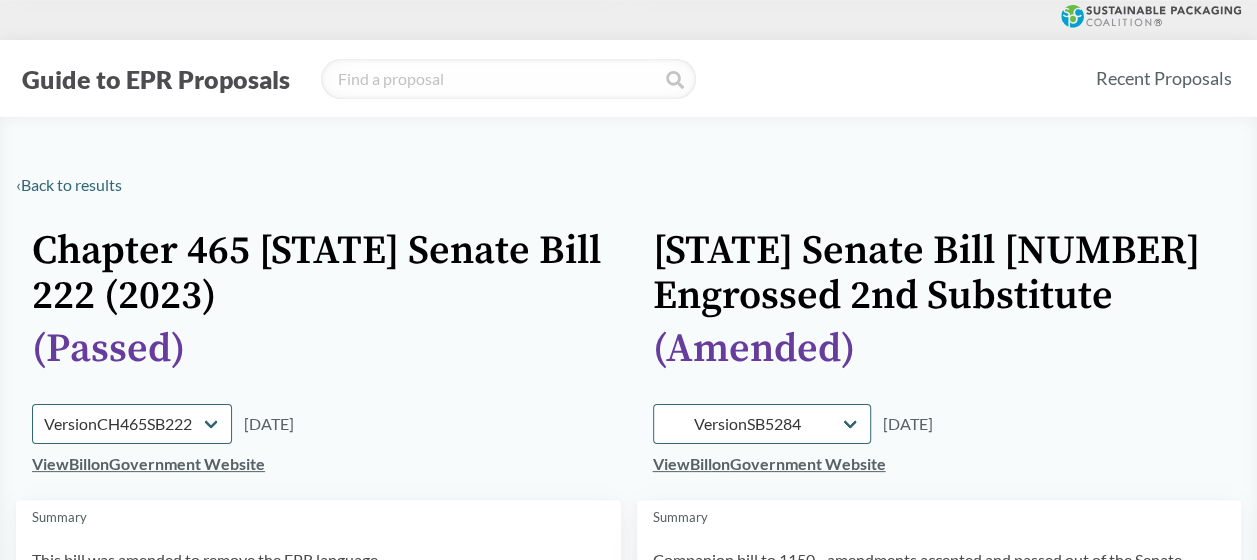 select on "SB5284C" 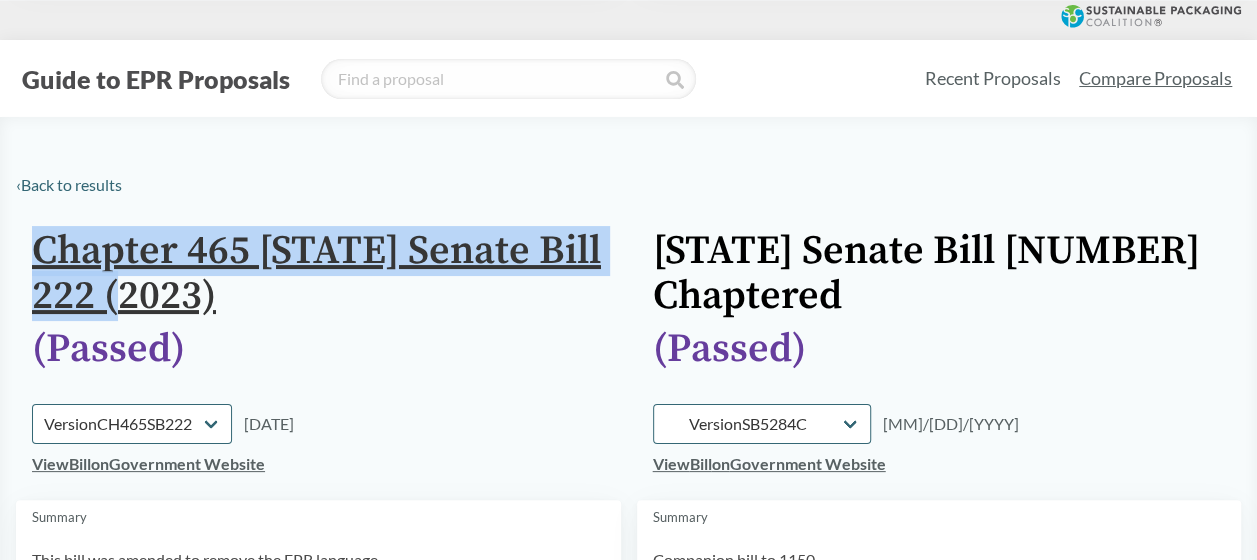 drag, startPoint x: 12, startPoint y: 250, endPoint x: 174, endPoint y: 293, distance: 167.60966 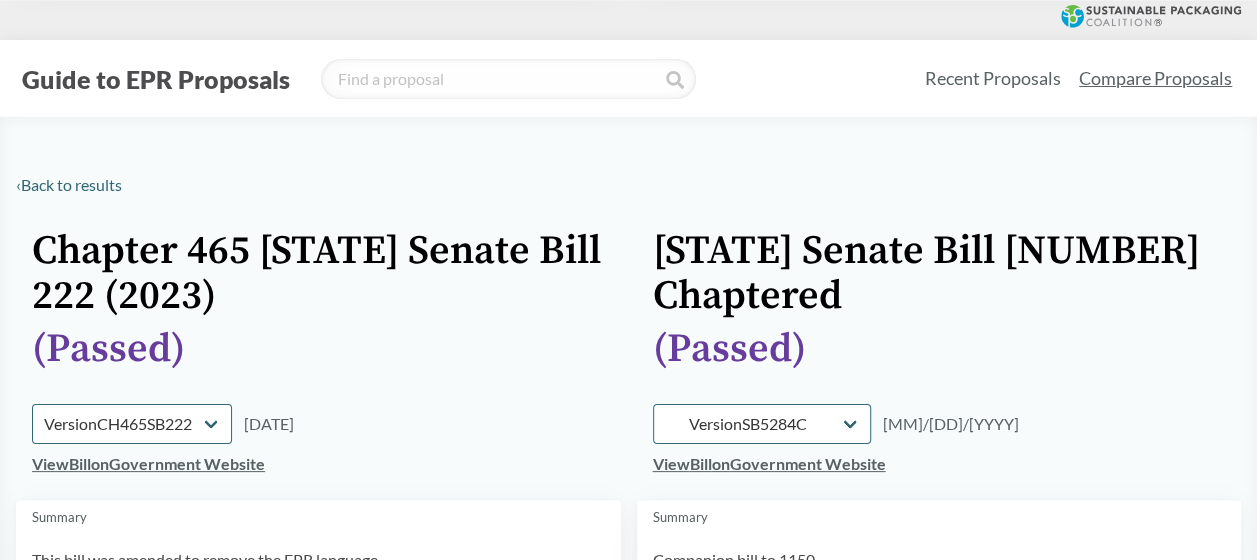click on "Chapter 465 [STATE] Senate Bill 222 (2023)" at bounding box center [318, 274] 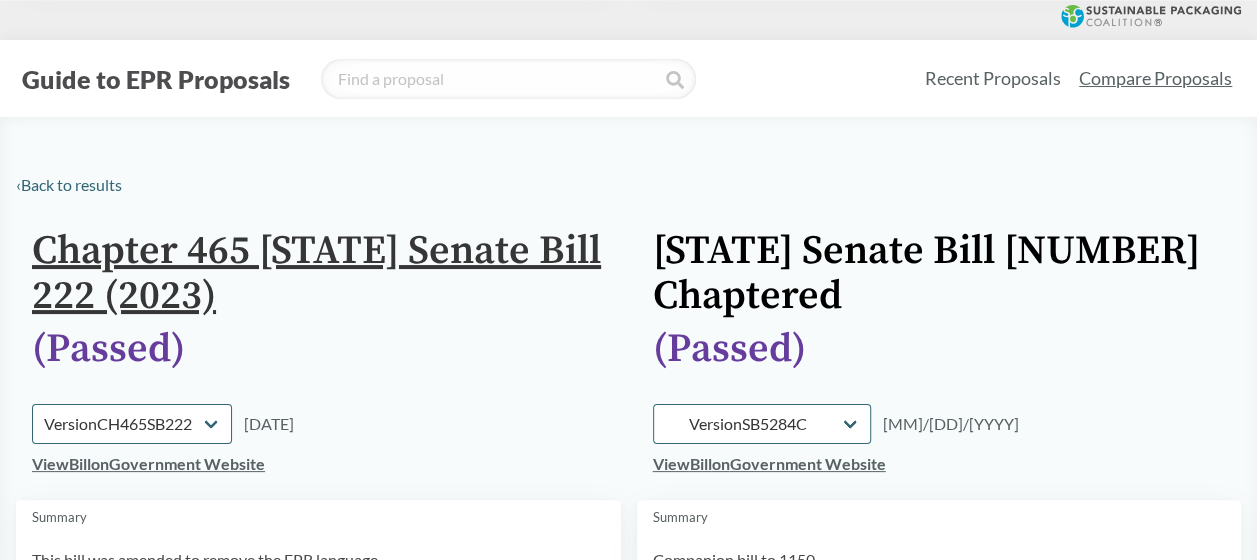 drag, startPoint x: 326, startPoint y: 299, endPoint x: 265, endPoint y: 247, distance: 80.1561 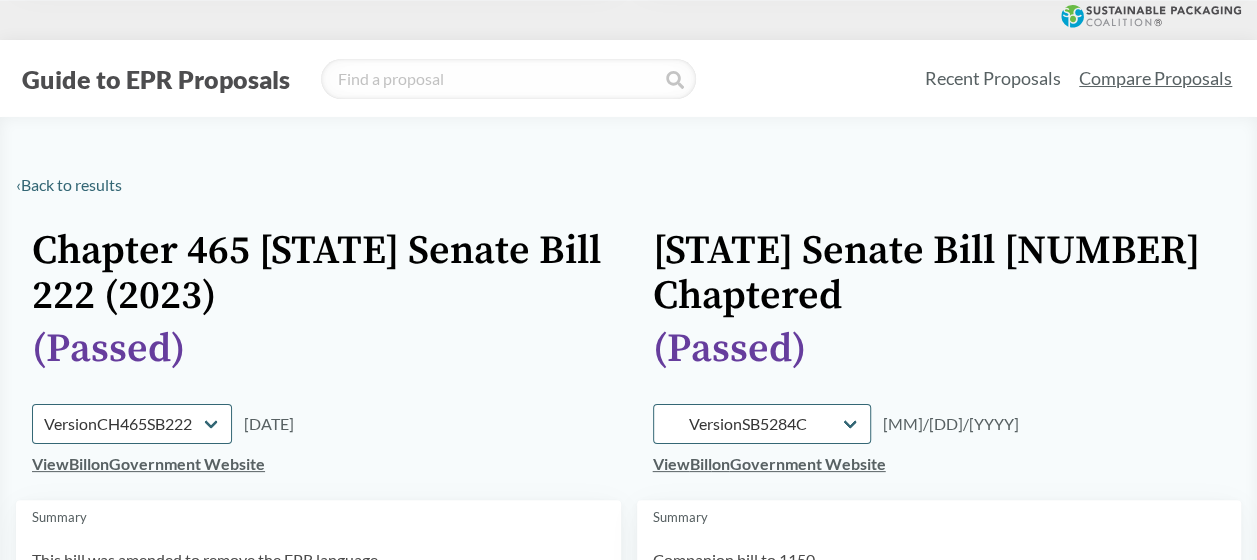 drag, startPoint x: 340, startPoint y: 430, endPoint x: 252, endPoint y: 426, distance: 88.09086 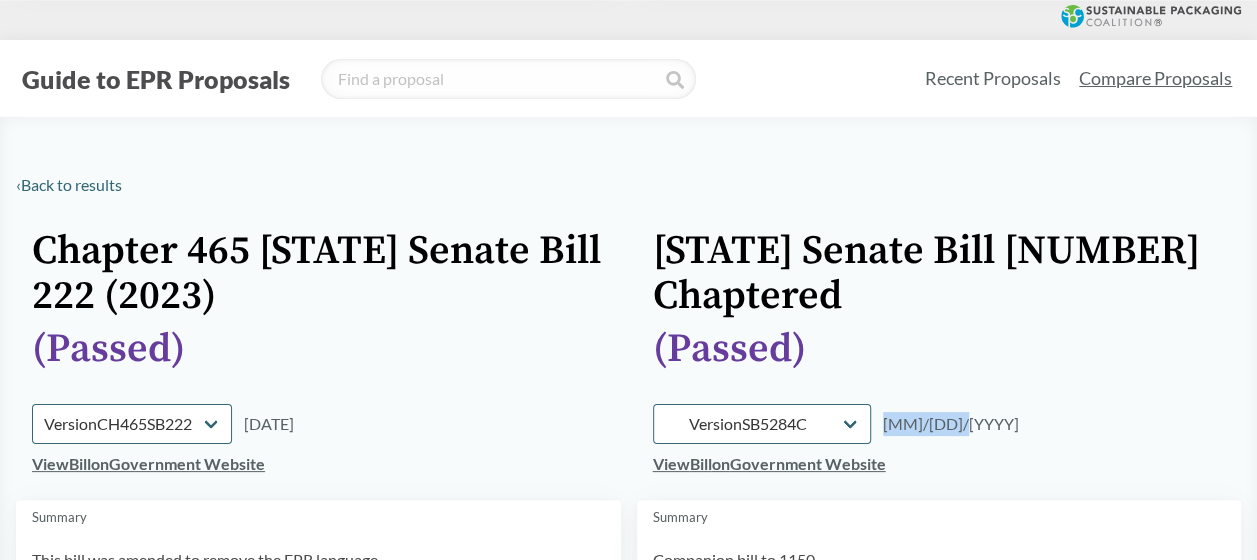 drag, startPoint x: 945, startPoint y: 430, endPoint x: 850, endPoint y: 424, distance: 95.189285 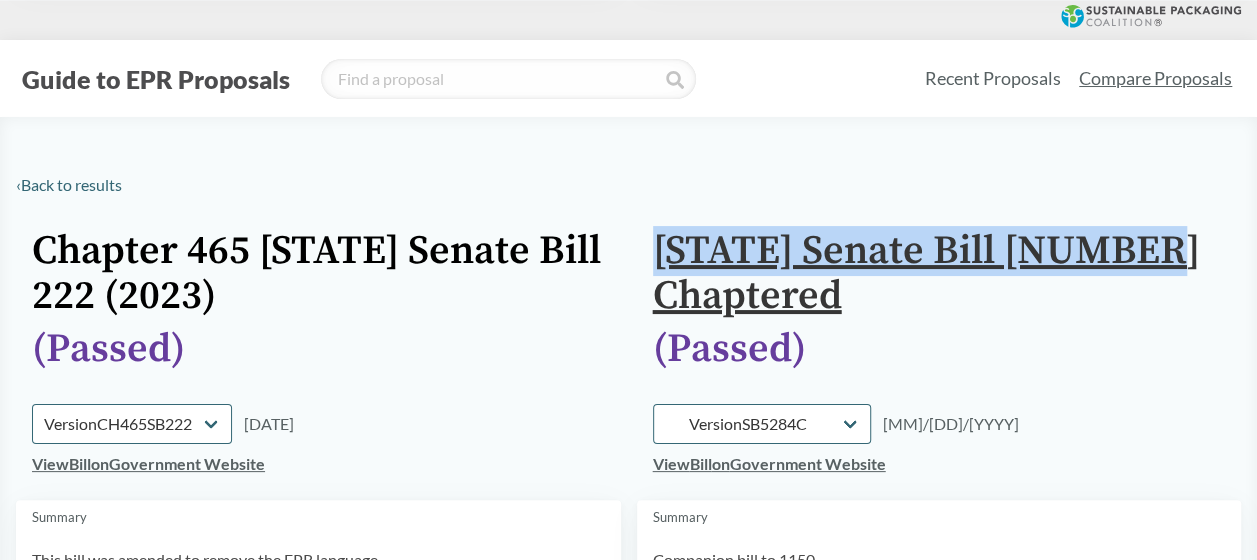 drag, startPoint x: 1075, startPoint y: 248, endPoint x: 666, endPoint y: 246, distance: 409.00488 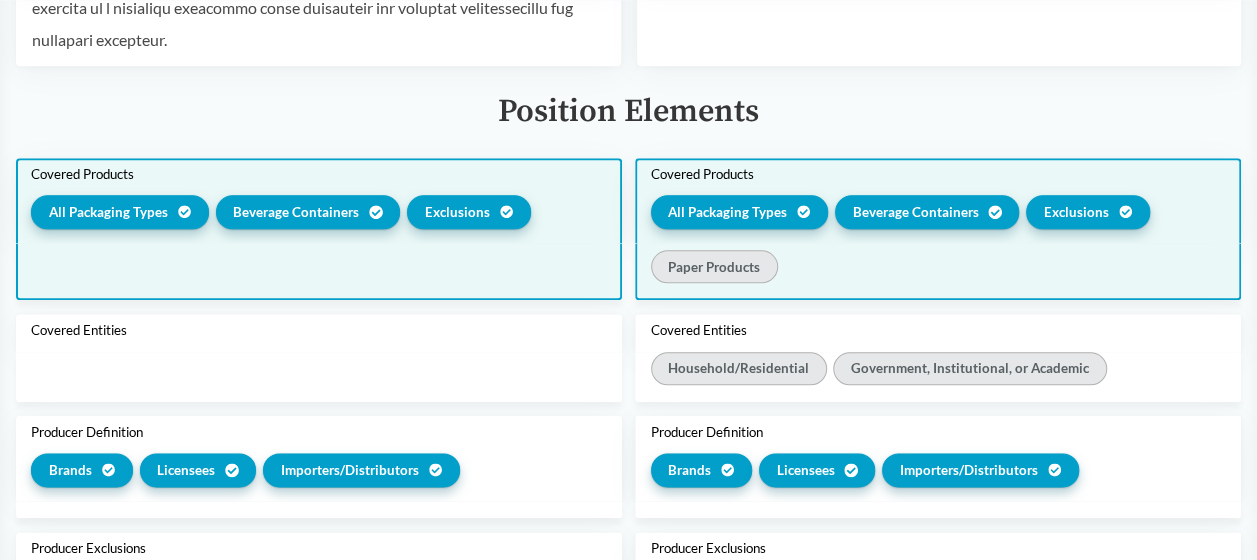 click at bounding box center (319, 271) 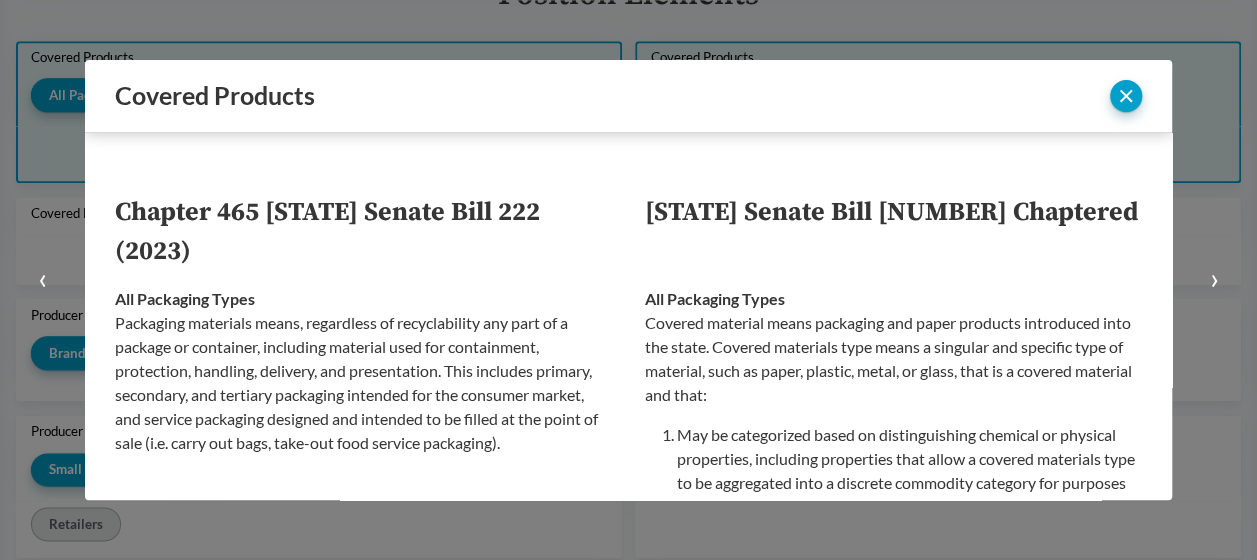 scroll, scrollTop: 883, scrollLeft: 0, axis: vertical 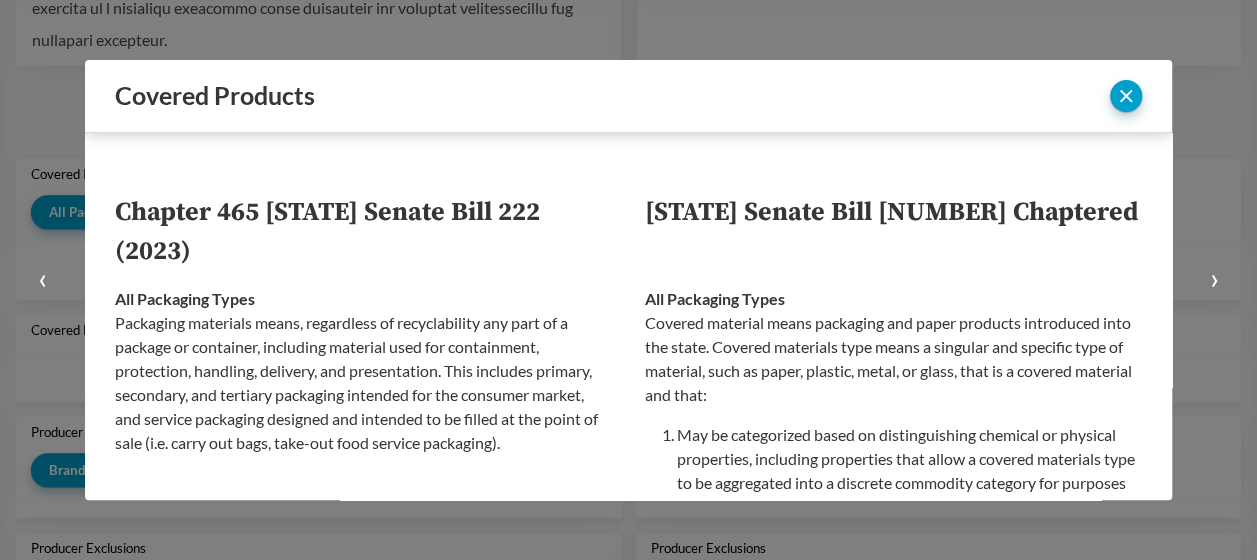 click on "›" at bounding box center [1214, 280] 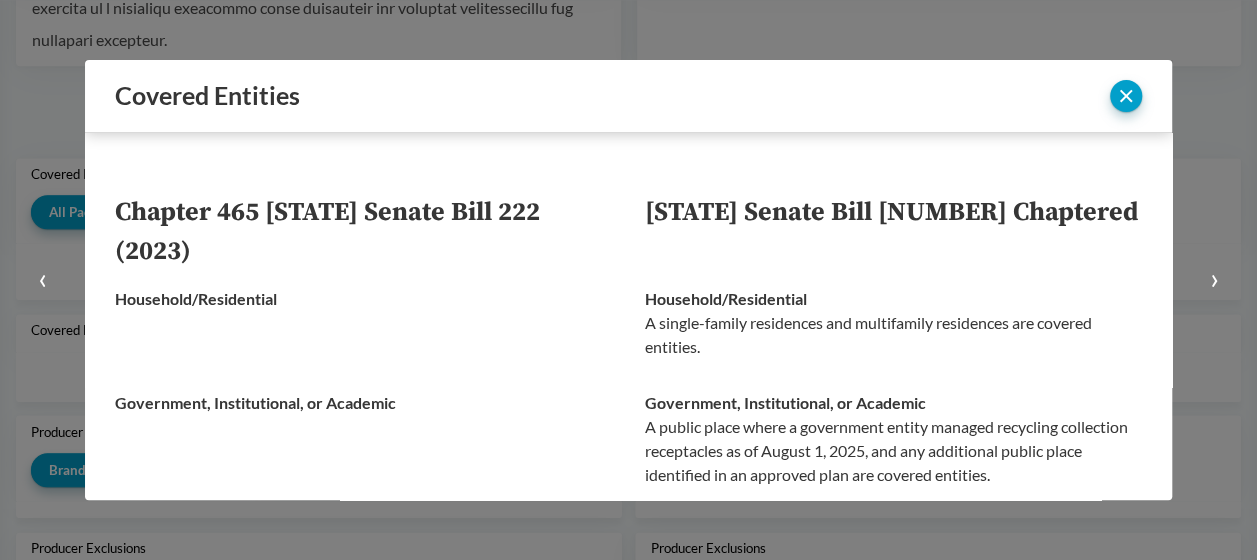 click on "›" at bounding box center [1214, 280] 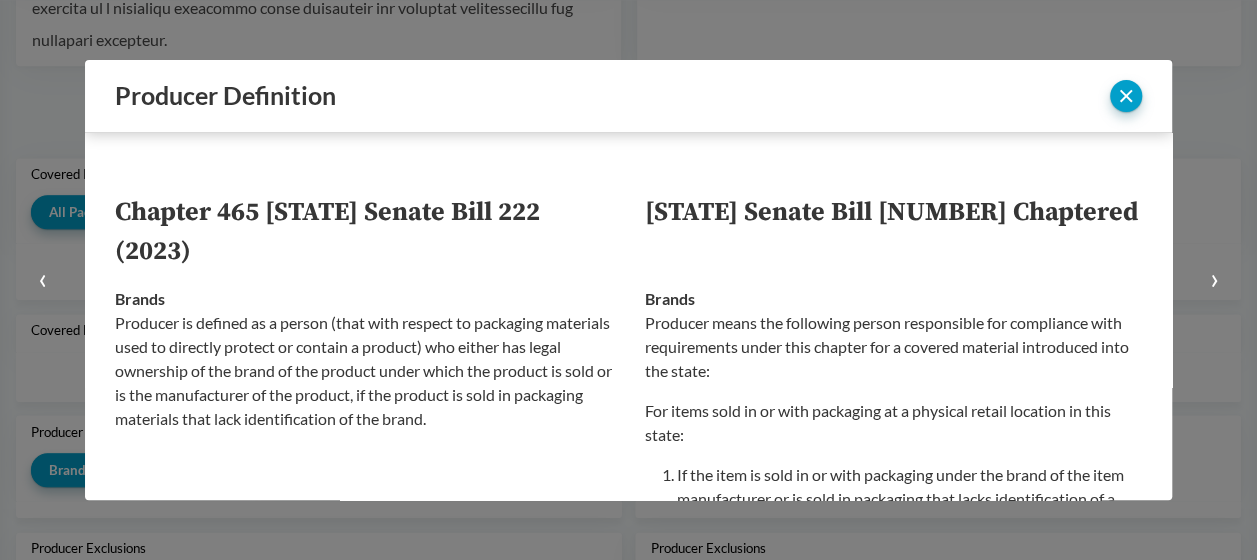 click on "›" at bounding box center (1214, 280) 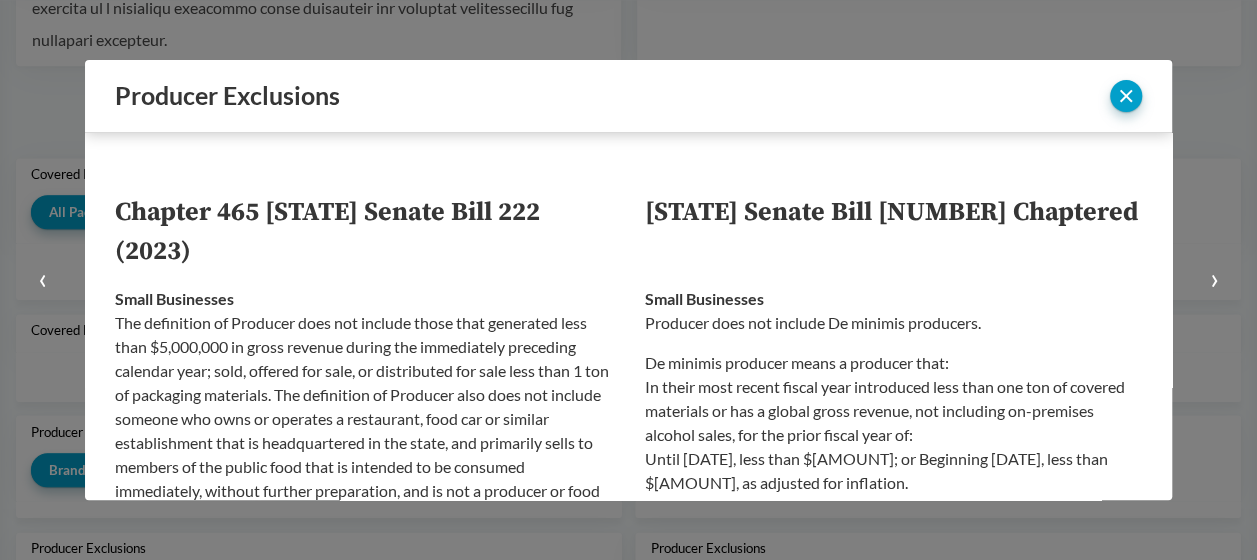 click on "›" at bounding box center (1214, 280) 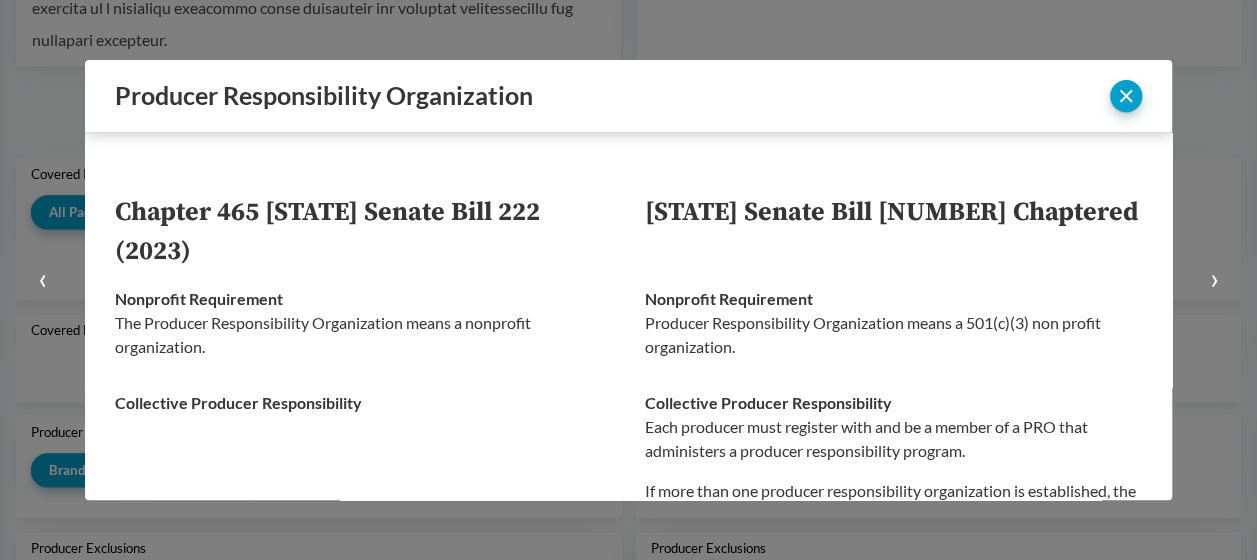 click on "›" at bounding box center (1214, 280) 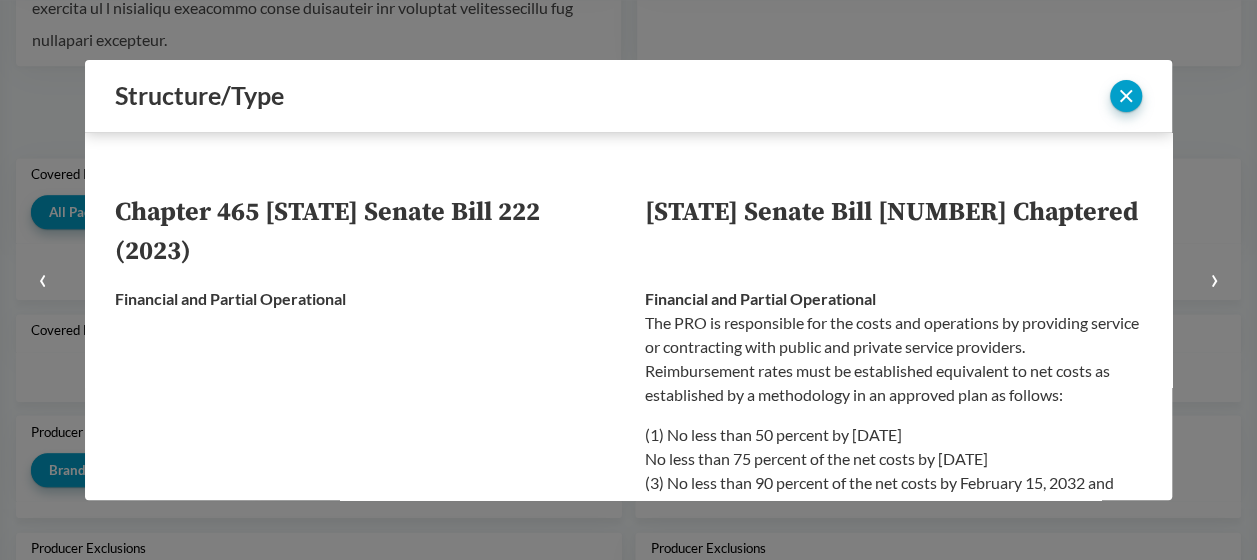 click on "›" at bounding box center (1214, 280) 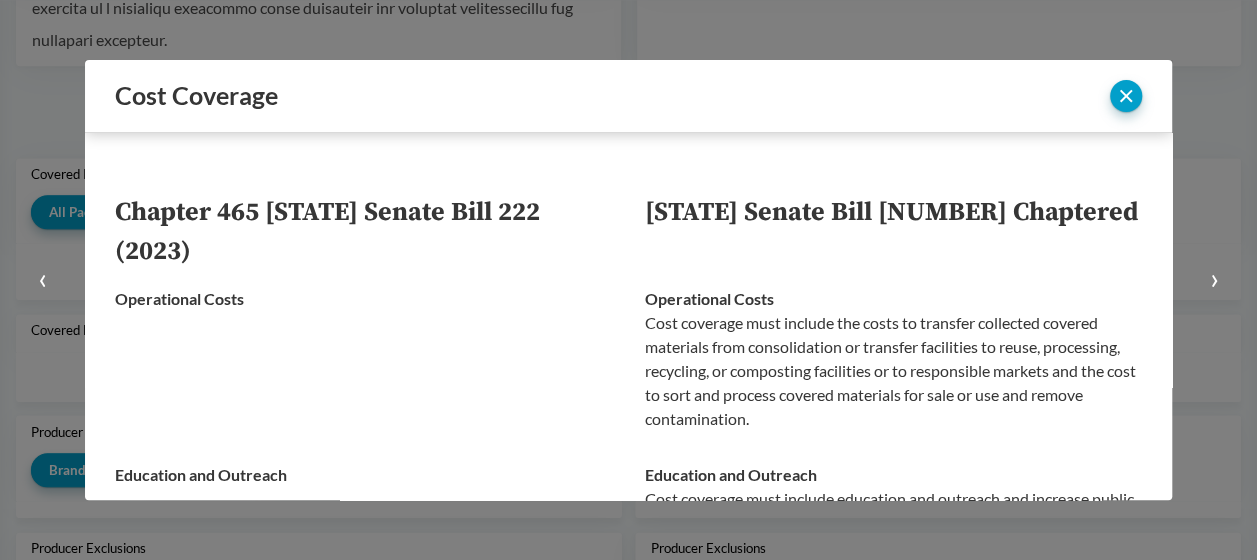 click on "›" at bounding box center (1214, 280) 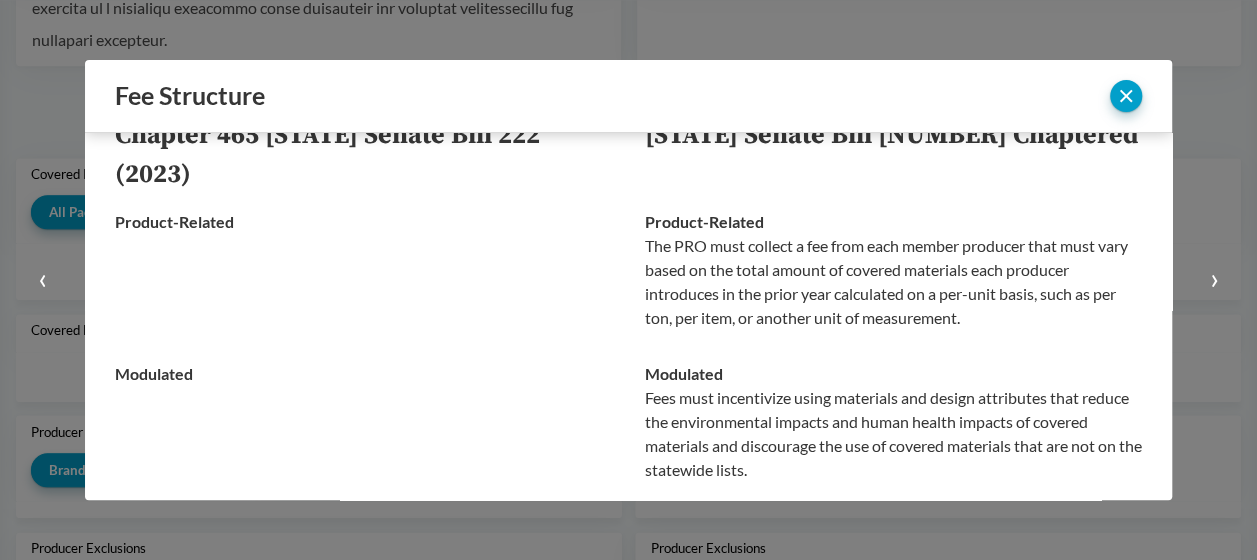 scroll, scrollTop: 52, scrollLeft: 0, axis: vertical 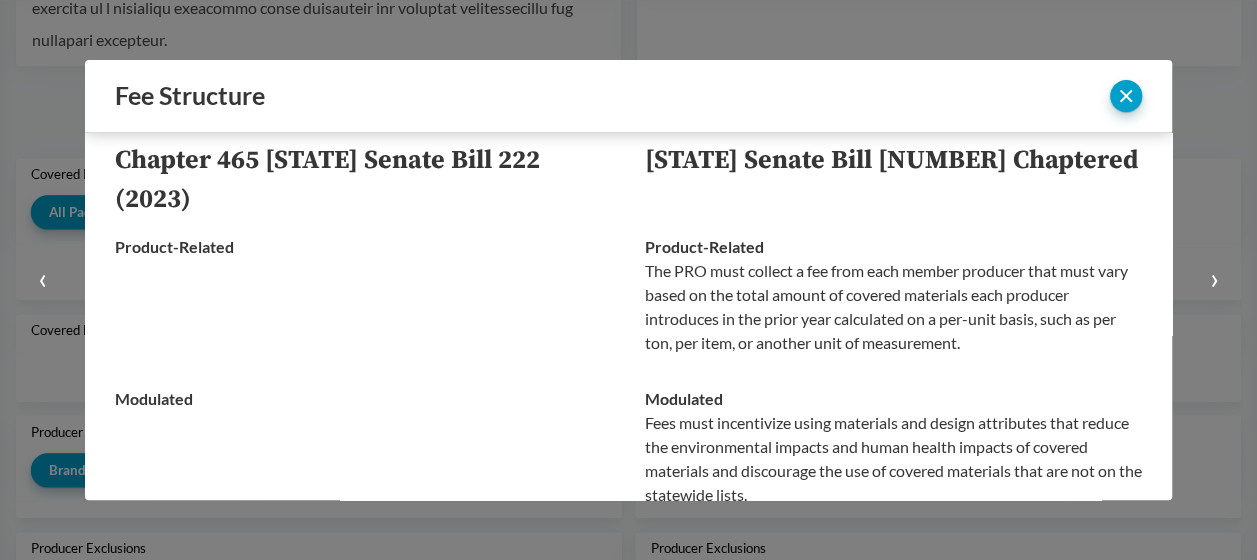 click on "›" at bounding box center [1214, 280] 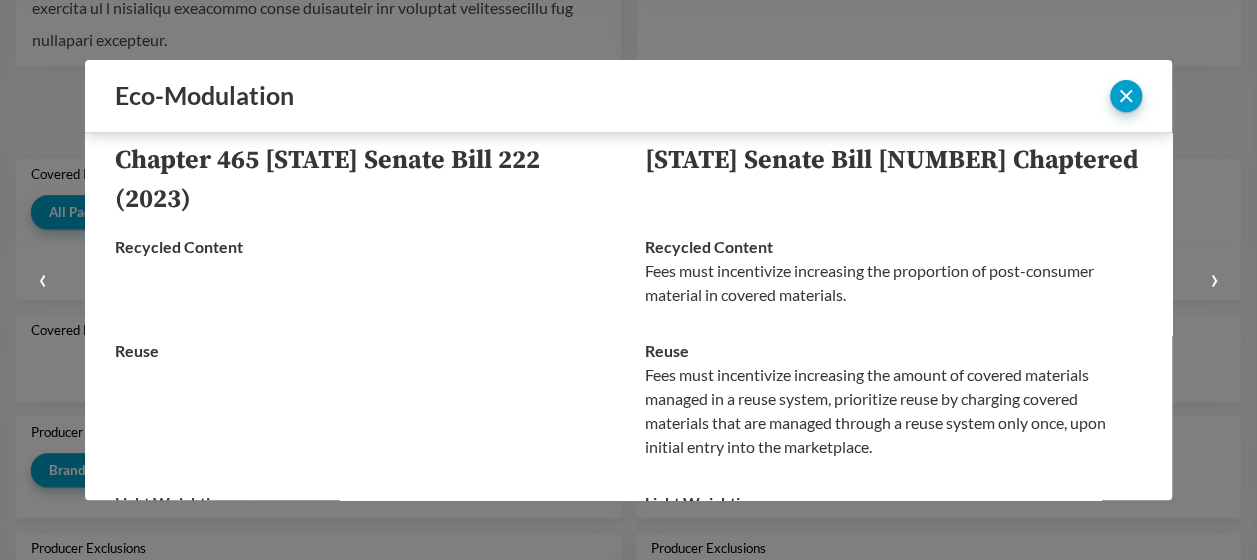 click on "›" at bounding box center [1214, 280] 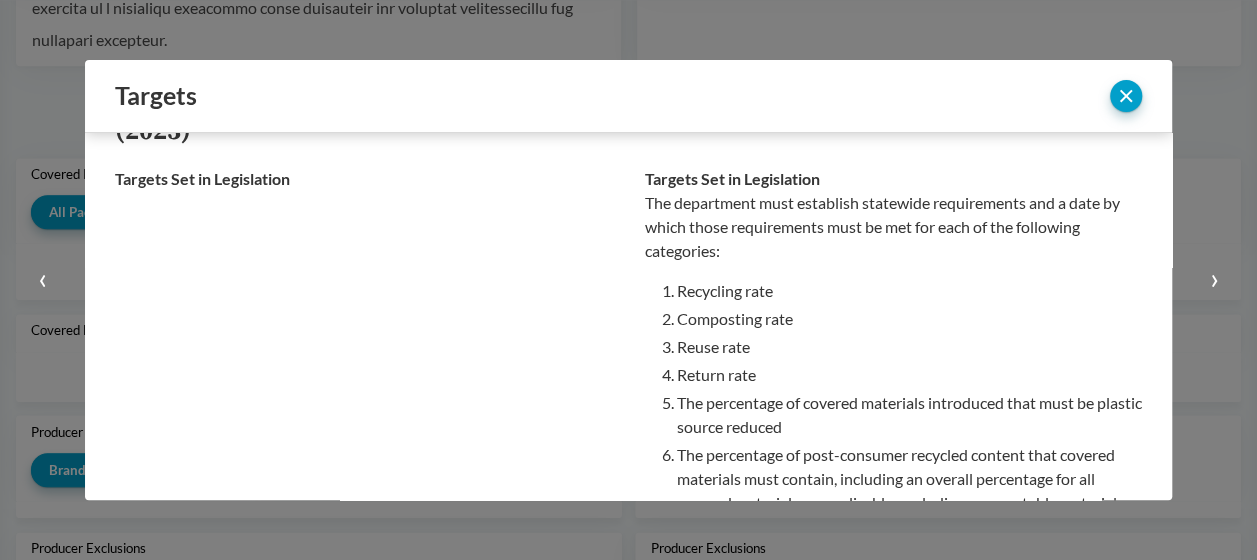 scroll, scrollTop: 20, scrollLeft: 0, axis: vertical 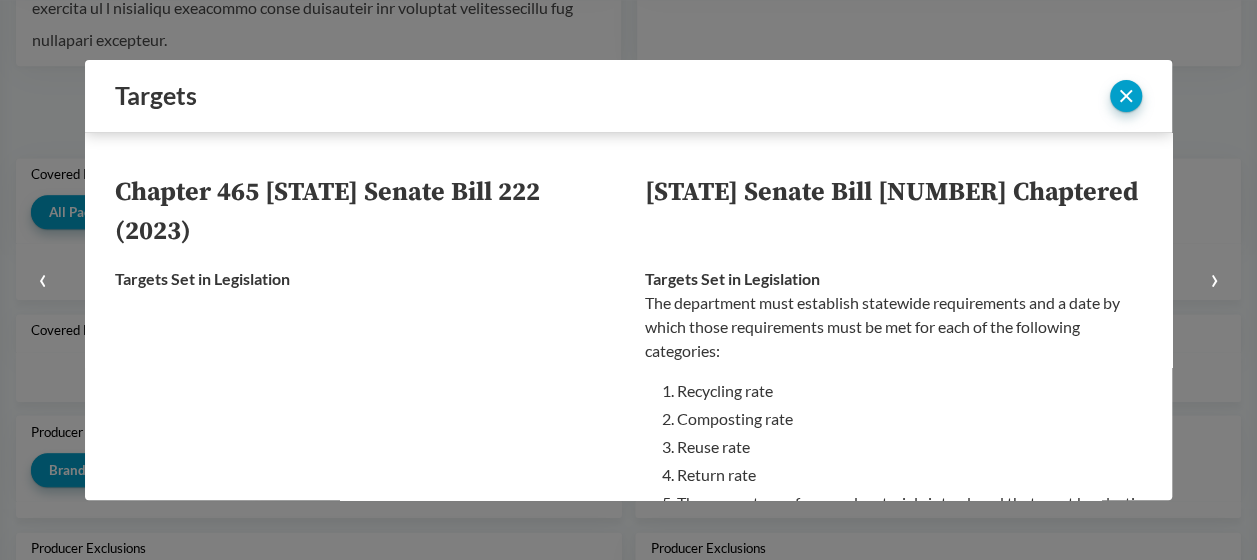 type 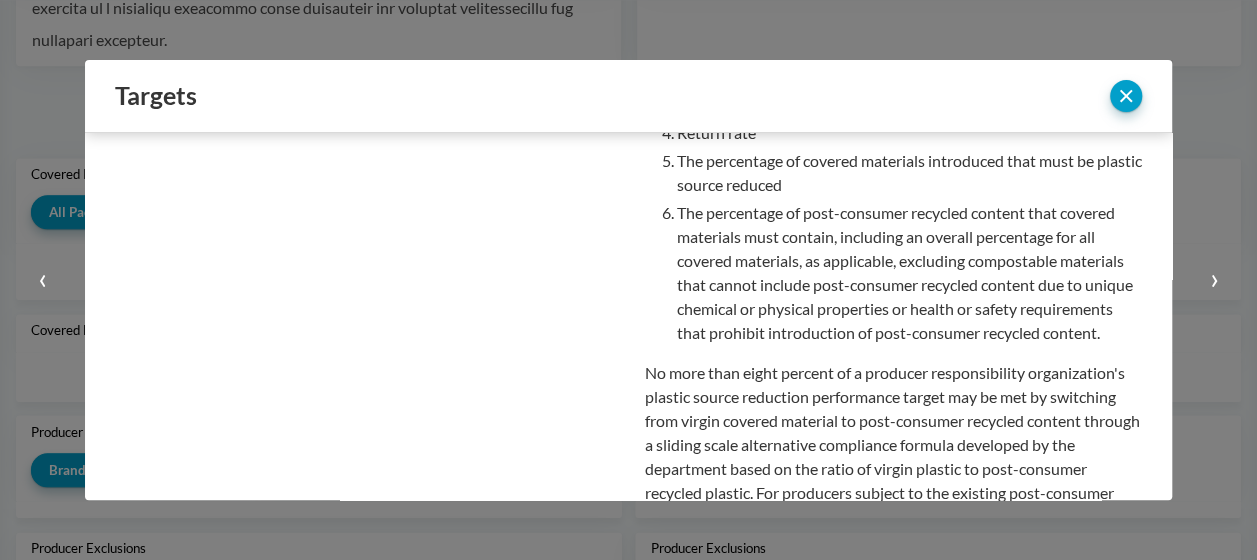 scroll, scrollTop: 320, scrollLeft: 0, axis: vertical 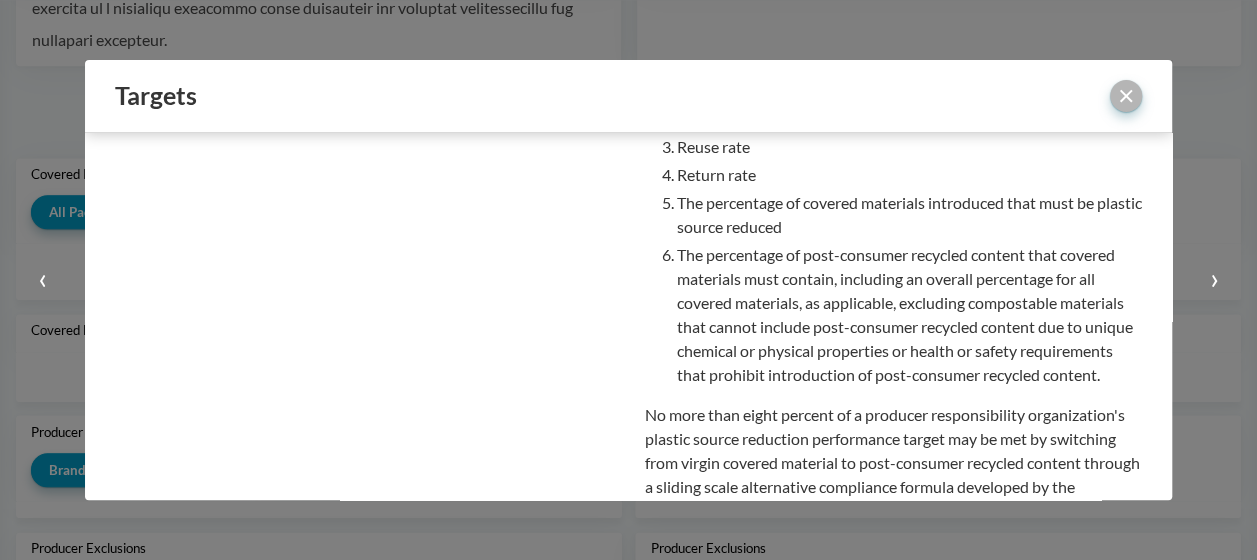 click at bounding box center [1126, 96] 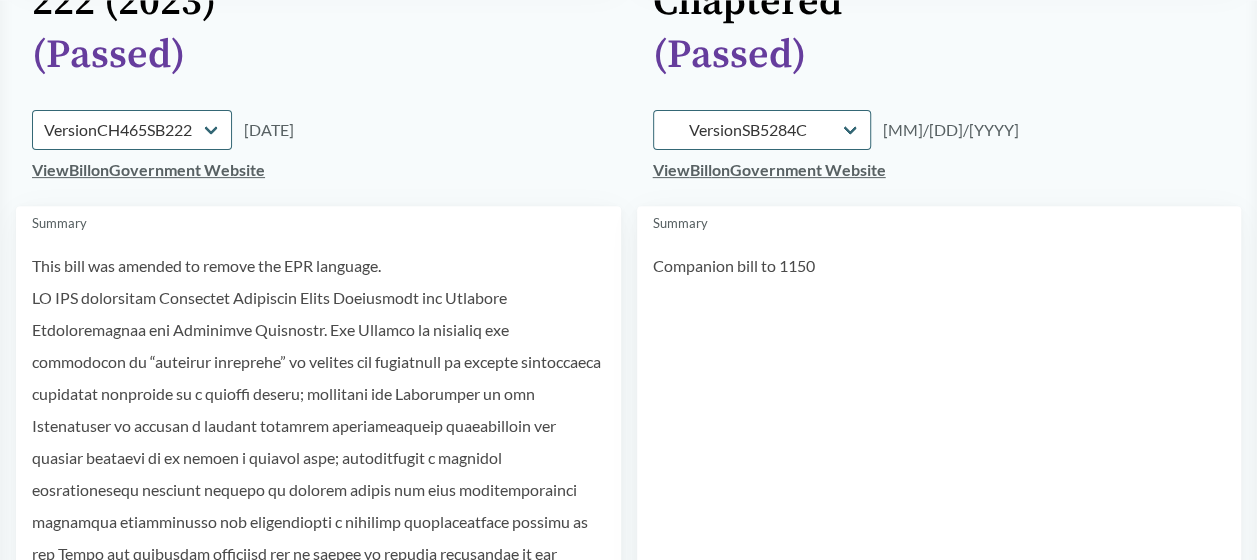 scroll, scrollTop: 0, scrollLeft: 0, axis: both 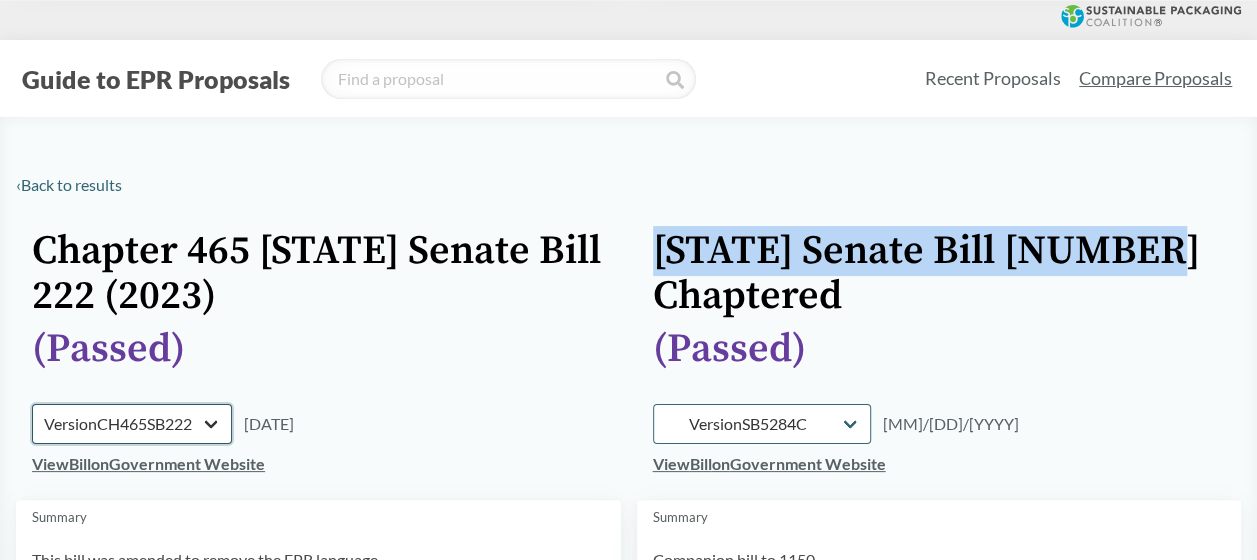 click on "Version  CH465SB222 Version  SB222" at bounding box center (132, 424) 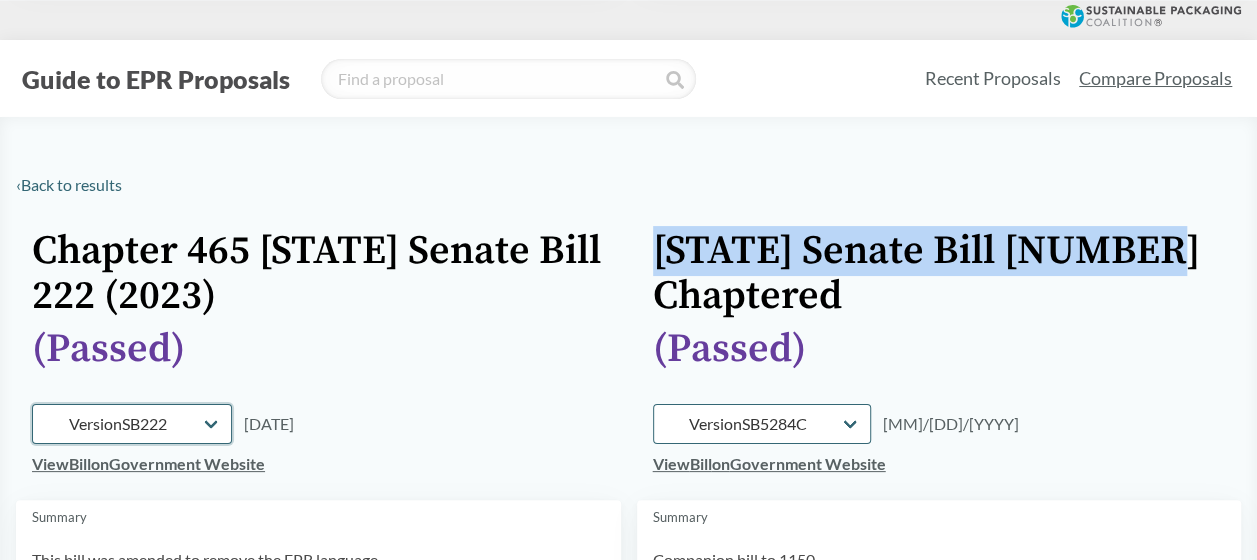 click on "Version  CH465SB222 Version  SB222" at bounding box center (132, 424) 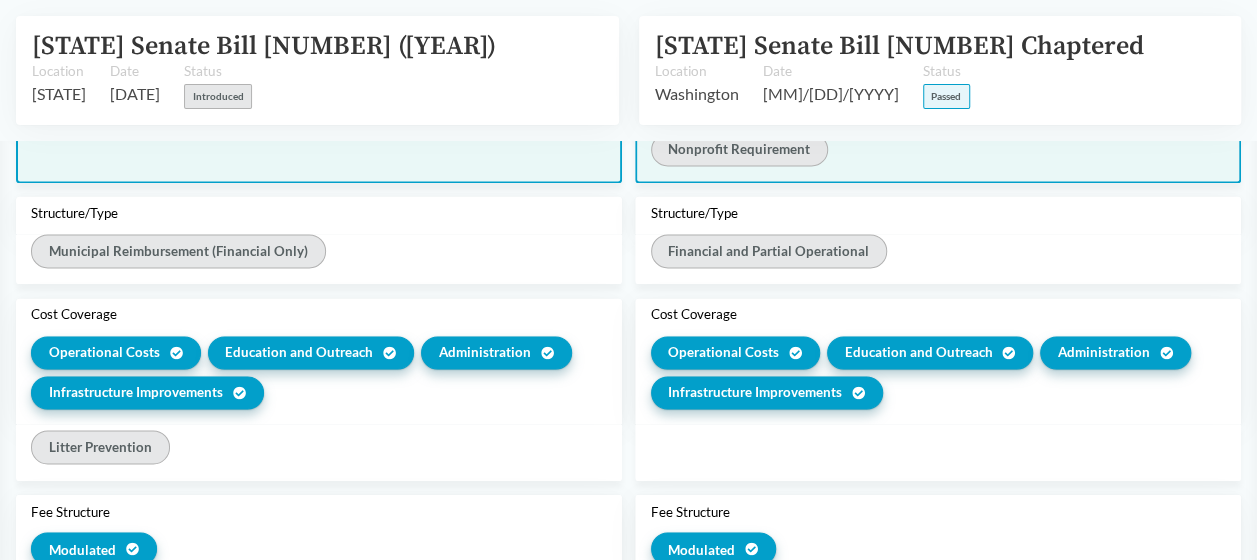 scroll, scrollTop: 1944, scrollLeft: 0, axis: vertical 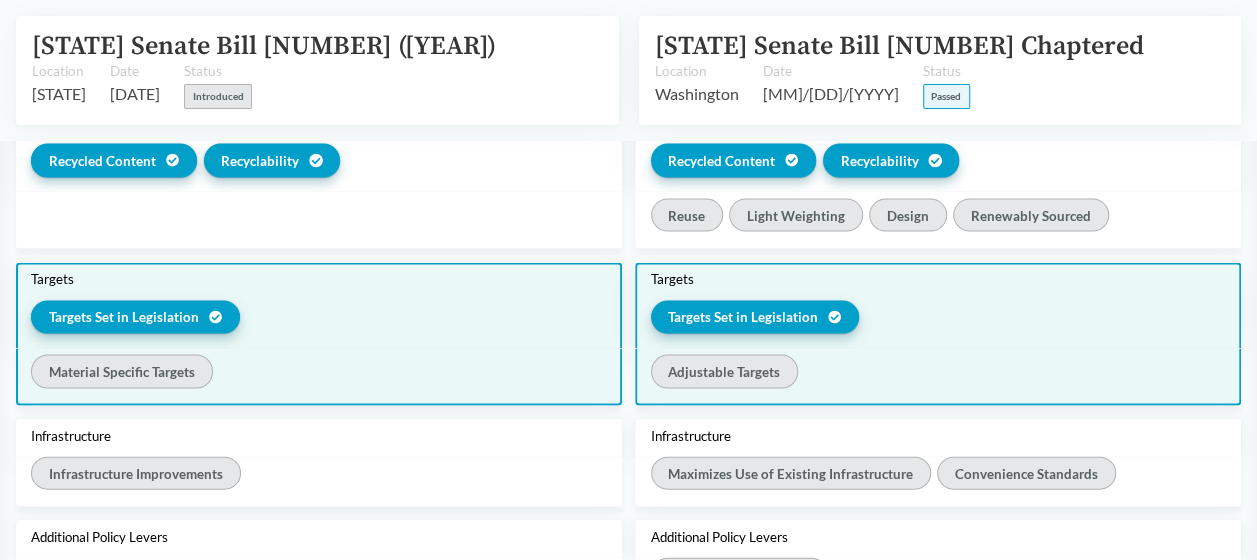 click on "Targets Set in Legislation" at bounding box center (124, 317) 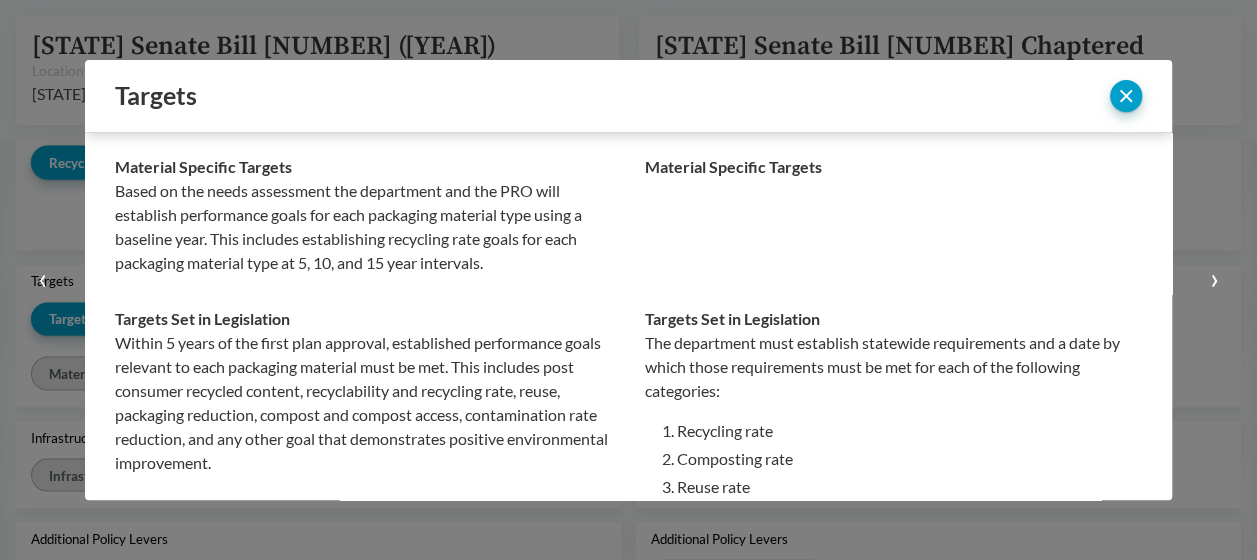 scroll, scrollTop: 120, scrollLeft: 0, axis: vertical 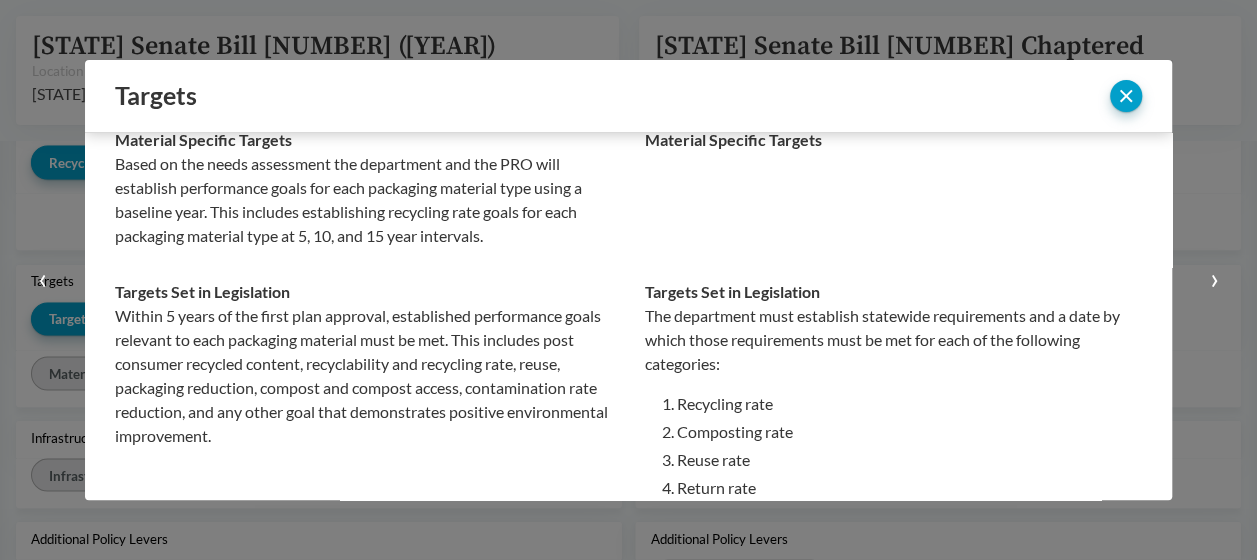 type 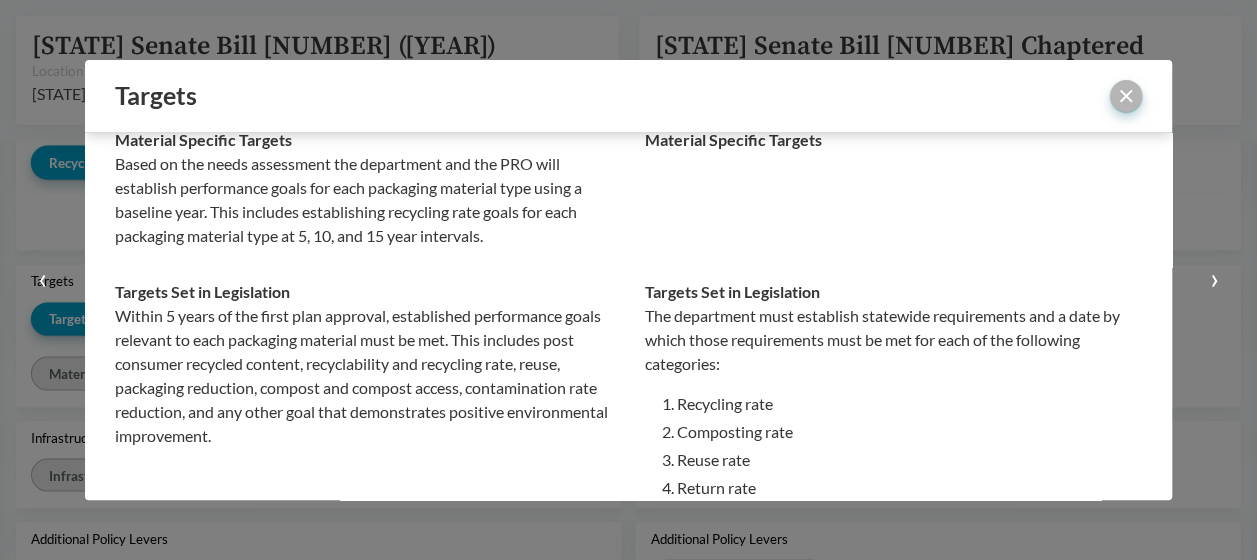 click at bounding box center (1126, 96) 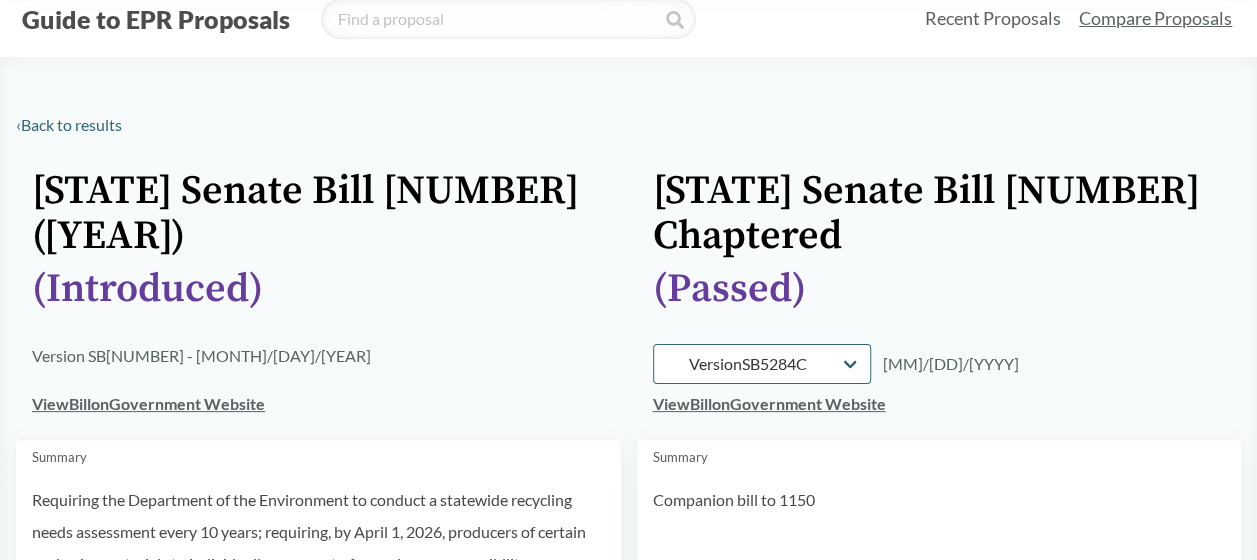 scroll, scrollTop: 100, scrollLeft: 0, axis: vertical 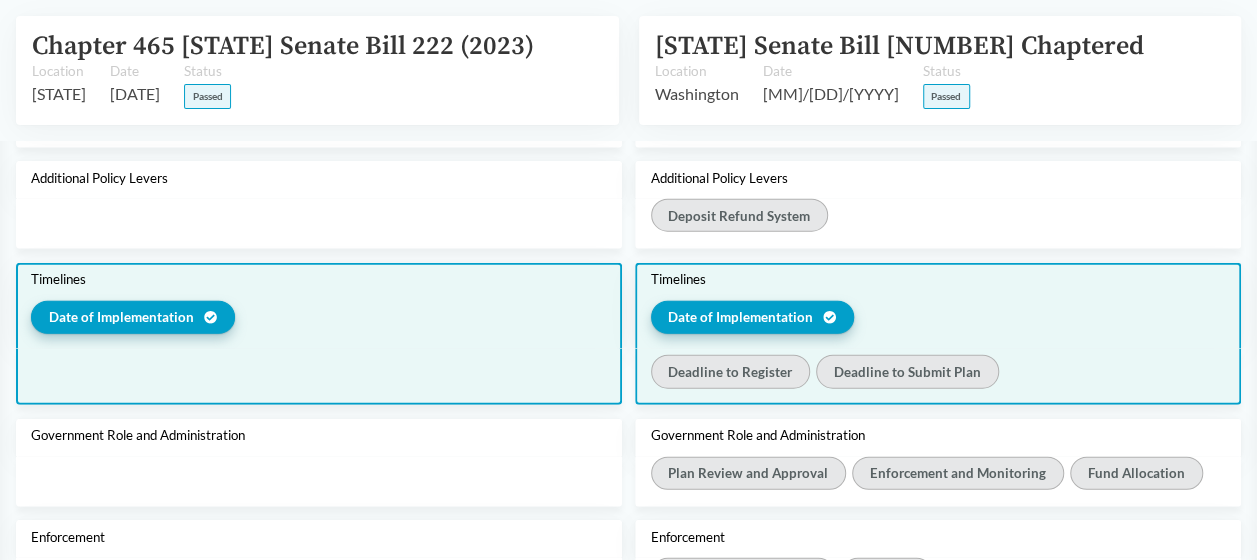 click on "Date of Implementation" at bounding box center [121, 317] 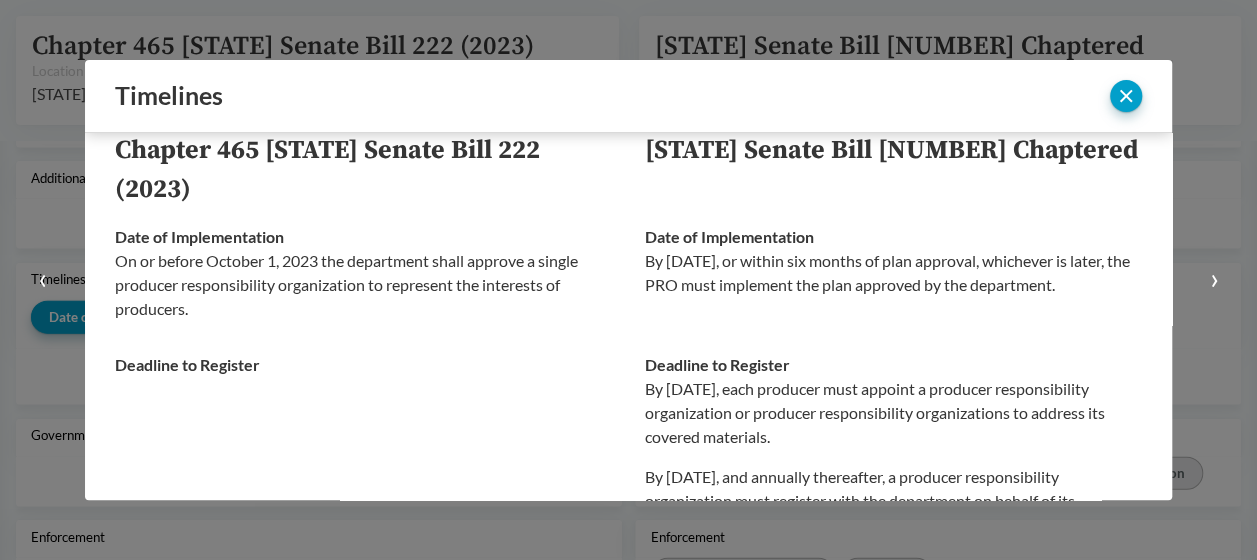 scroll, scrollTop: 20, scrollLeft: 0, axis: vertical 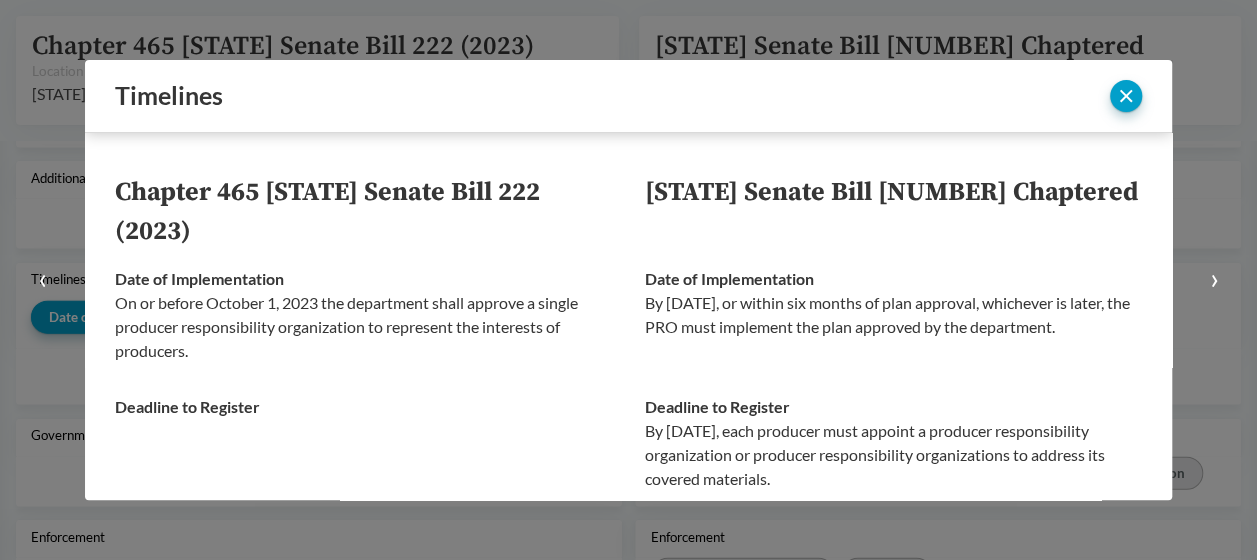 type 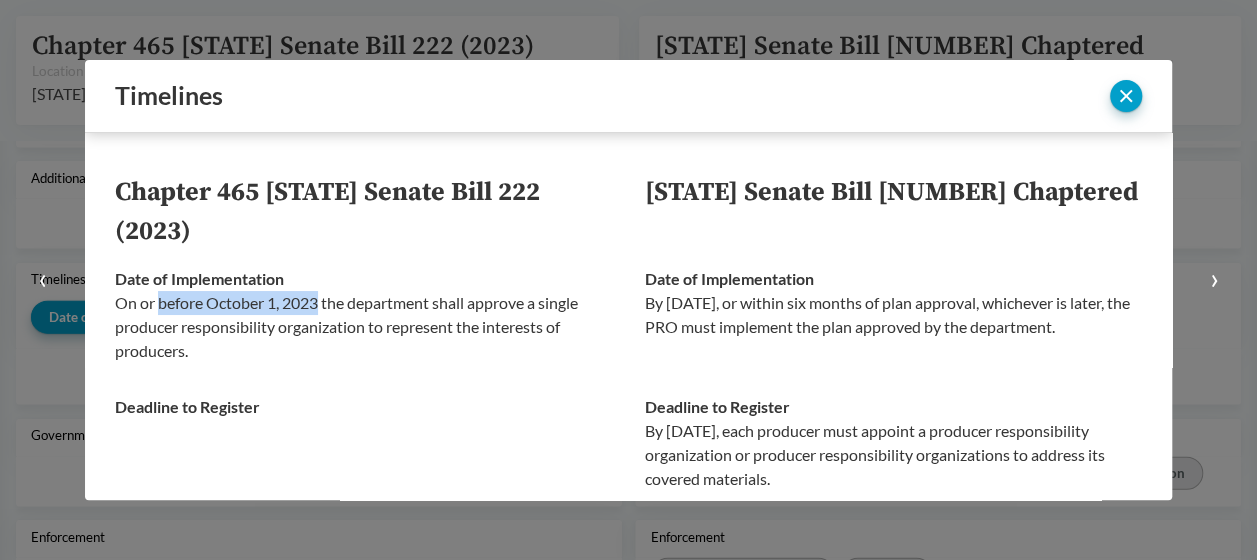 drag, startPoint x: 160, startPoint y: 304, endPoint x: 320, endPoint y: 306, distance: 160.0125 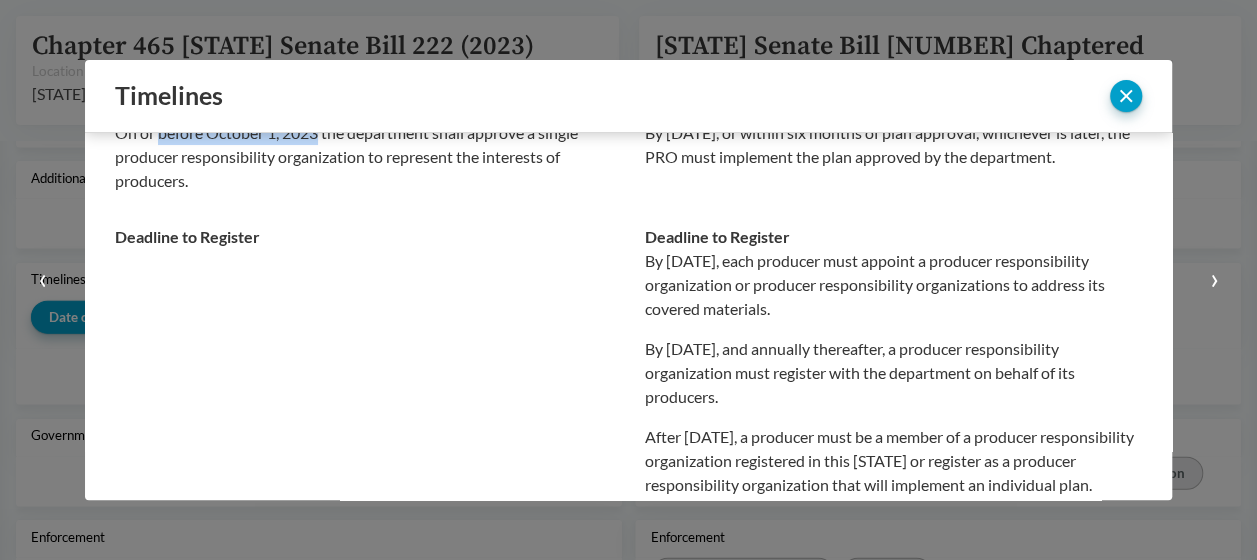 scroll, scrollTop: 68, scrollLeft: 0, axis: vertical 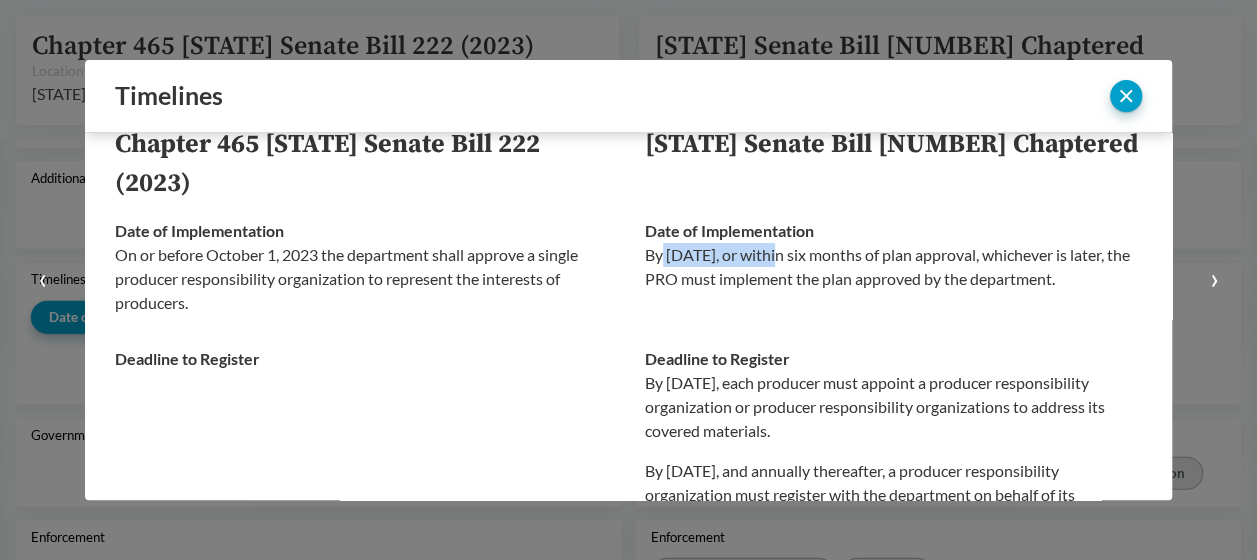 drag, startPoint x: 656, startPoint y: 248, endPoint x: 772, endPoint y: 254, distance: 116.15507 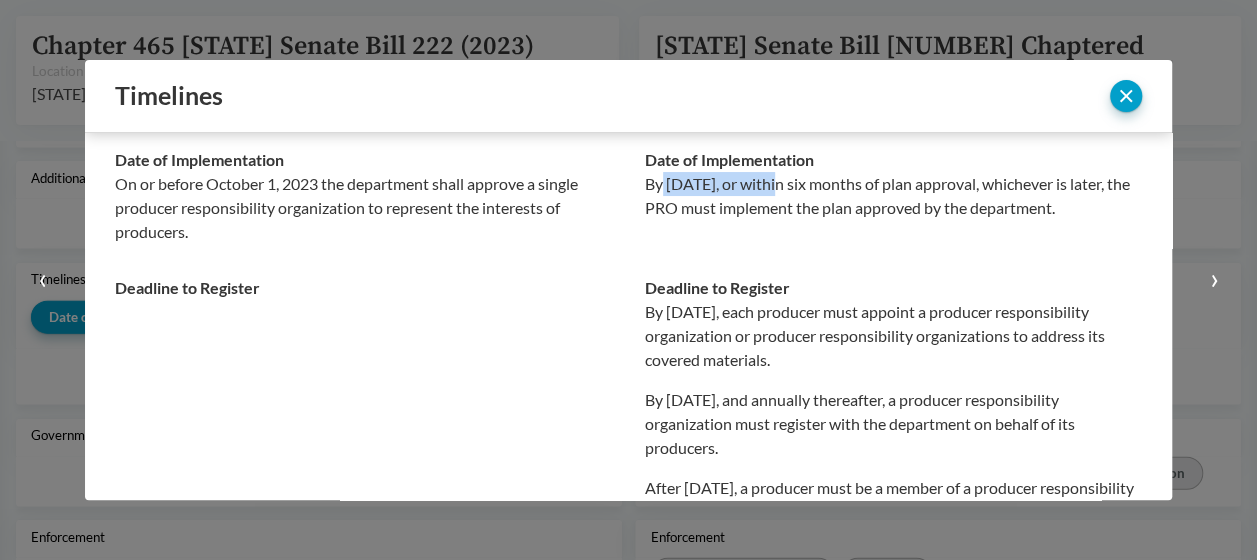 scroll, scrollTop: 168, scrollLeft: 0, axis: vertical 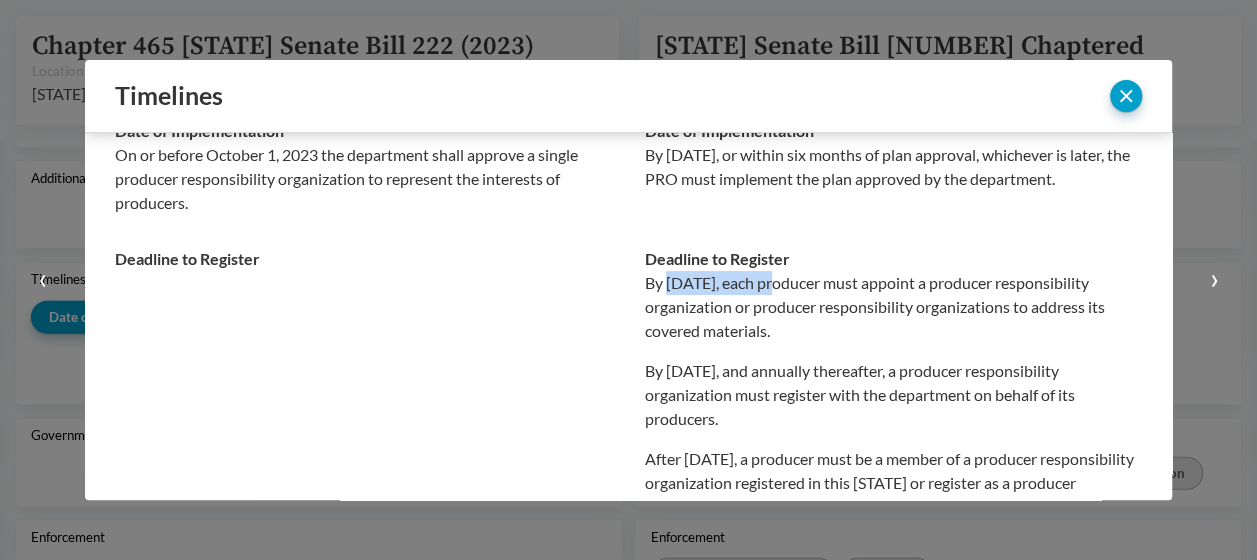 drag, startPoint x: 660, startPoint y: 283, endPoint x: 769, endPoint y: 281, distance: 109.01835 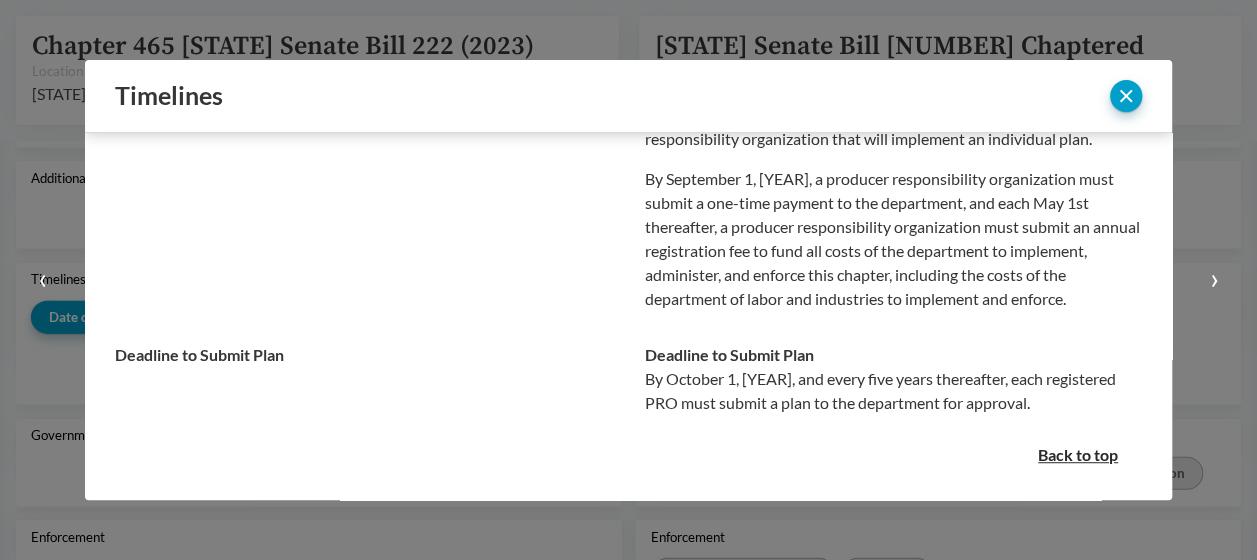 scroll, scrollTop: 568, scrollLeft: 0, axis: vertical 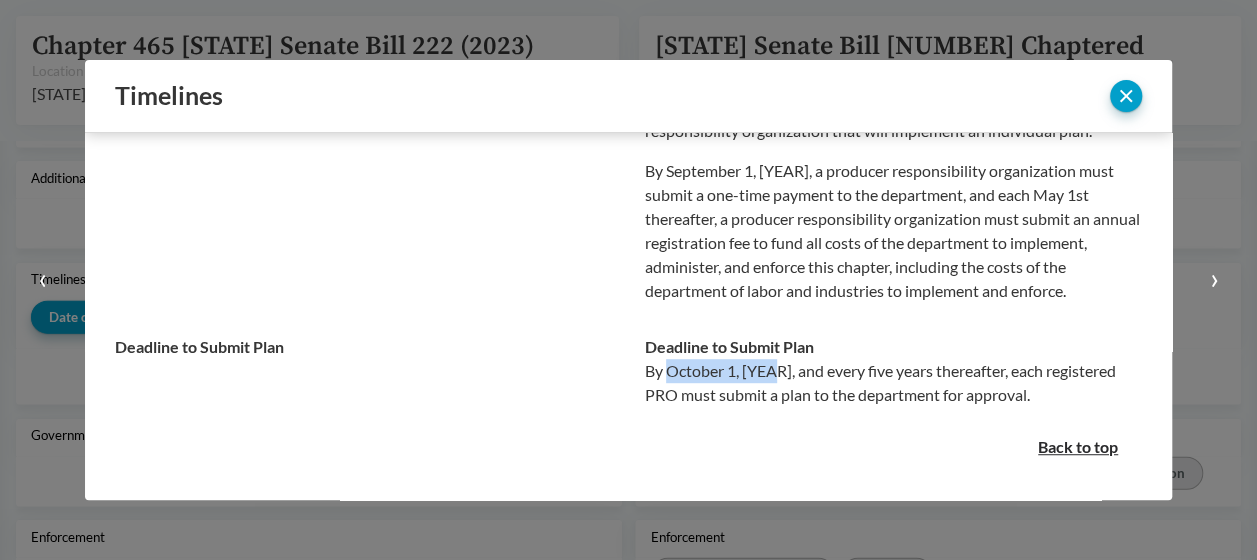 drag, startPoint x: 659, startPoint y: 368, endPoint x: 772, endPoint y: 364, distance: 113.07078 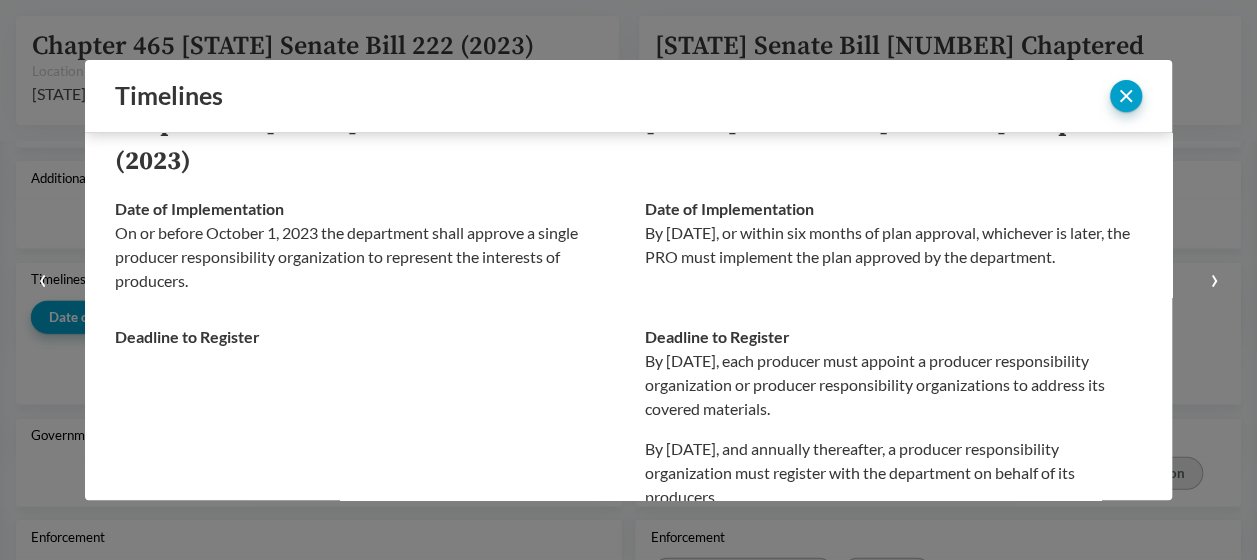 scroll, scrollTop: 0, scrollLeft: 0, axis: both 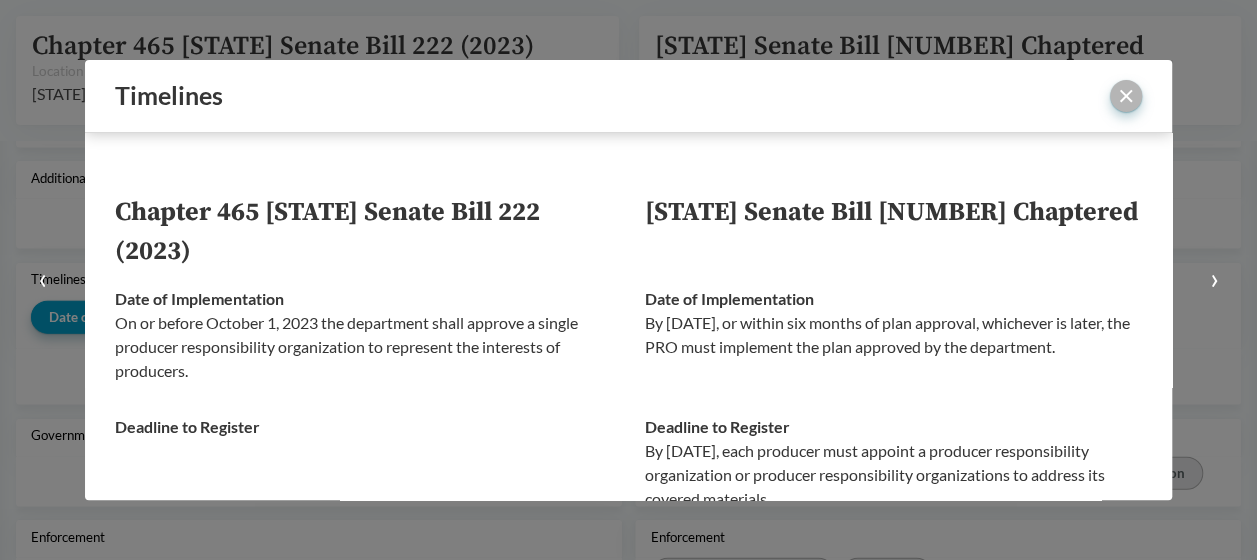 click at bounding box center [1126, 96] 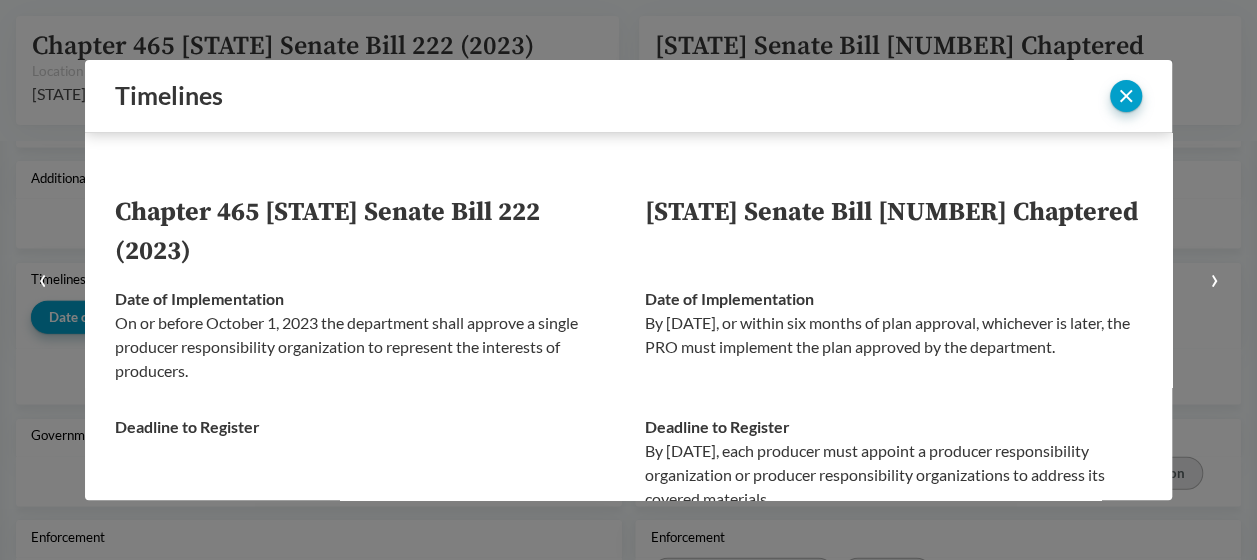 scroll, scrollTop: 2373, scrollLeft: 0, axis: vertical 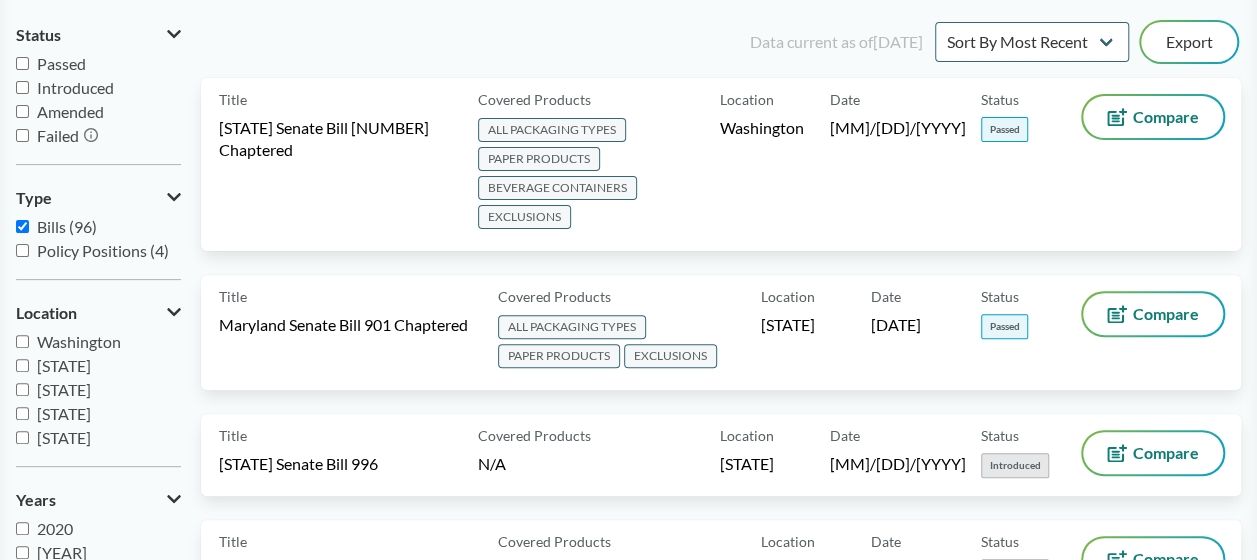 click on "[STATE]" at bounding box center (64, 365) 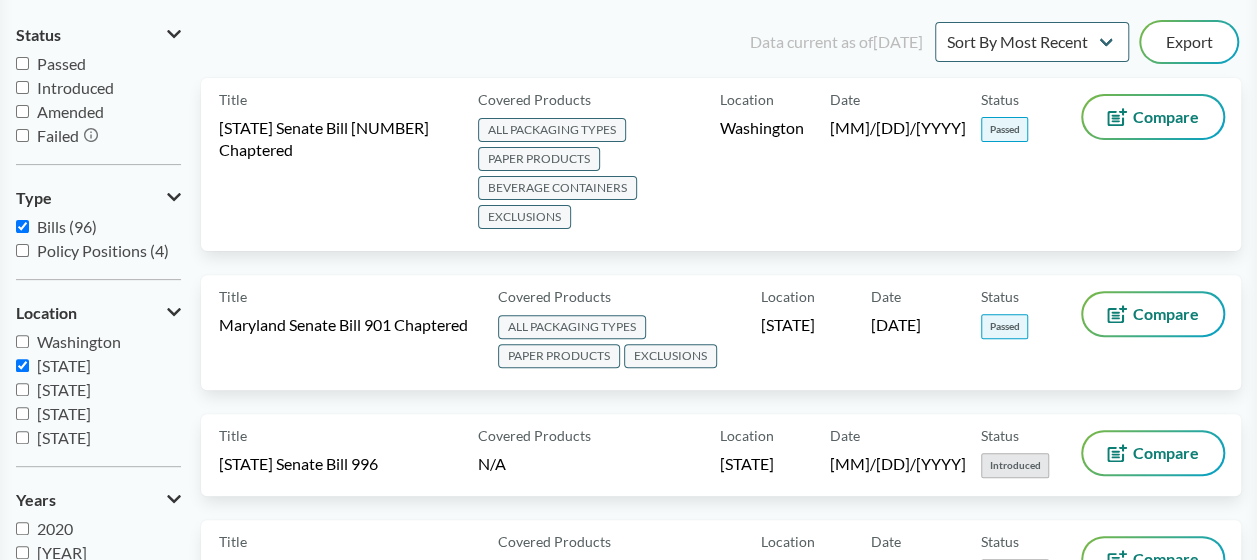 checkbox on "true" 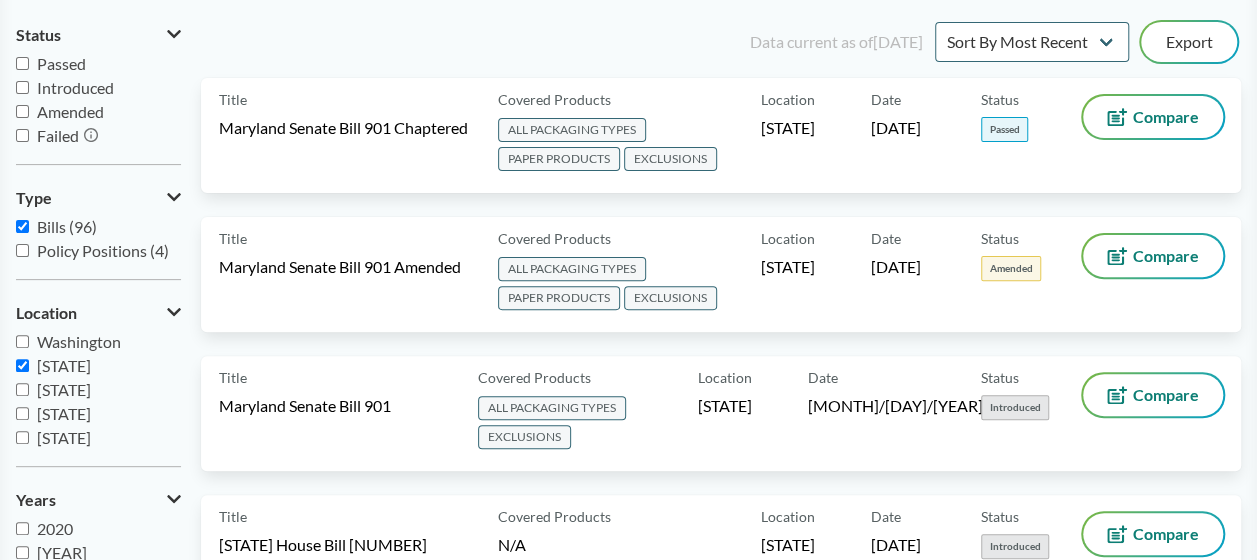 click on "Passed" at bounding box center (61, 63) 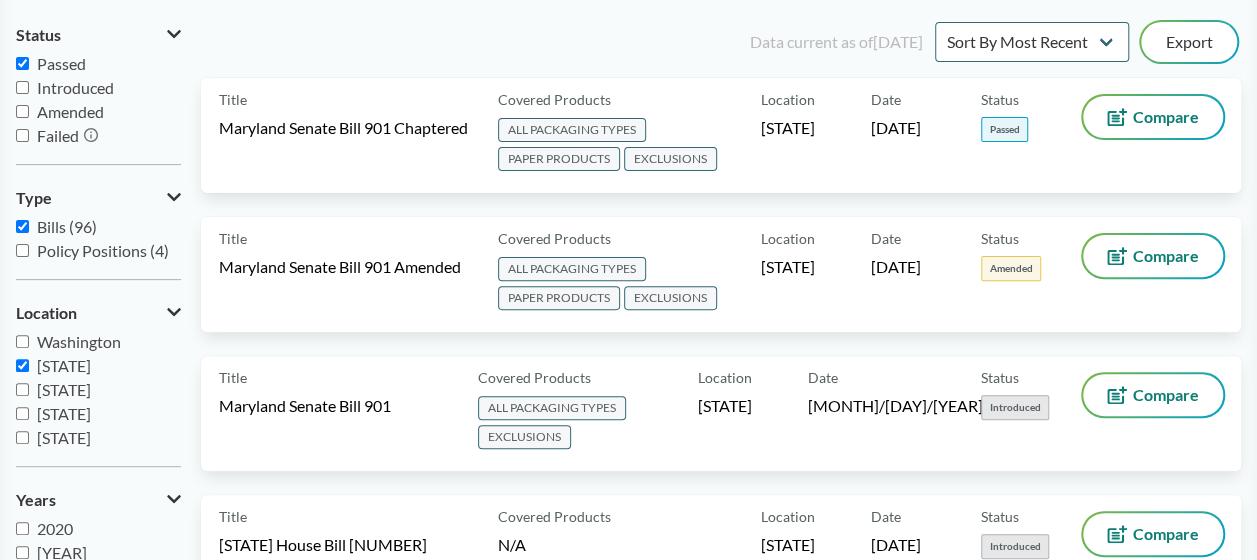 checkbox on "true" 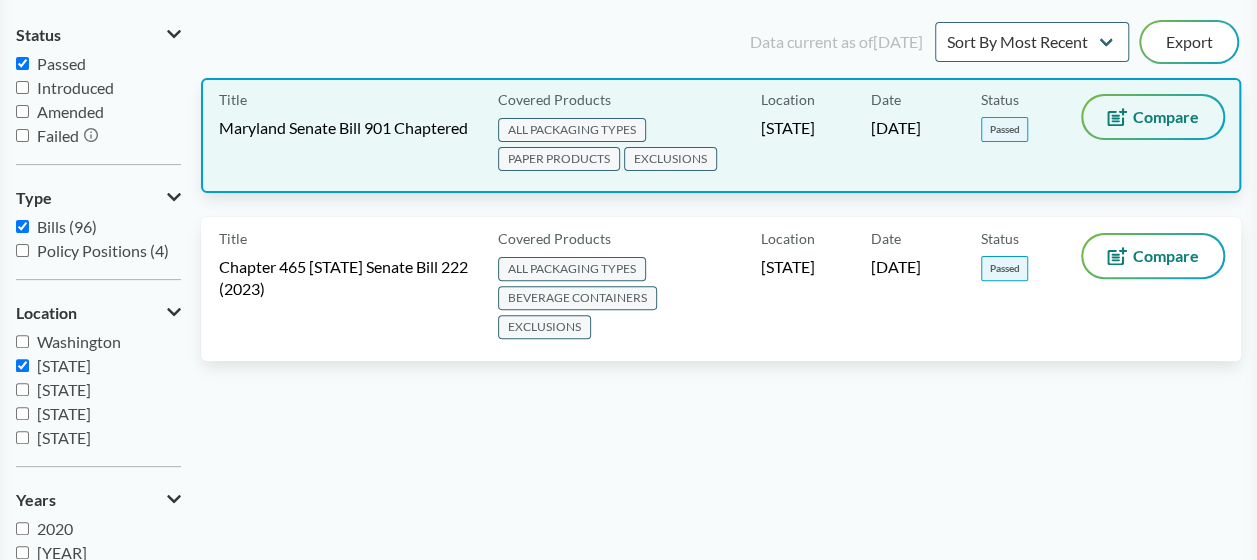 click on "Compare" at bounding box center [1153, 117] 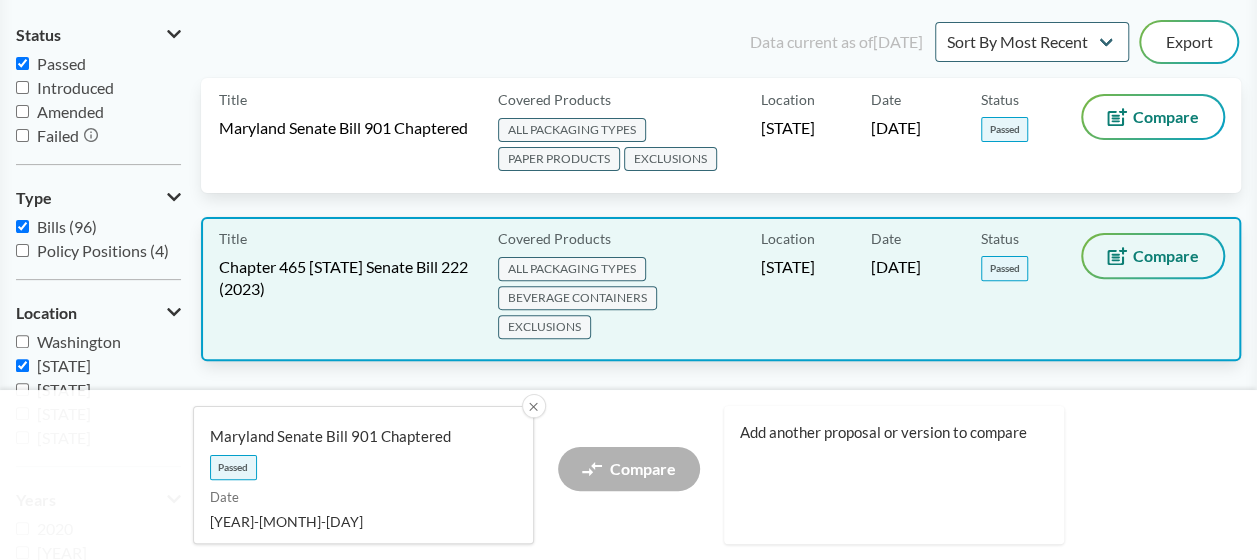 click on "Compare" at bounding box center (1153, 256) 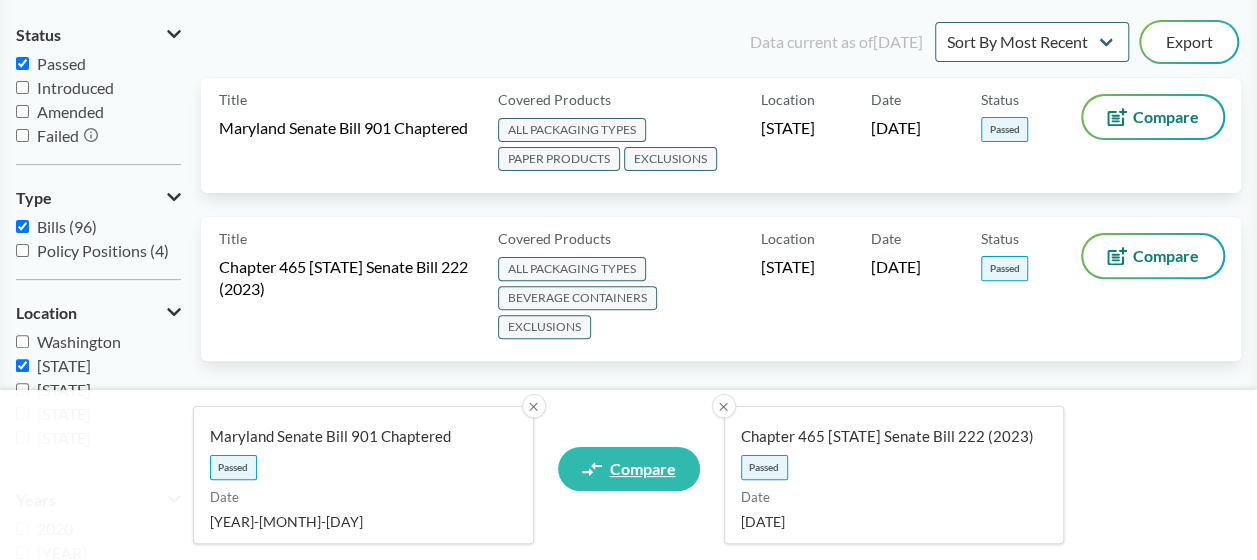click on "Compare" at bounding box center [643, 469] 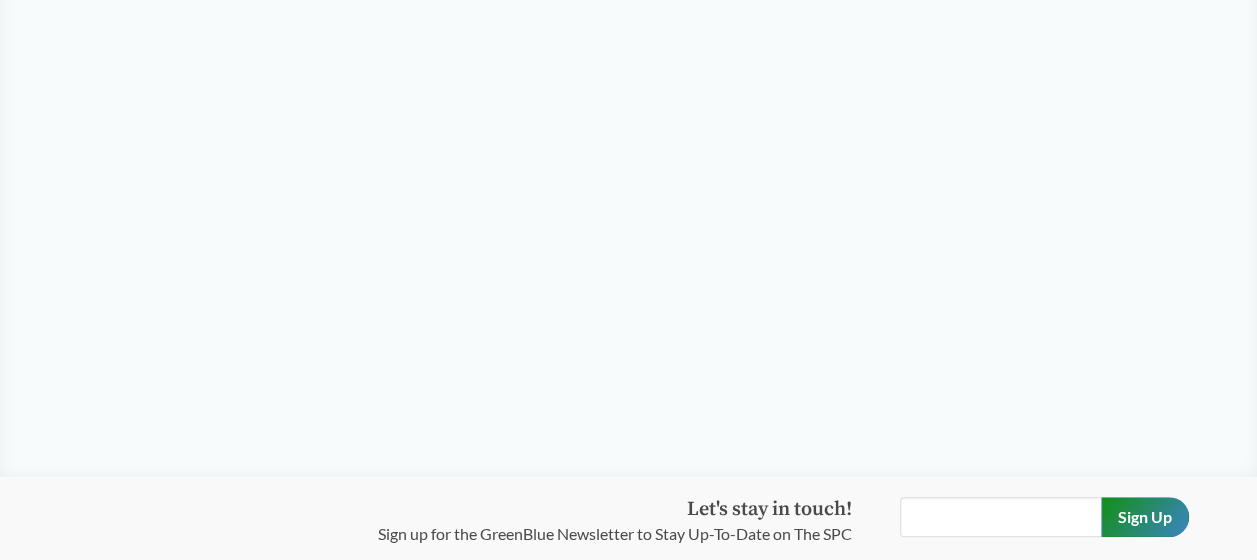 scroll, scrollTop: 0, scrollLeft: 0, axis: both 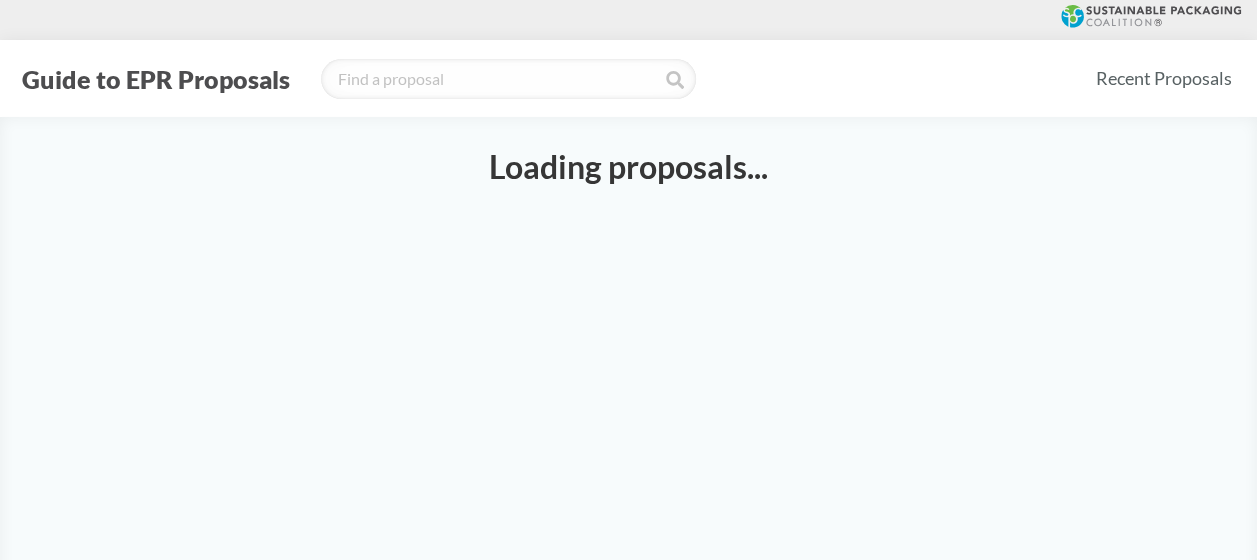 select on "SB901C" 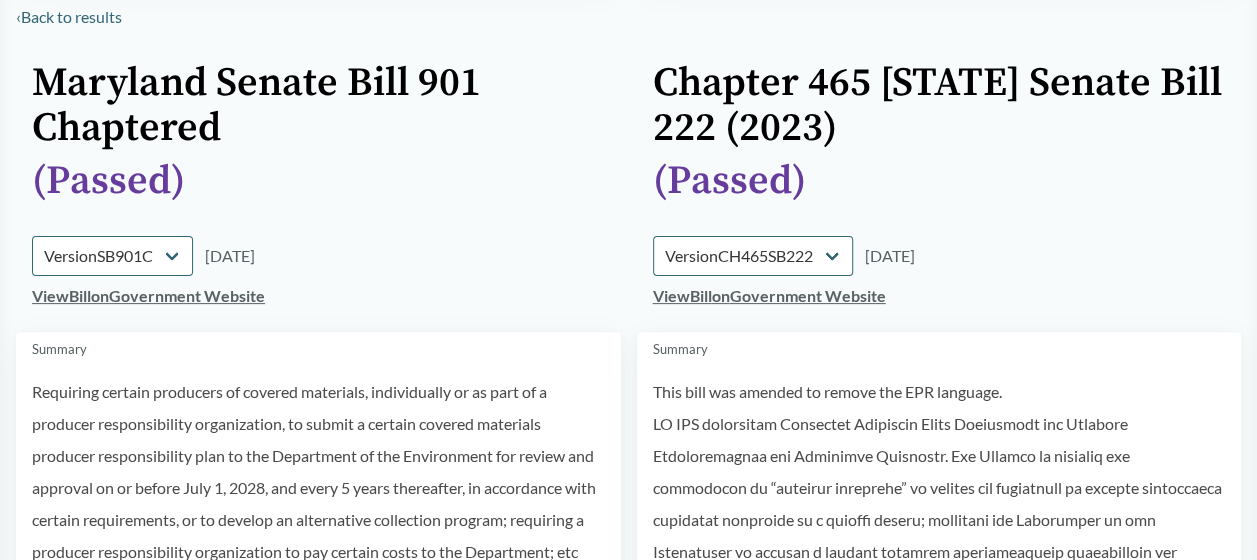 scroll, scrollTop: 200, scrollLeft: 0, axis: vertical 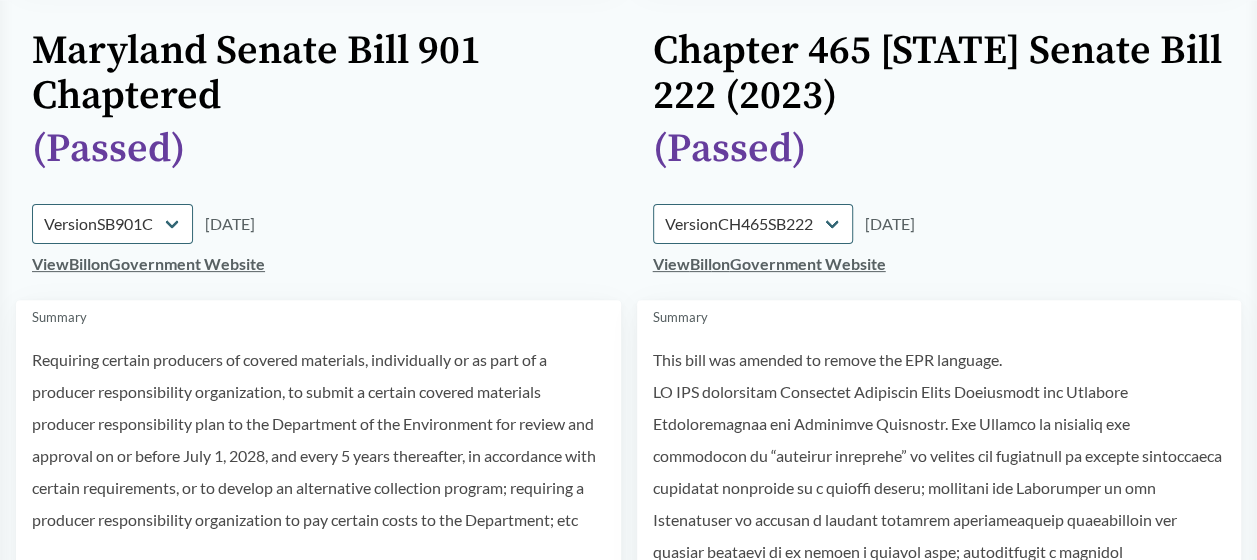 click on "View  Bill  on  Government Website" at bounding box center [148, 263] 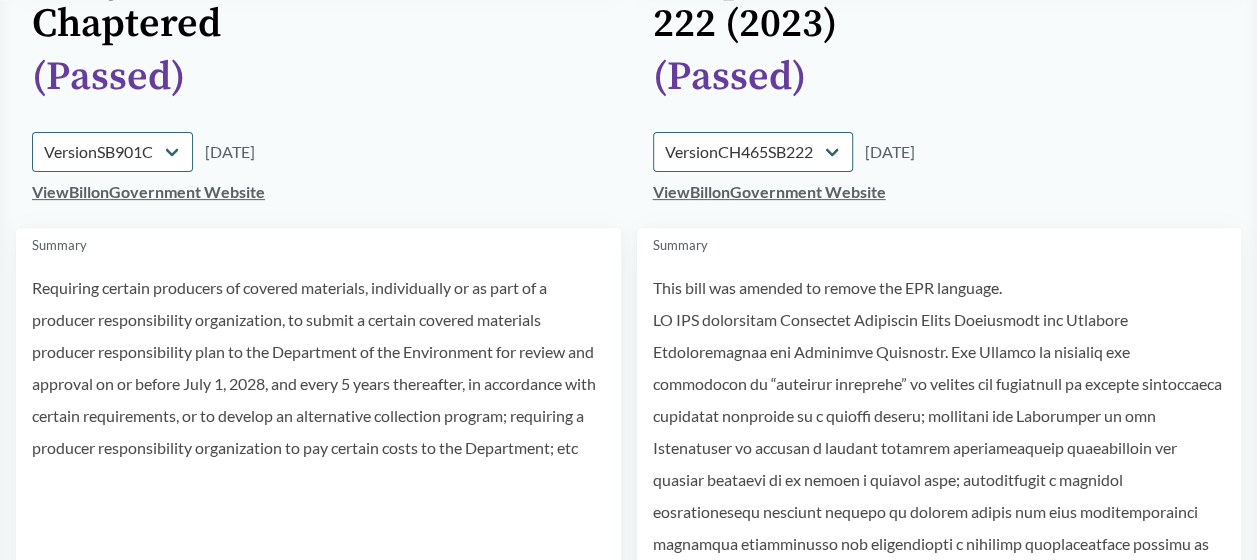 scroll, scrollTop: 300, scrollLeft: 0, axis: vertical 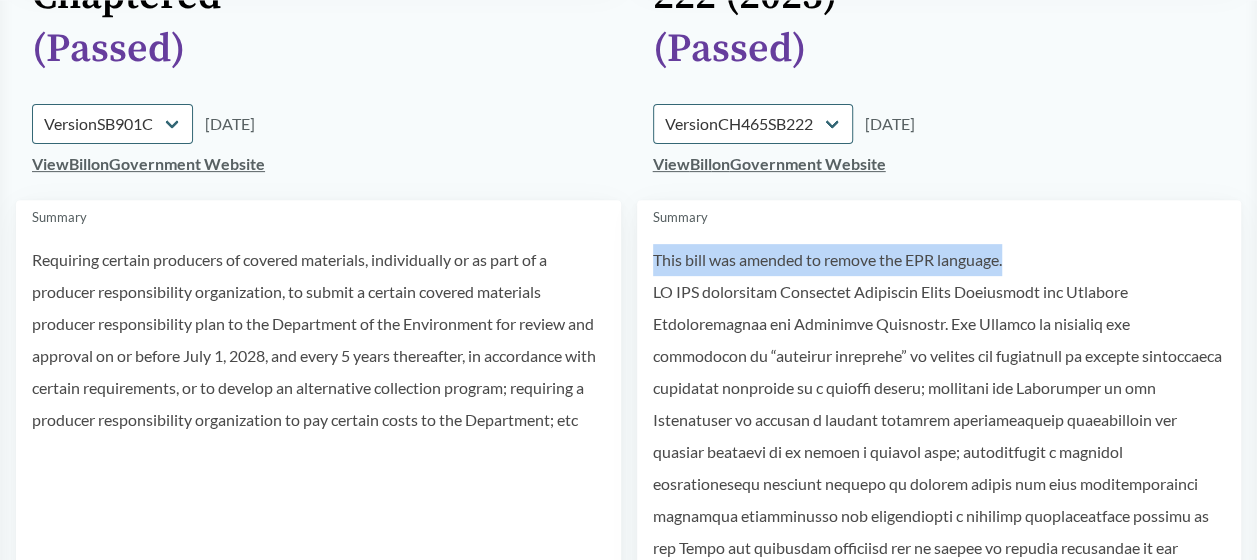 drag, startPoint x: 1012, startPoint y: 259, endPoint x: 652, endPoint y: 257, distance: 360.00555 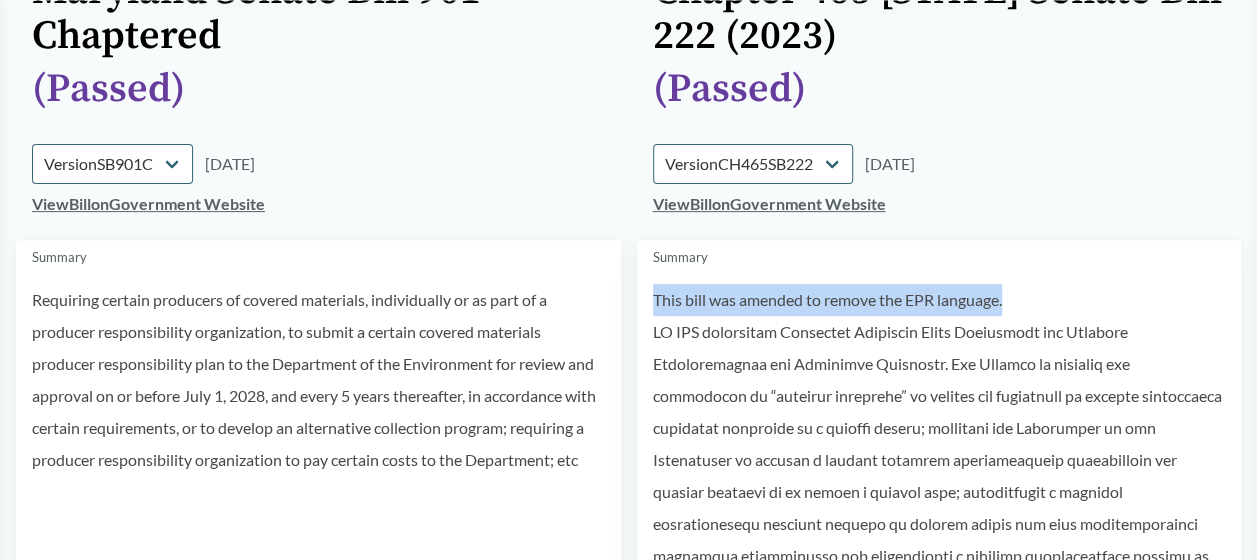scroll, scrollTop: 200, scrollLeft: 0, axis: vertical 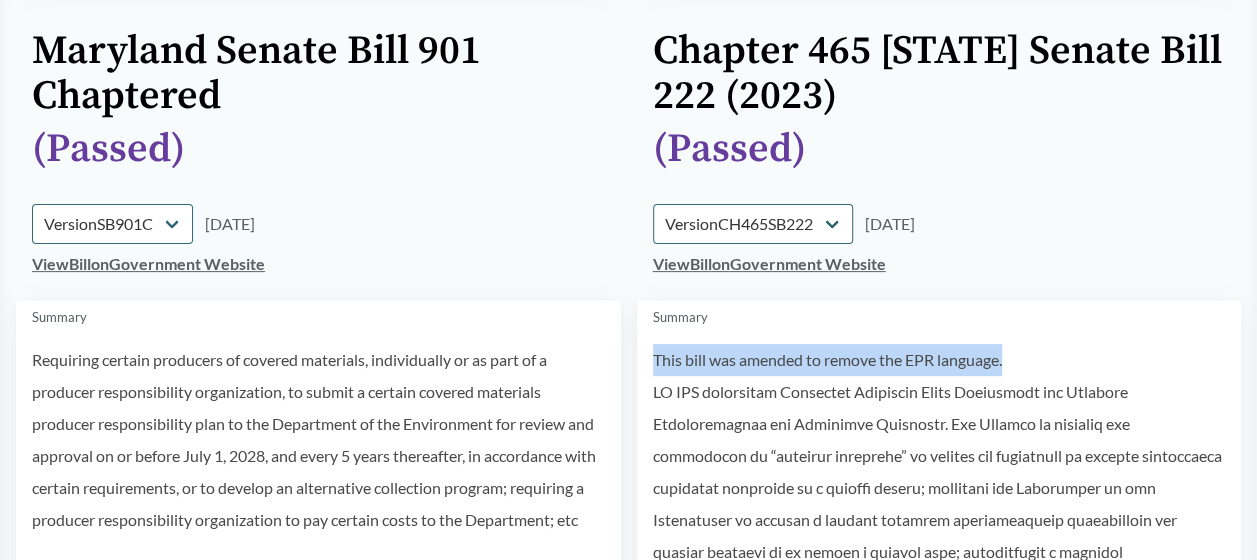 drag, startPoint x: 287, startPoint y: 222, endPoint x: 213, endPoint y: 217, distance: 74.168724 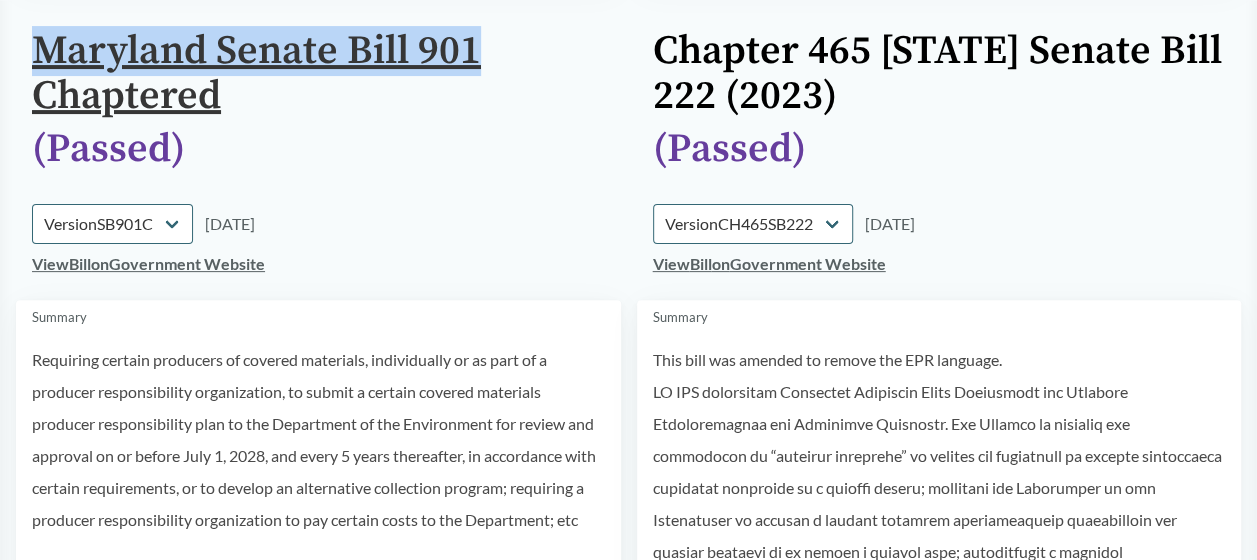 drag, startPoint x: 8, startPoint y: 48, endPoint x: 473, endPoint y: 54, distance: 465.0387 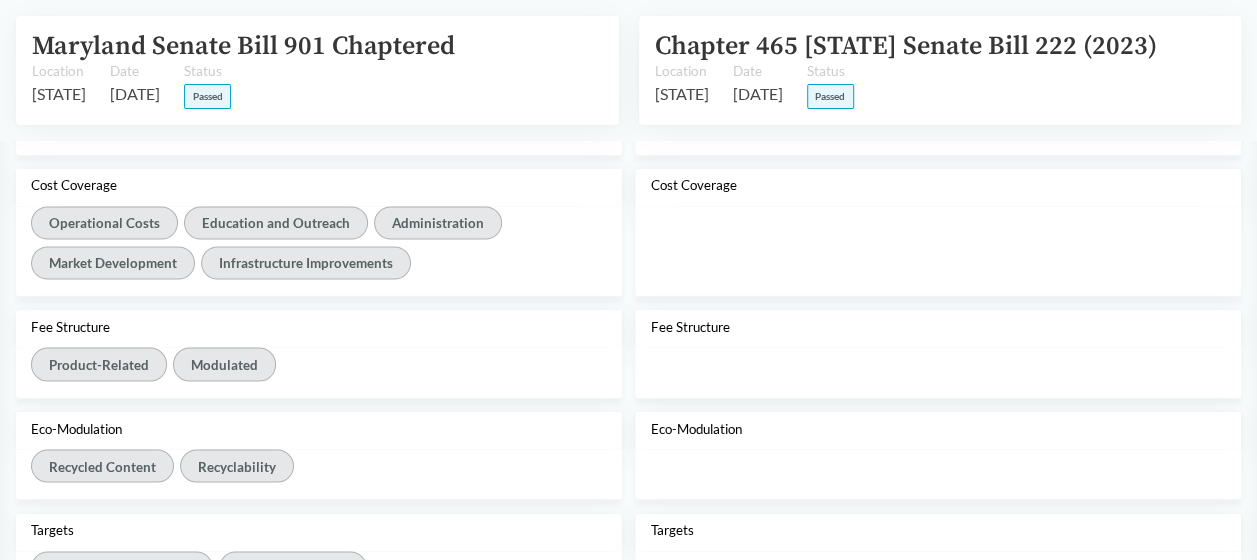 scroll, scrollTop: 1800, scrollLeft: 0, axis: vertical 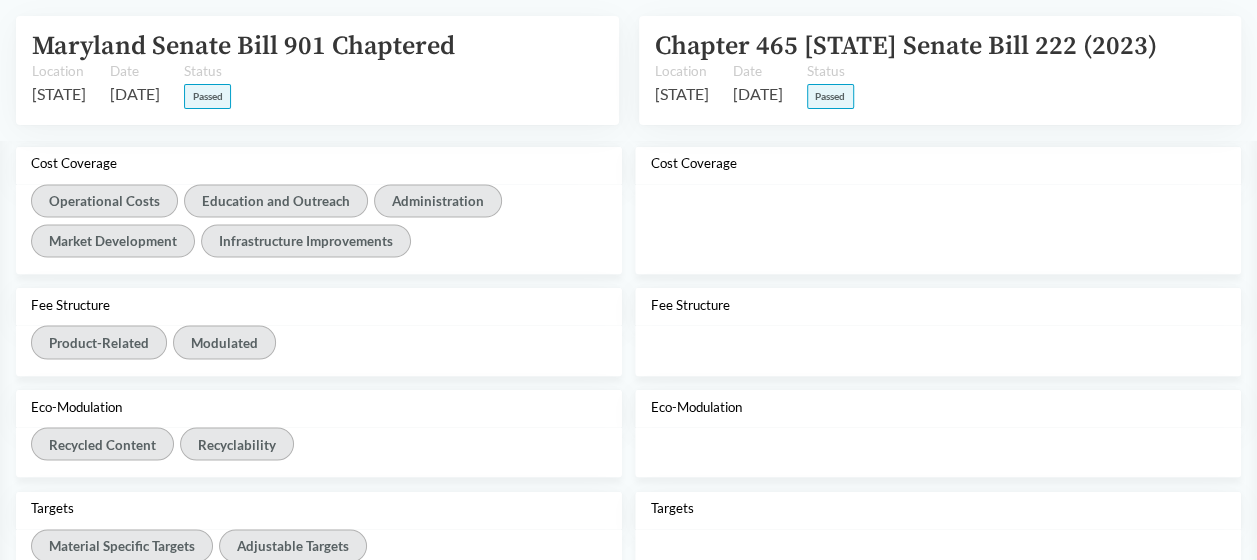 click on "‹ Back to results [STATE] Senate Bill [NUMBER] Chaptered Chapter [NUMBER] [STATE] Senate Bill [NUMBER] ([YEAR]) ( Passed ) ( Passed ) Version [CODE] Version [CODE] [DATE] Version [CODE] Version [CODE] [DATE] View Bill on Government Website View Bill on Government Website Summary Requiring certain producers of covered materials, individually or as part of a producer responsibility organization, to submit a certain covered materials producer responsibility plan to the Department of the Environment for review and approval on or before [DATE], and every 5 years thereafter, in accordance with certain requirements, or to develop an alternative collection program; requiring a producer responsibility organization to pay certain costs to the Department; etc Summary This bill was amended to remove the EPR language. Read Full Summaries [STATE] Senate Bill [NUMBER] Chaptered Location [STATE] Date [DATE] Status Passed Chapter [NUMBER] [STATE] Senate Bill [NUMBER] ([YEAR]) Location [STATE] Date Other" at bounding box center [628, 68] 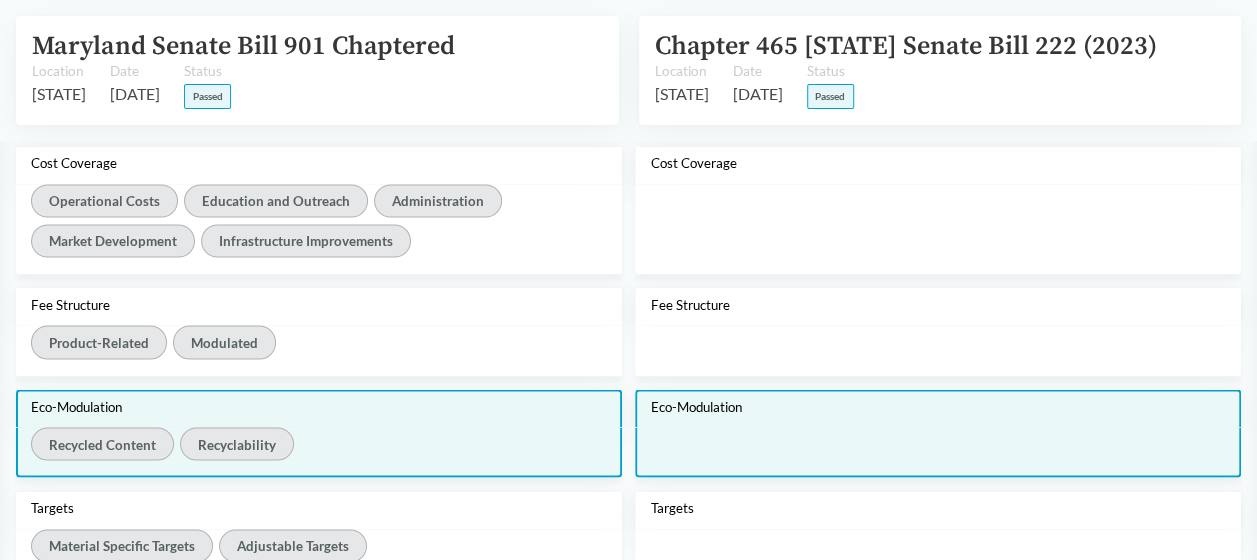 click on "Eco-Modulation" at bounding box center [318, 406] 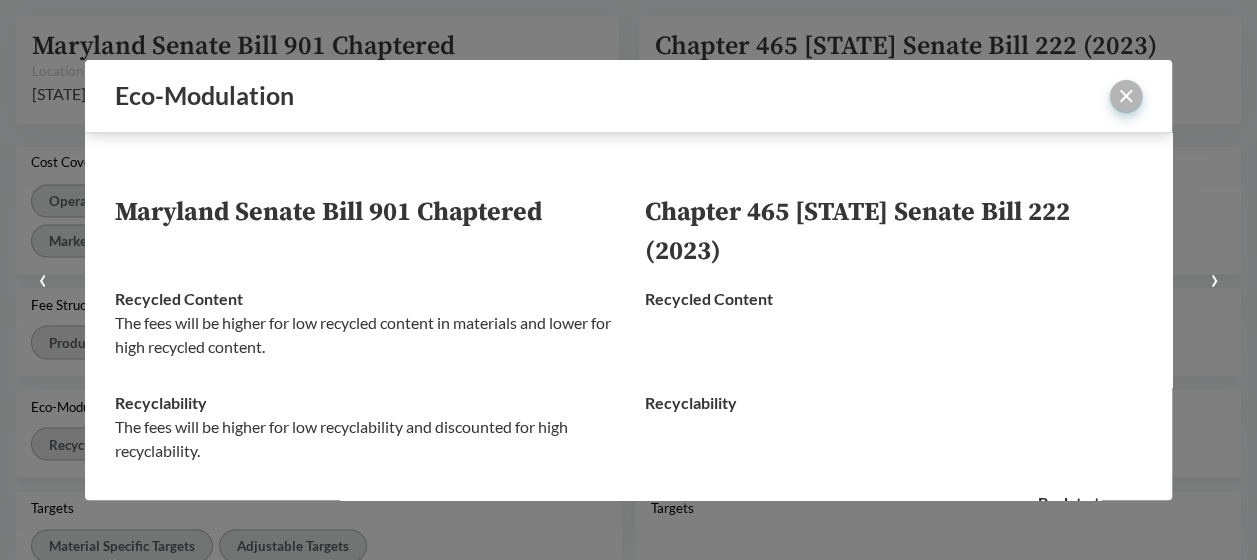 click at bounding box center [1126, 96] 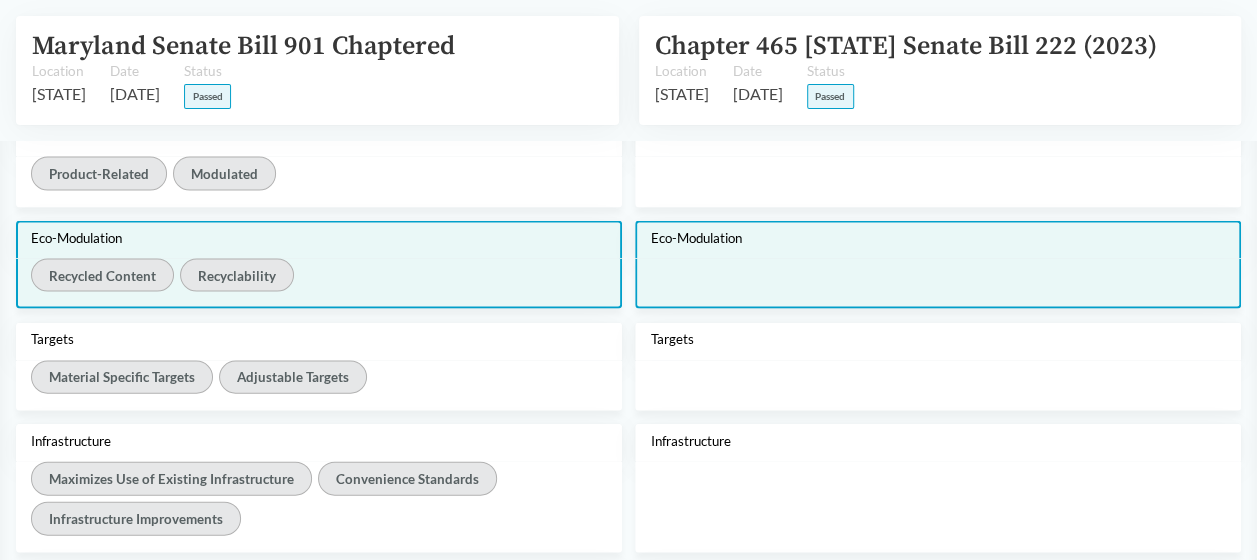 scroll, scrollTop: 2000, scrollLeft: 0, axis: vertical 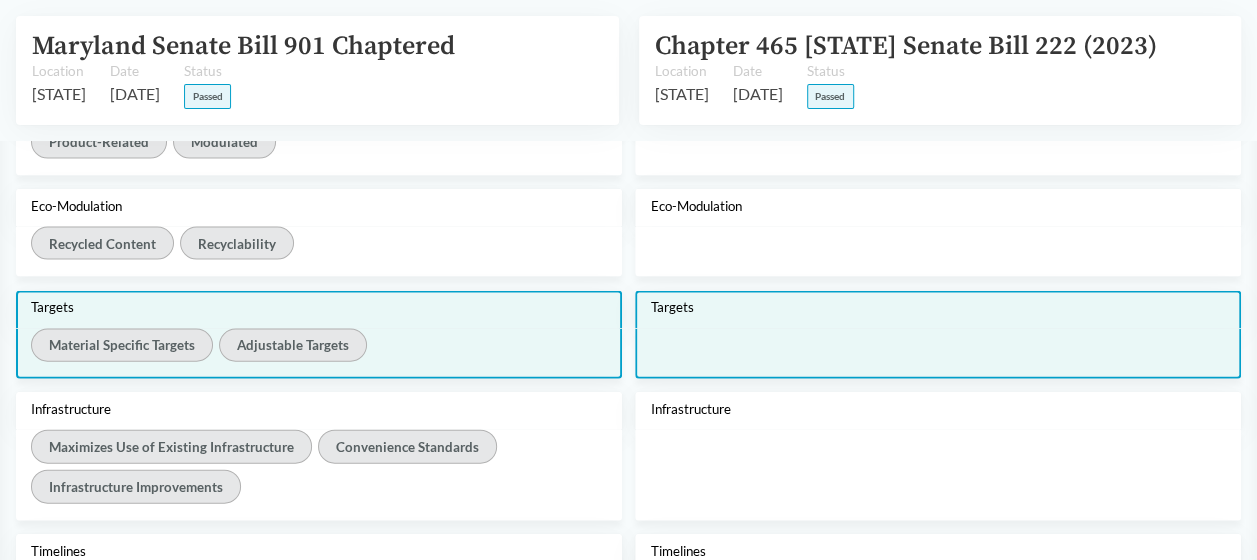 click on "Material Specific Targets" at bounding box center (121, 345) 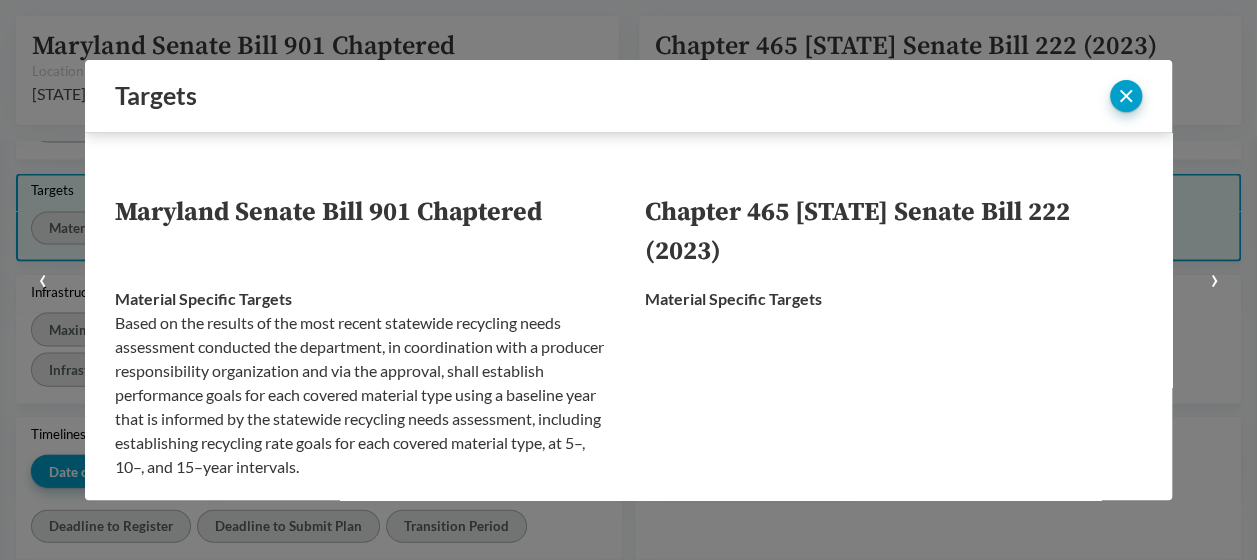 scroll, scrollTop: 1883, scrollLeft: 0, axis: vertical 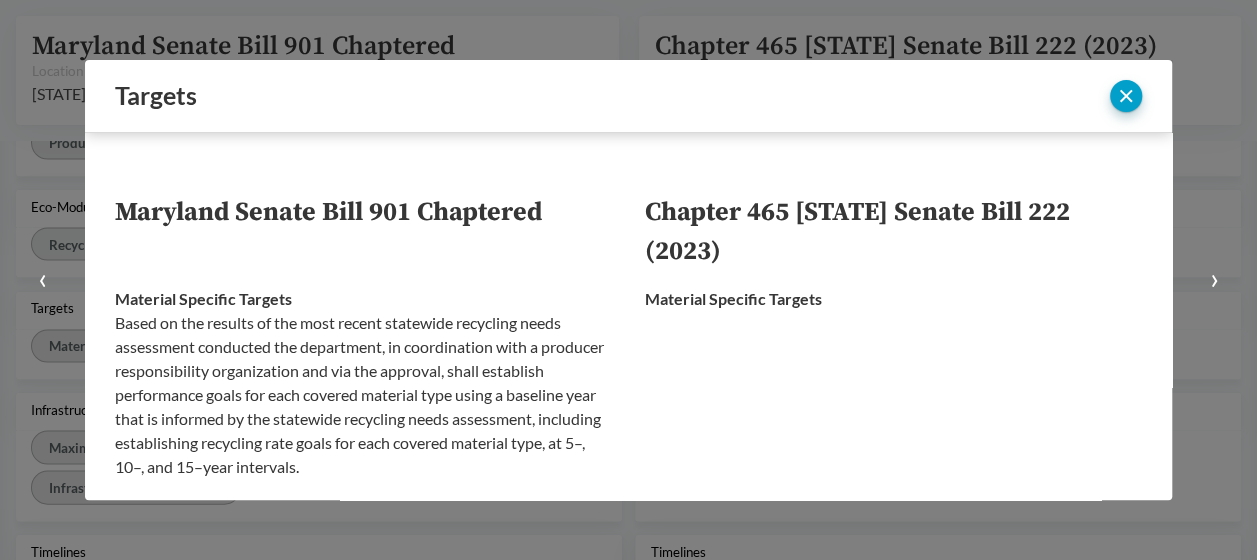 type 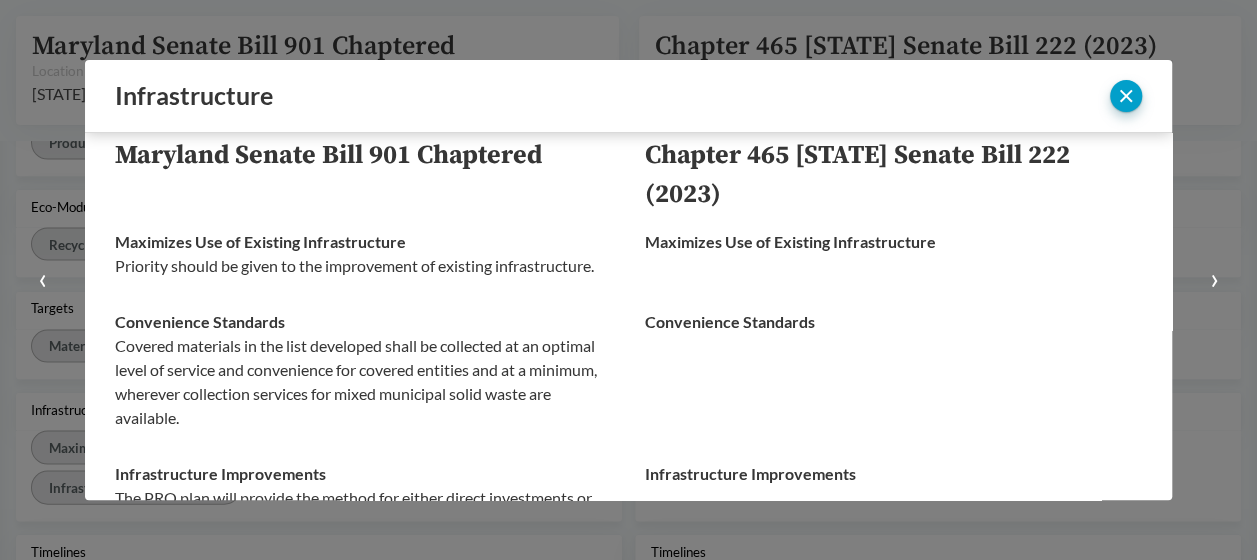 scroll, scrollTop: 100, scrollLeft: 0, axis: vertical 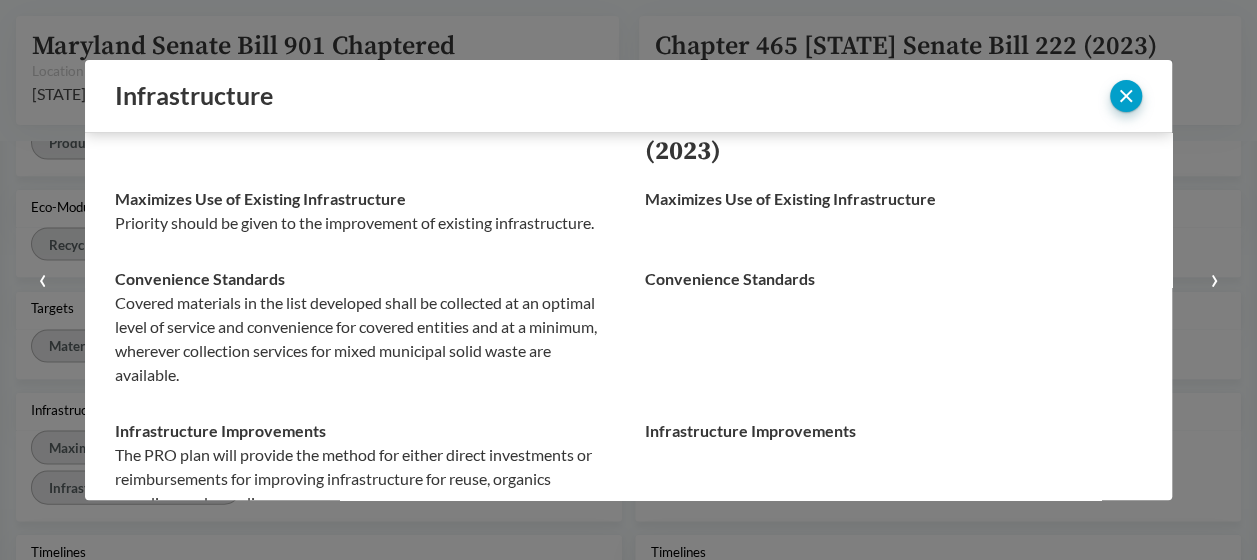 type 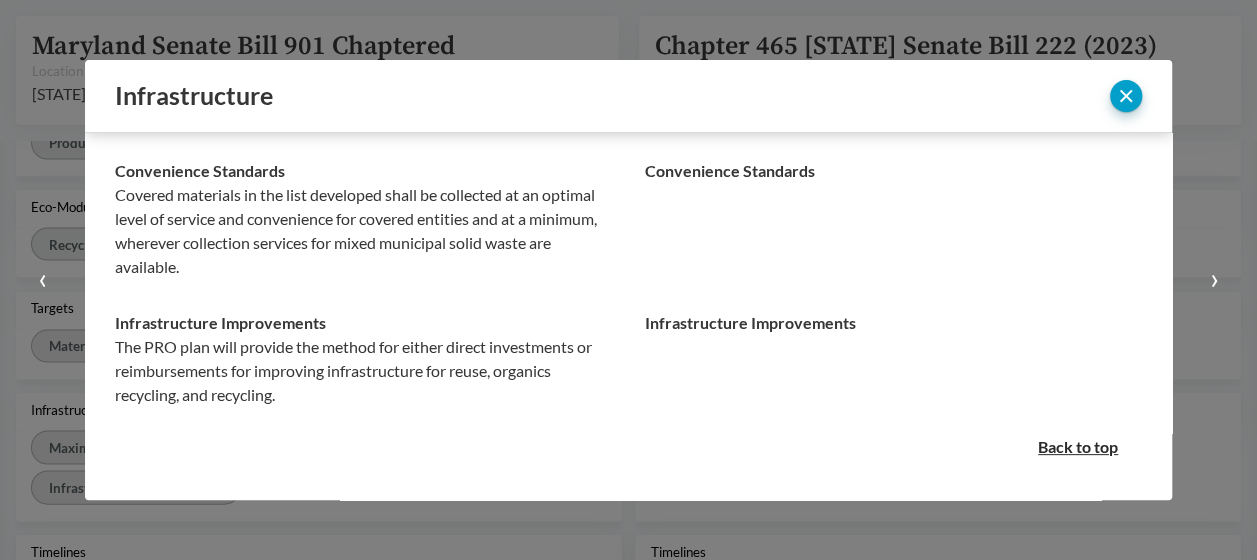click on "›" at bounding box center (1214, 280) 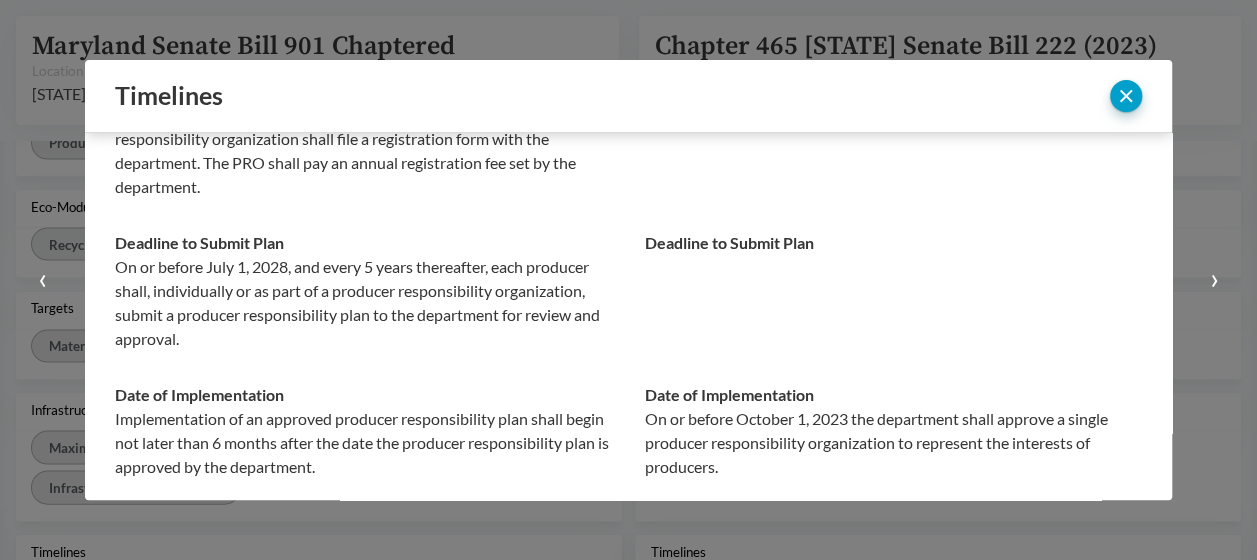 scroll, scrollTop: 108, scrollLeft: 0, axis: vertical 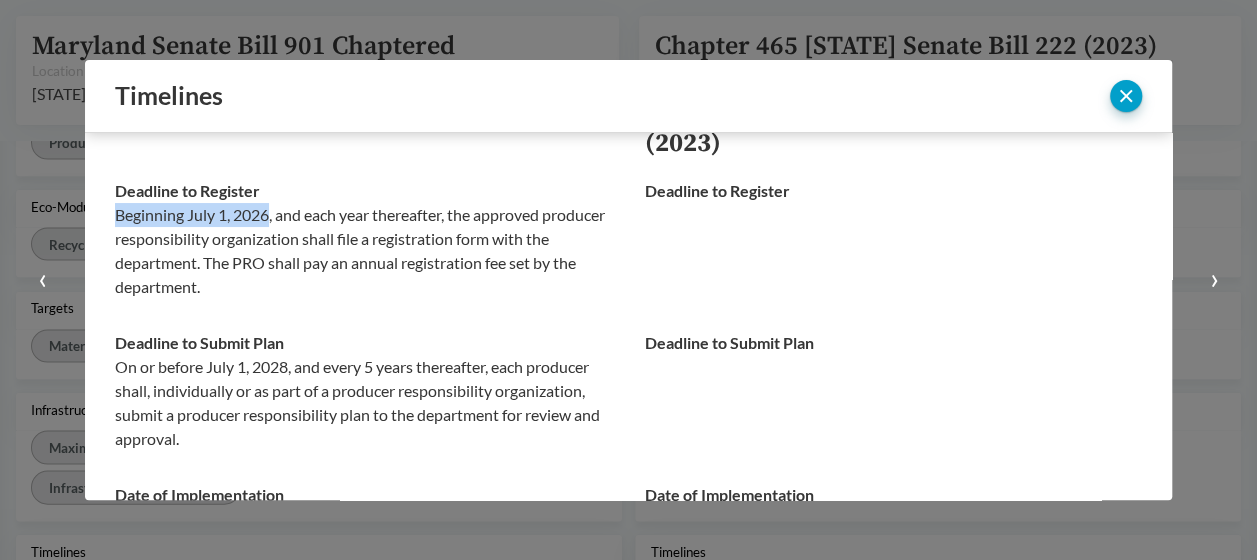 drag, startPoint x: 118, startPoint y: 212, endPoint x: 270, endPoint y: 212, distance: 152 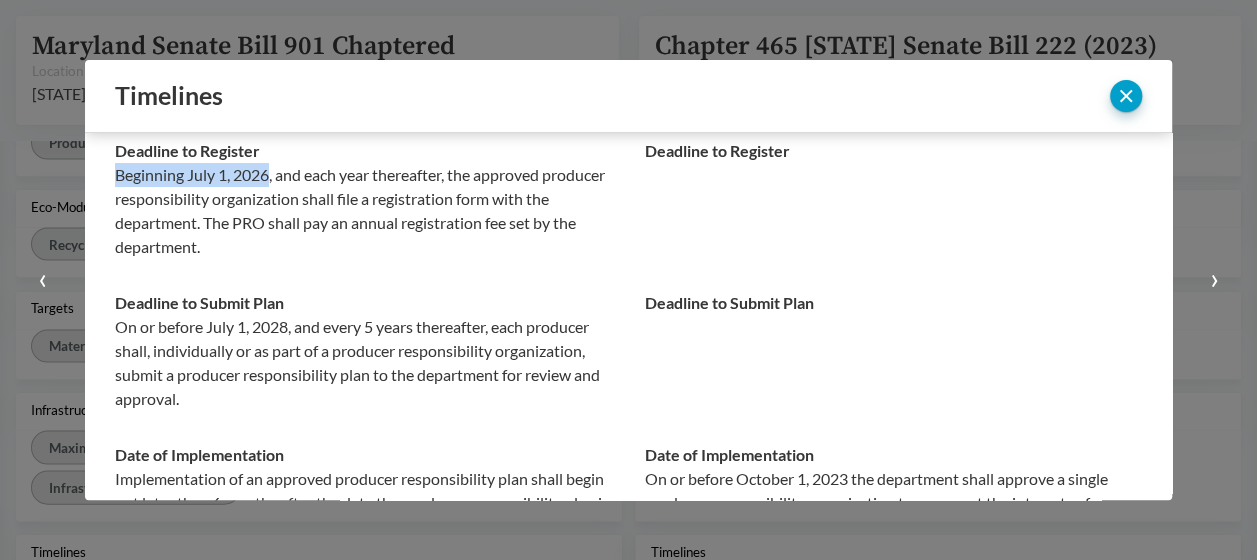 scroll, scrollTop: 208, scrollLeft: 0, axis: vertical 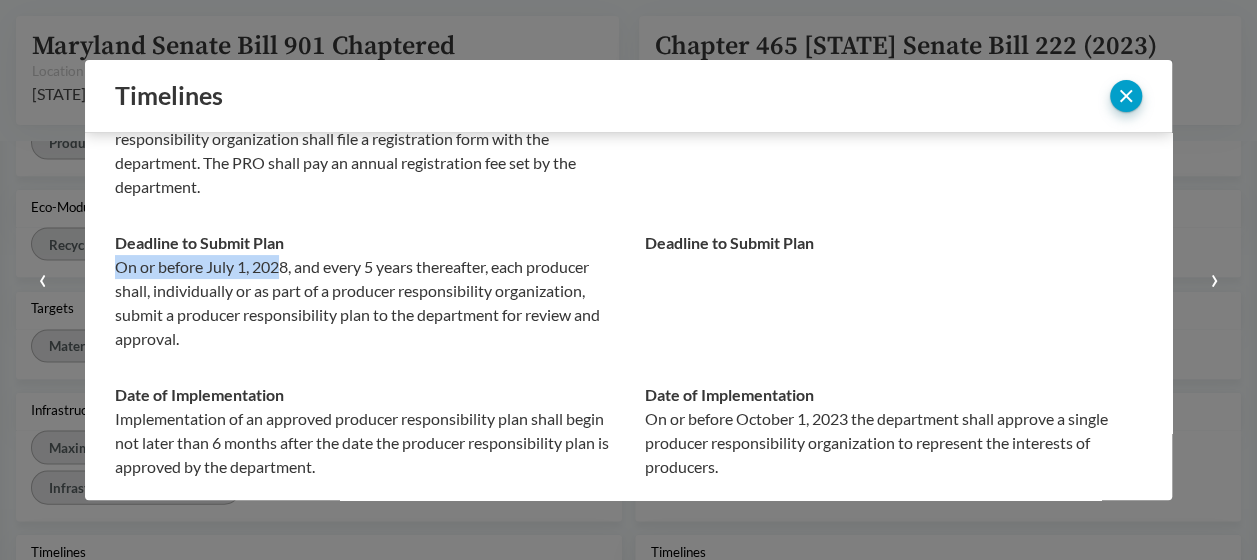 drag, startPoint x: 116, startPoint y: 263, endPoint x: 286, endPoint y: 265, distance: 170.01176 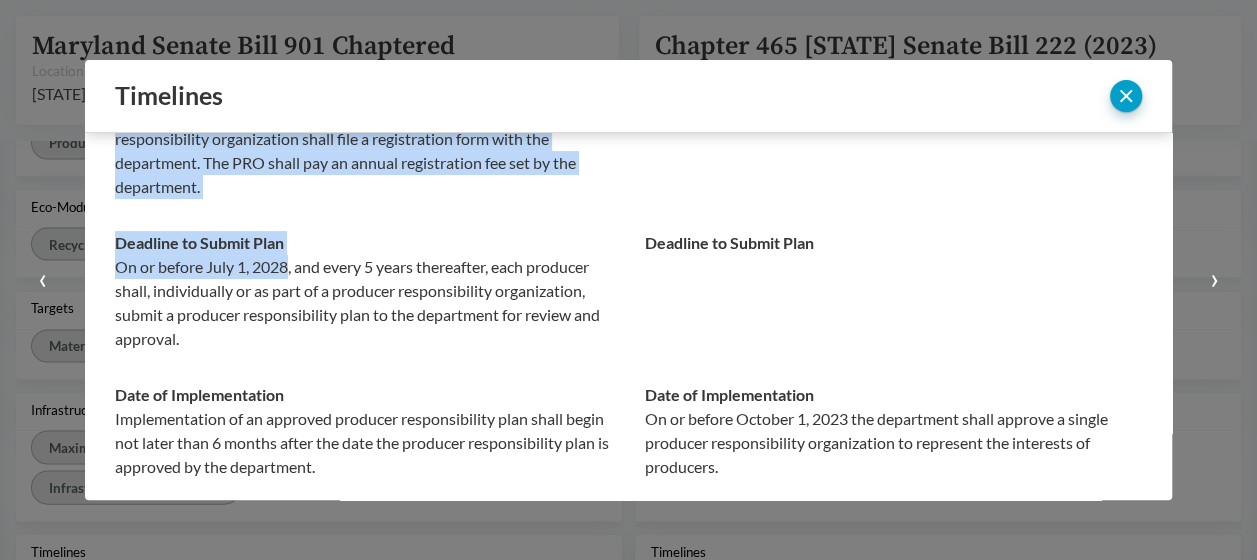 drag, startPoint x: 286, startPoint y: 265, endPoint x: 110, endPoint y: 267, distance: 176.01137 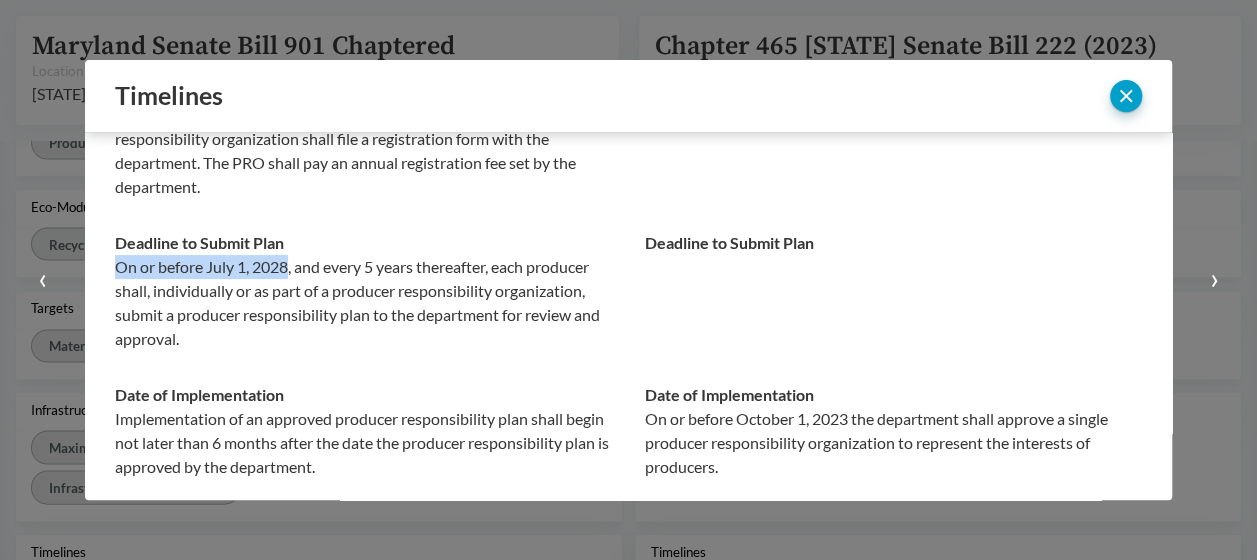 drag, startPoint x: 114, startPoint y: 266, endPoint x: 288, endPoint y: 269, distance: 174.02586 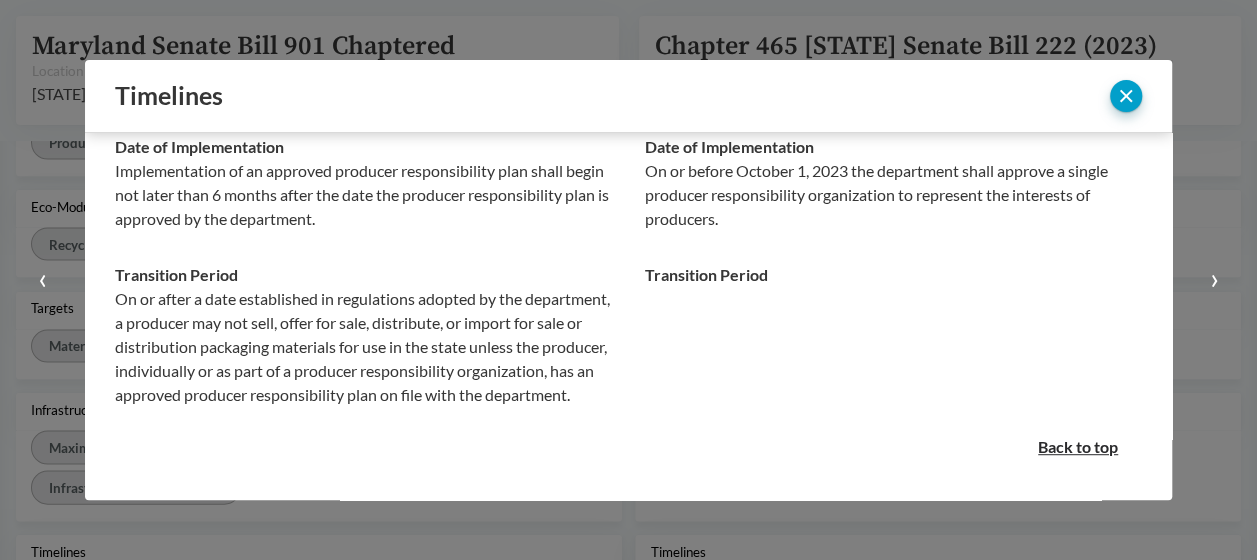scroll, scrollTop: 380, scrollLeft: 0, axis: vertical 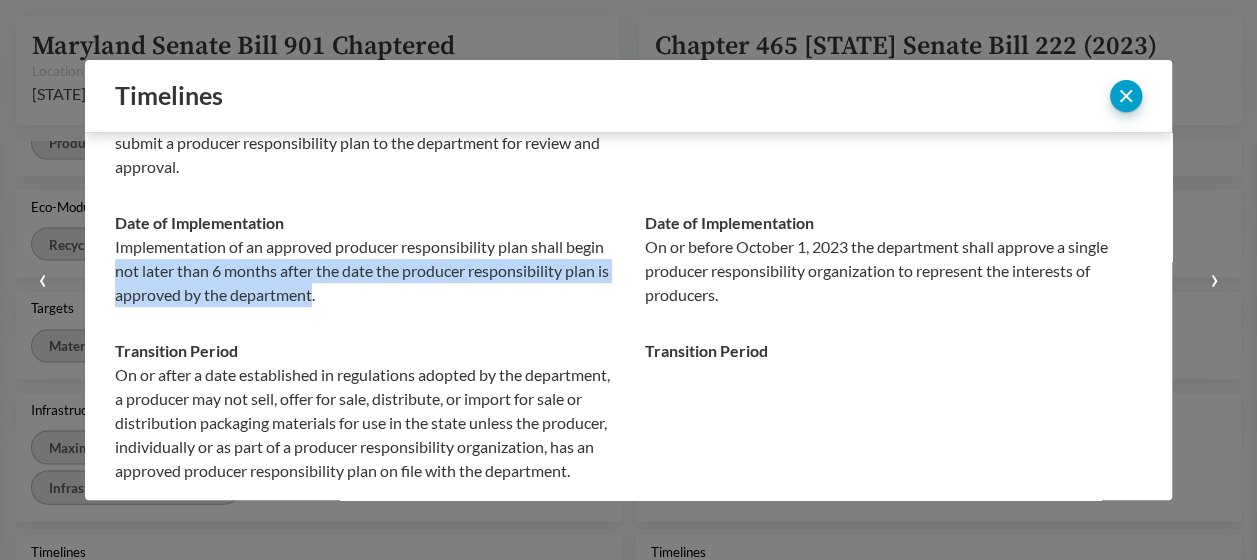 drag, startPoint x: 158, startPoint y: 268, endPoint x: 456, endPoint y: 296, distance: 299.31253 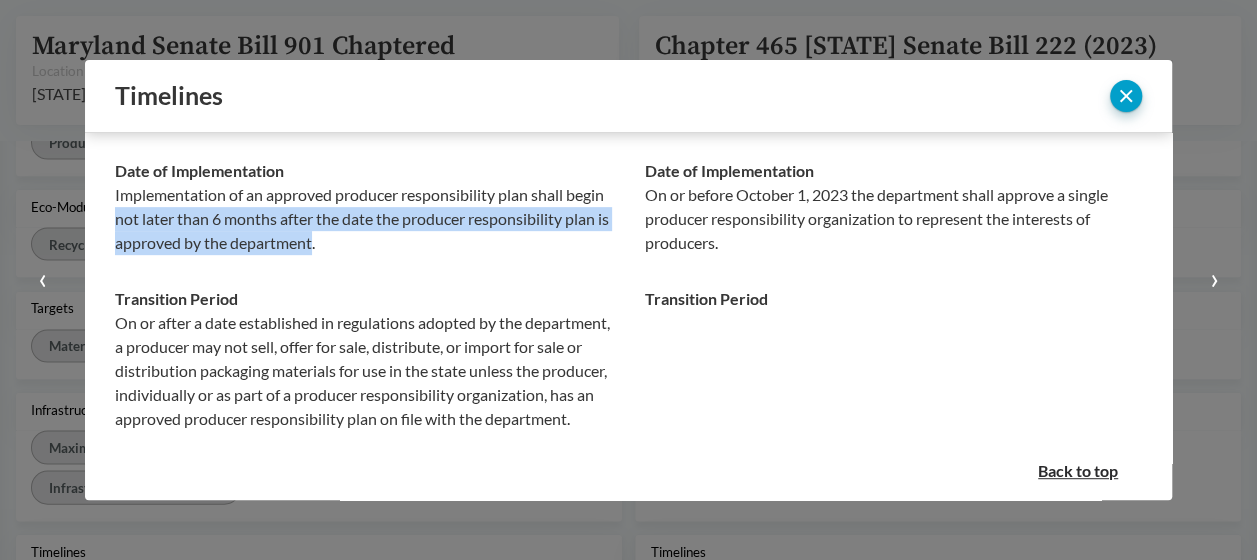 scroll, scrollTop: 480, scrollLeft: 0, axis: vertical 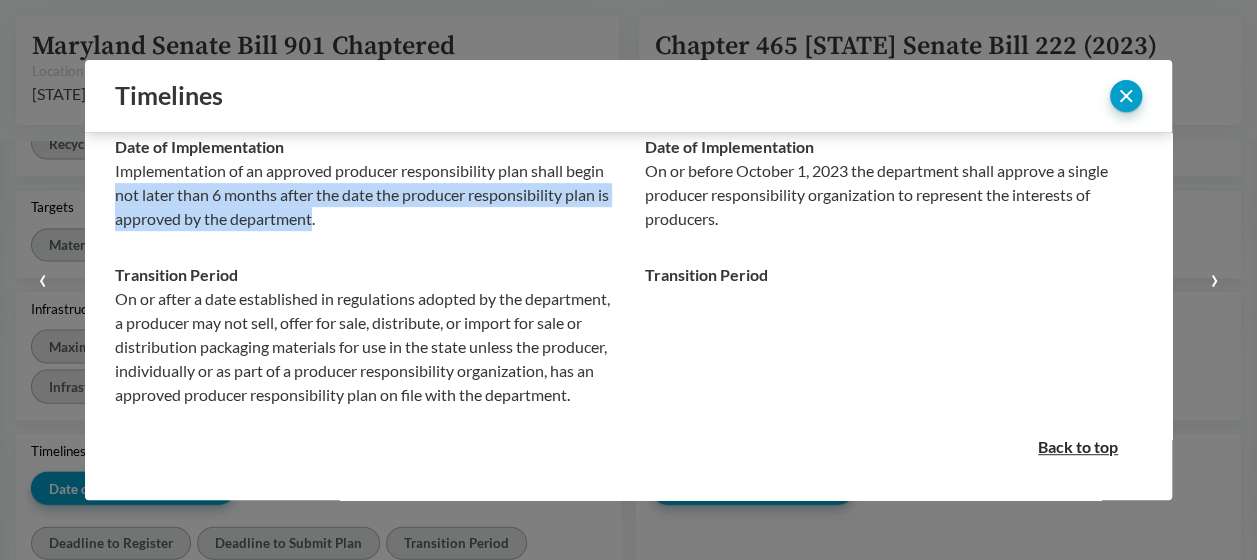 click on "›" at bounding box center (1214, 280) 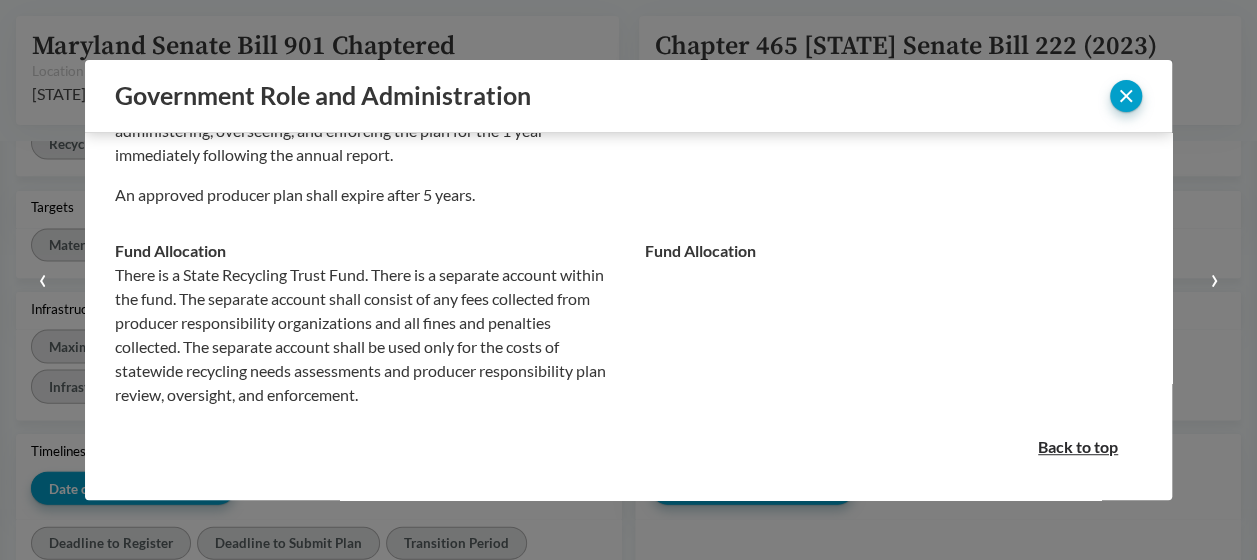 click on "›" at bounding box center [1214, 277] 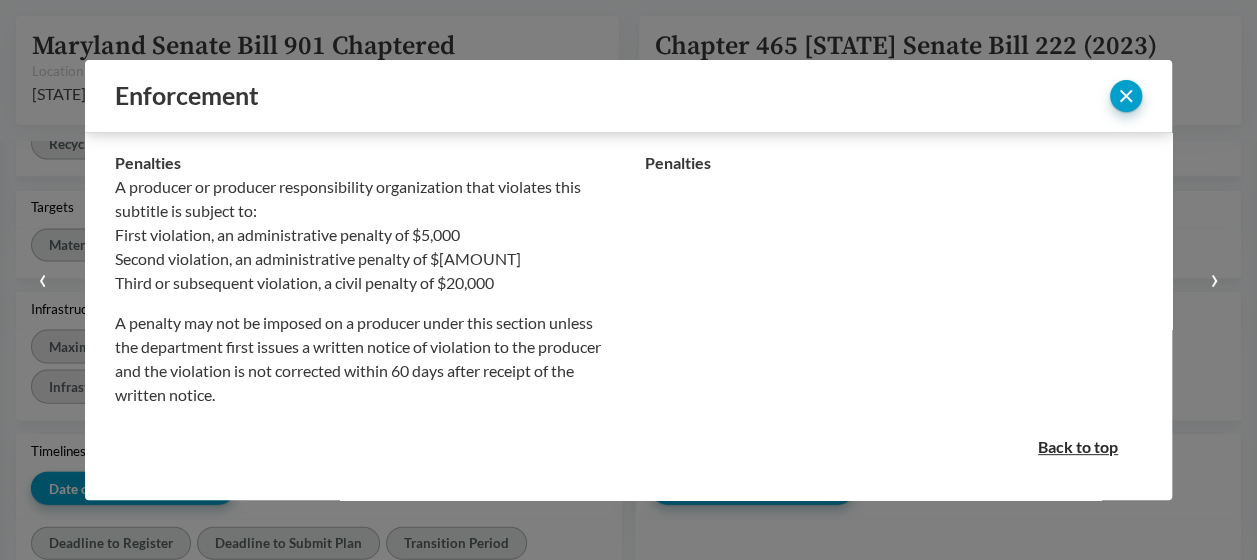scroll, scrollTop: 12, scrollLeft: 0, axis: vertical 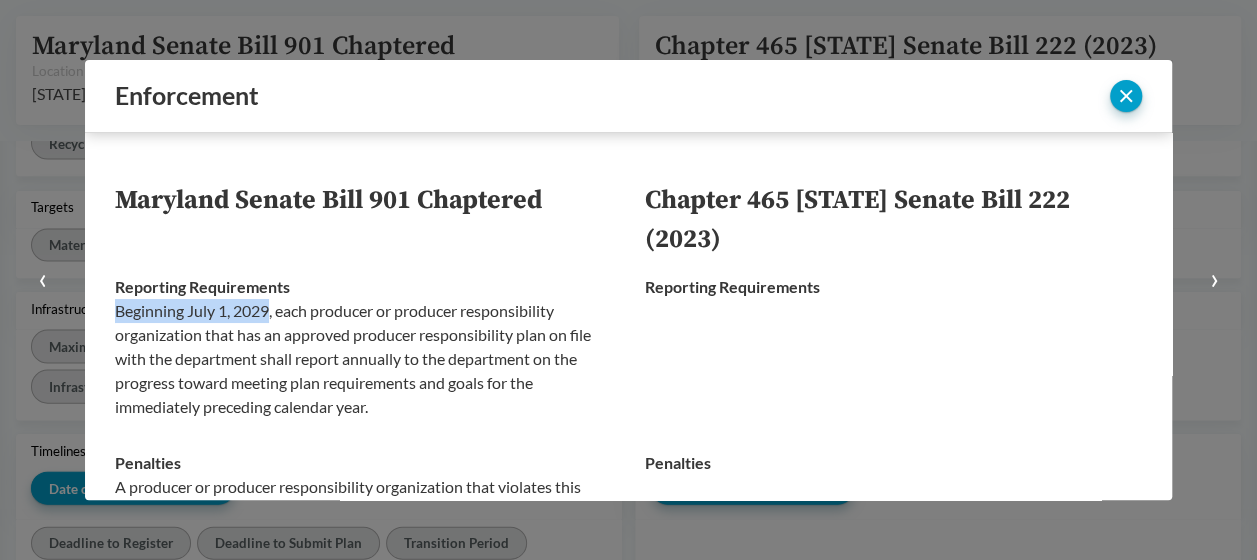 drag, startPoint x: 118, startPoint y: 308, endPoint x: 273, endPoint y: 318, distance: 155.32225 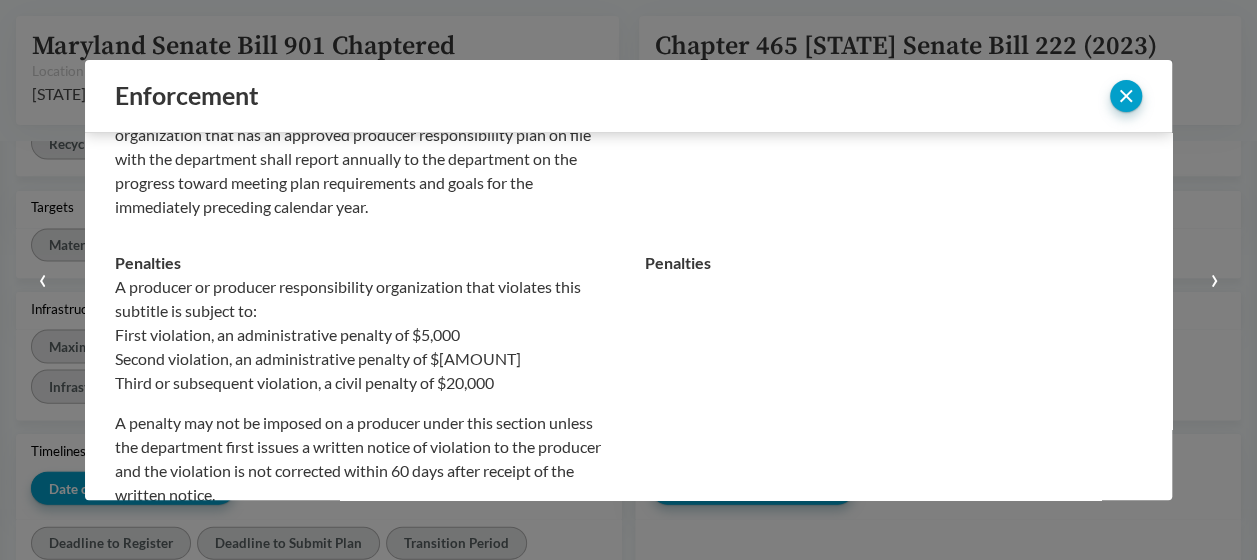 scroll, scrollTop: 312, scrollLeft: 0, axis: vertical 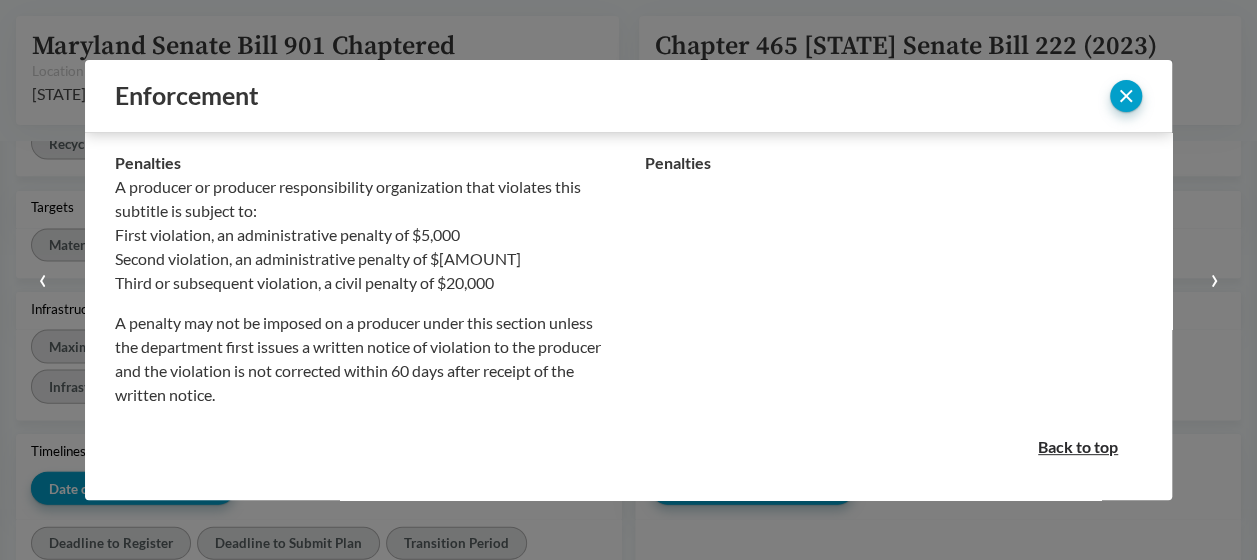click on "›" at bounding box center (1214, 280) 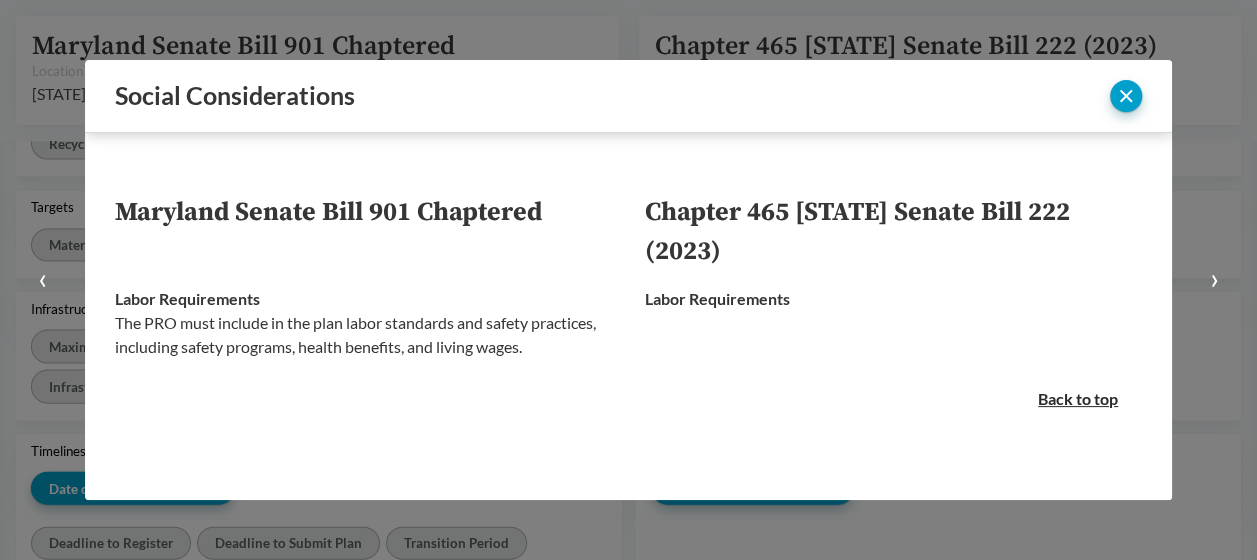 click on "›" at bounding box center [1214, 280] 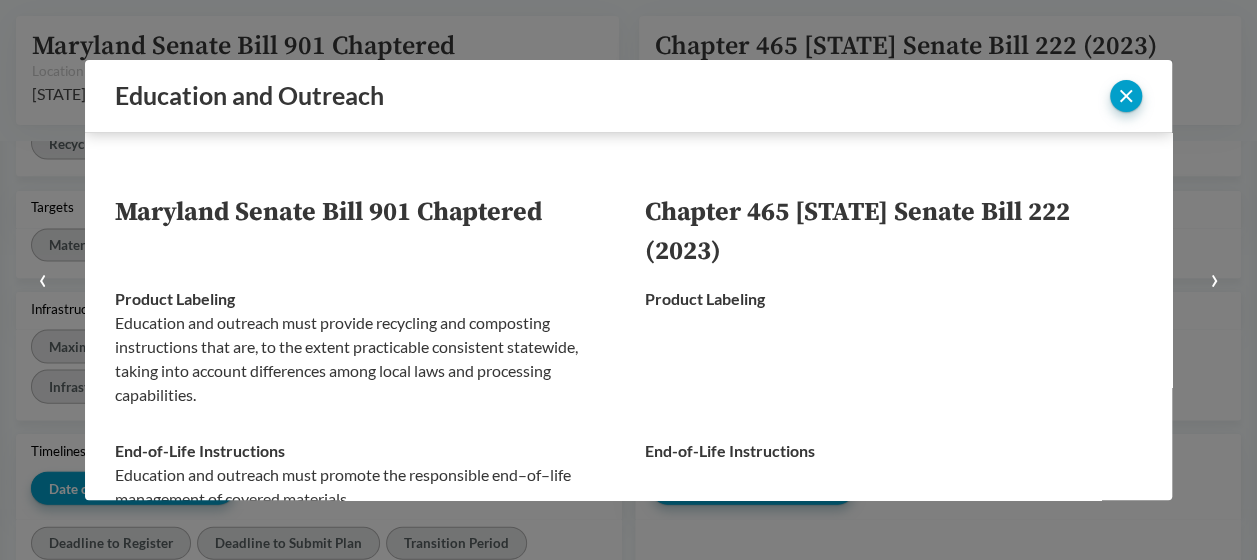 click on "›" at bounding box center [1214, 280] 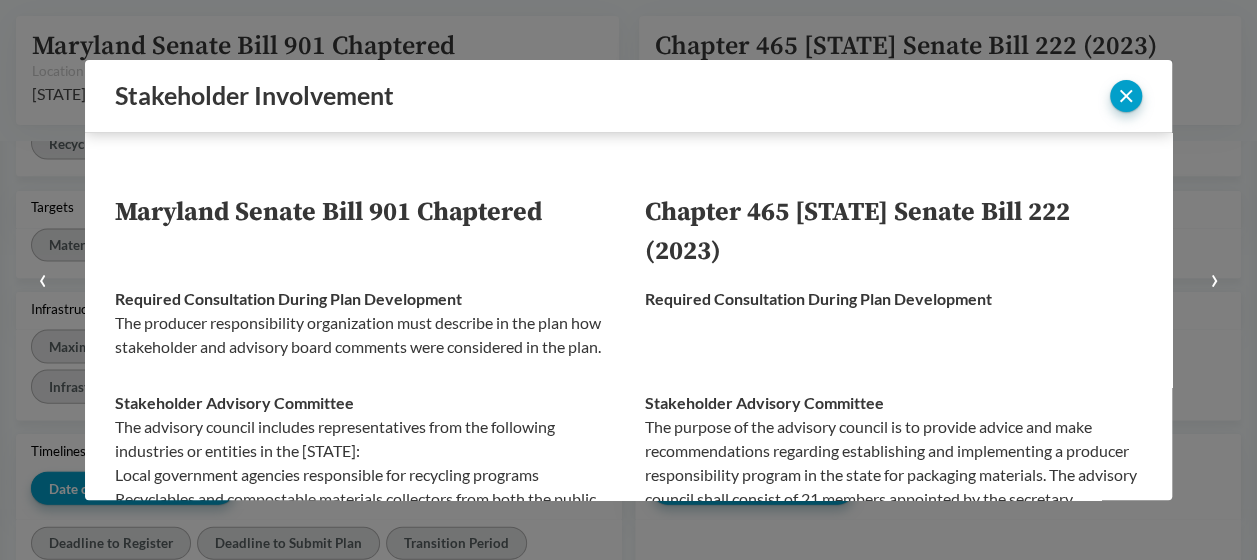 click on "›" at bounding box center (1214, 280) 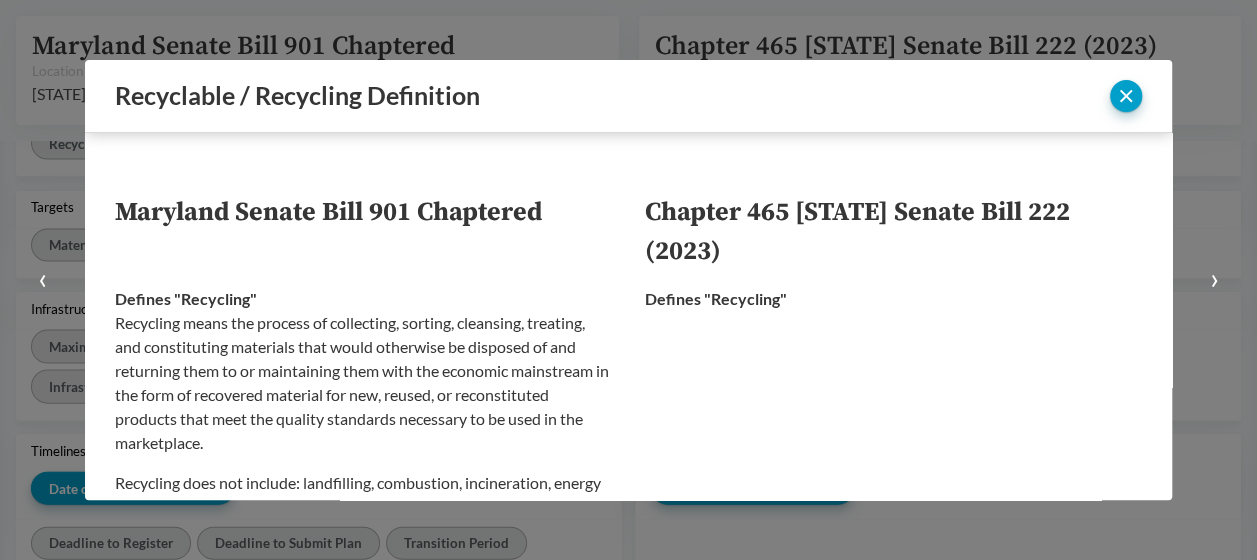 click on "›" at bounding box center [1214, 280] 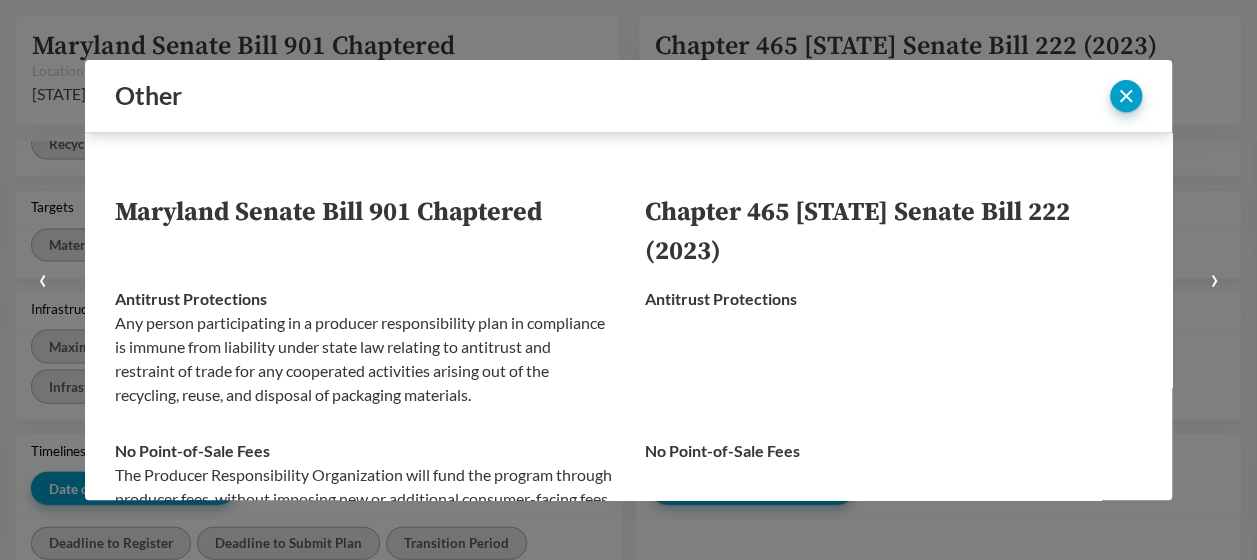 click on "›" at bounding box center [1214, 280] 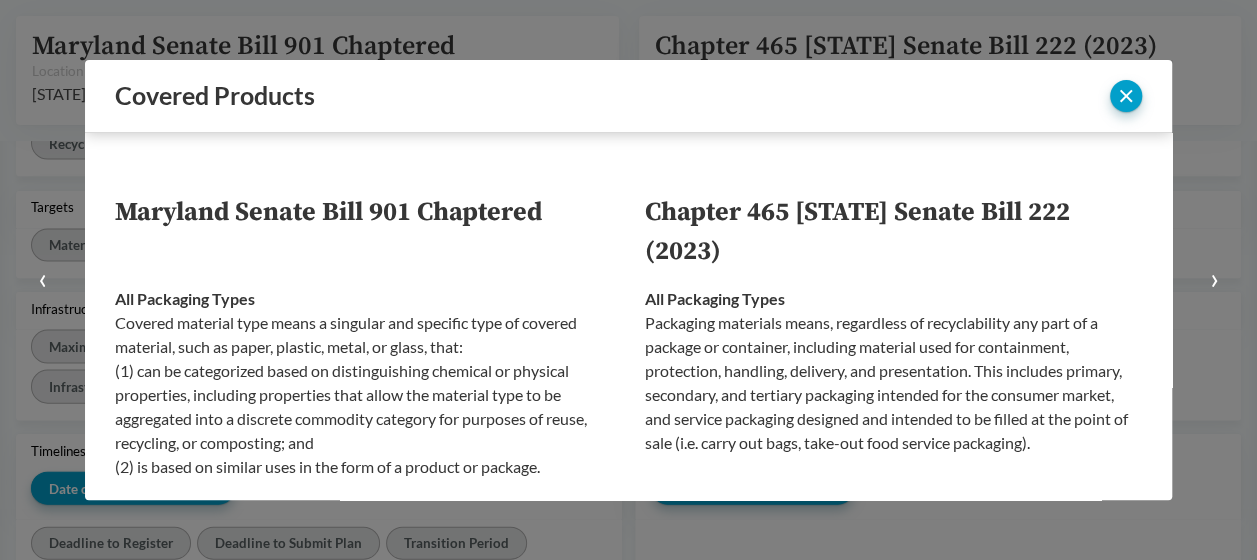 click on "›" at bounding box center (1214, 280) 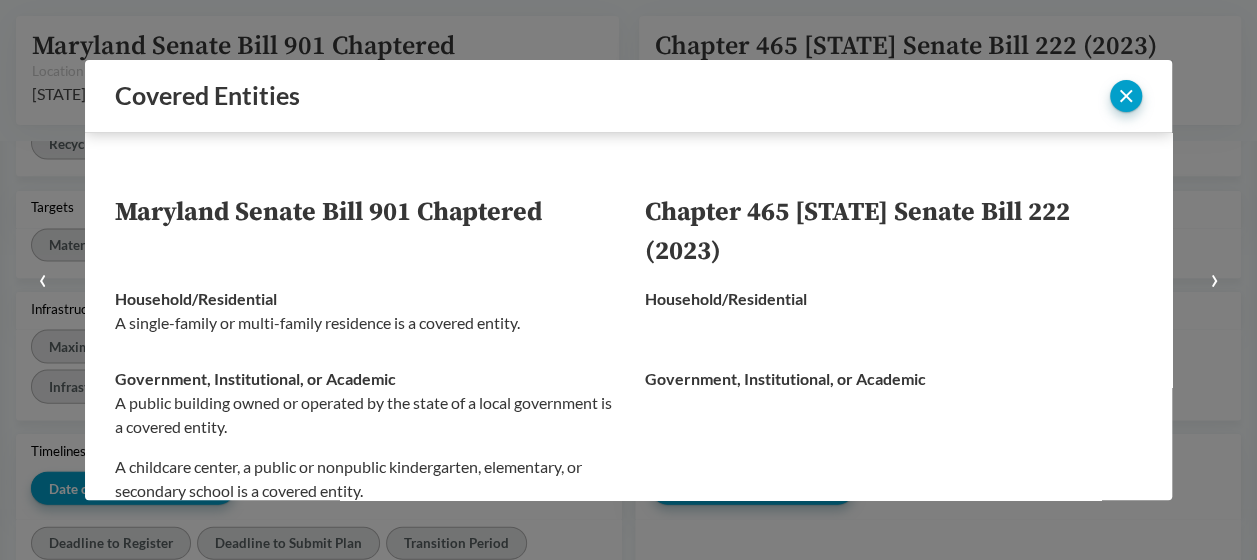 click on "‹" at bounding box center (42, 280) 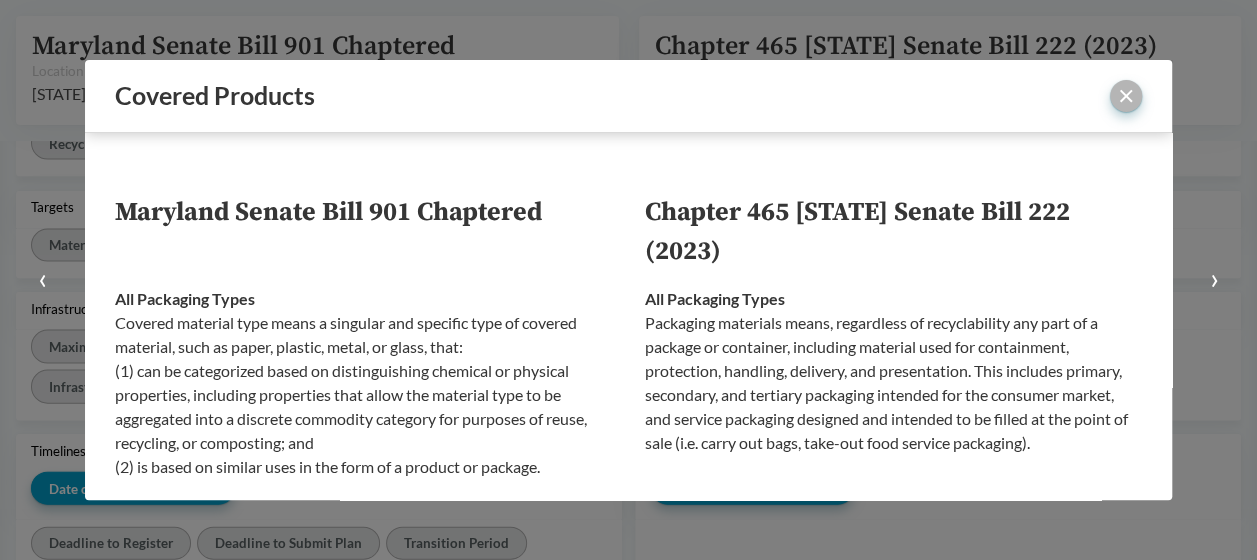 click at bounding box center [1126, 96] 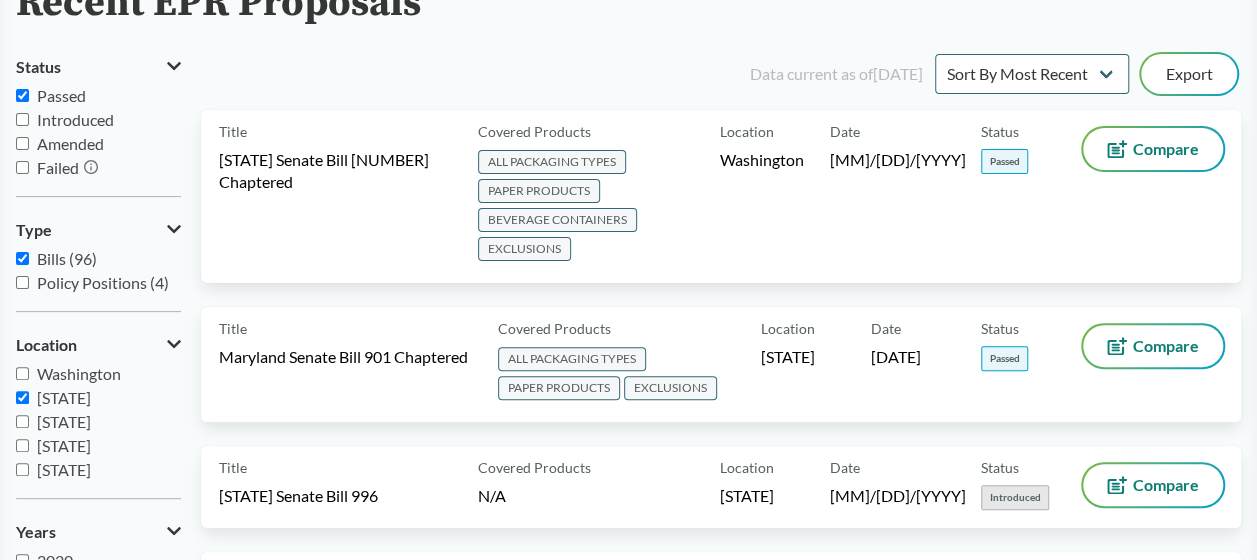 scroll, scrollTop: 200, scrollLeft: 0, axis: vertical 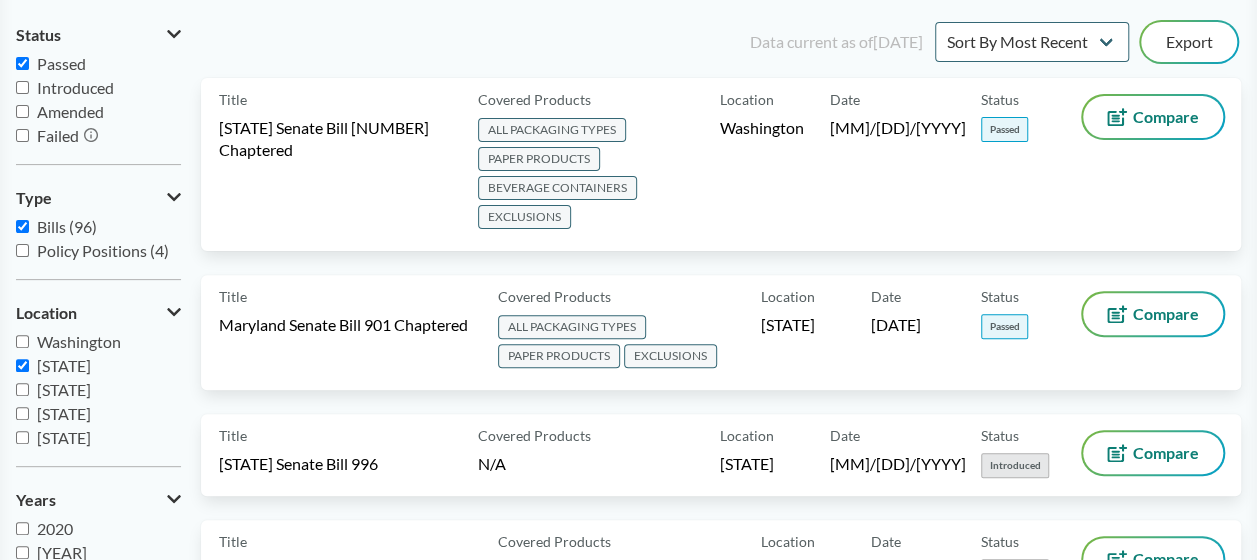 click on "[STATE]" at bounding box center (64, 365) 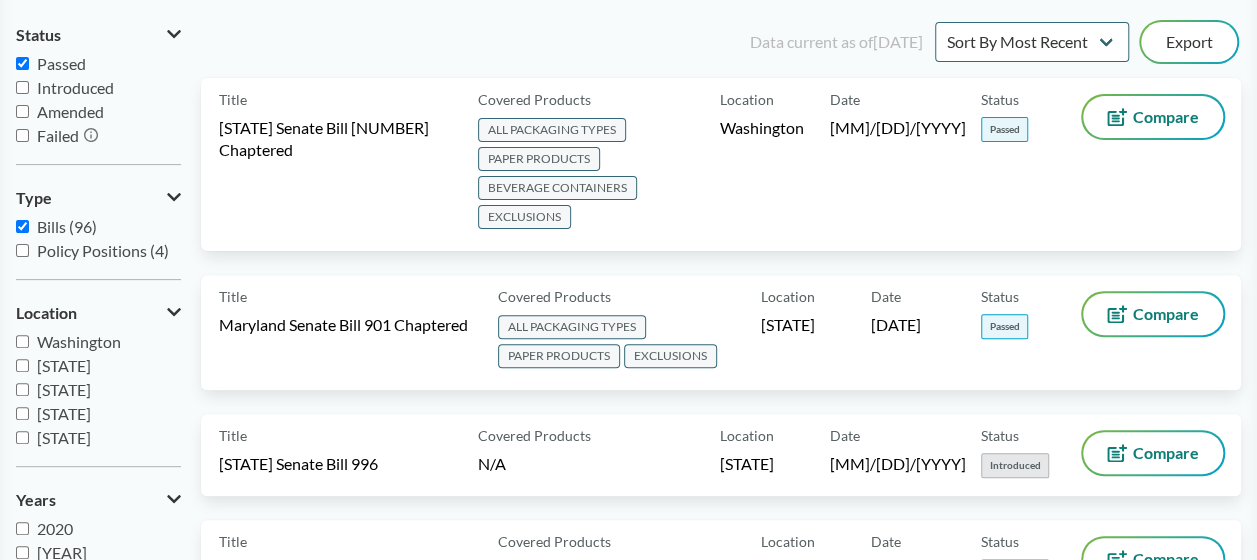checkbox on "false" 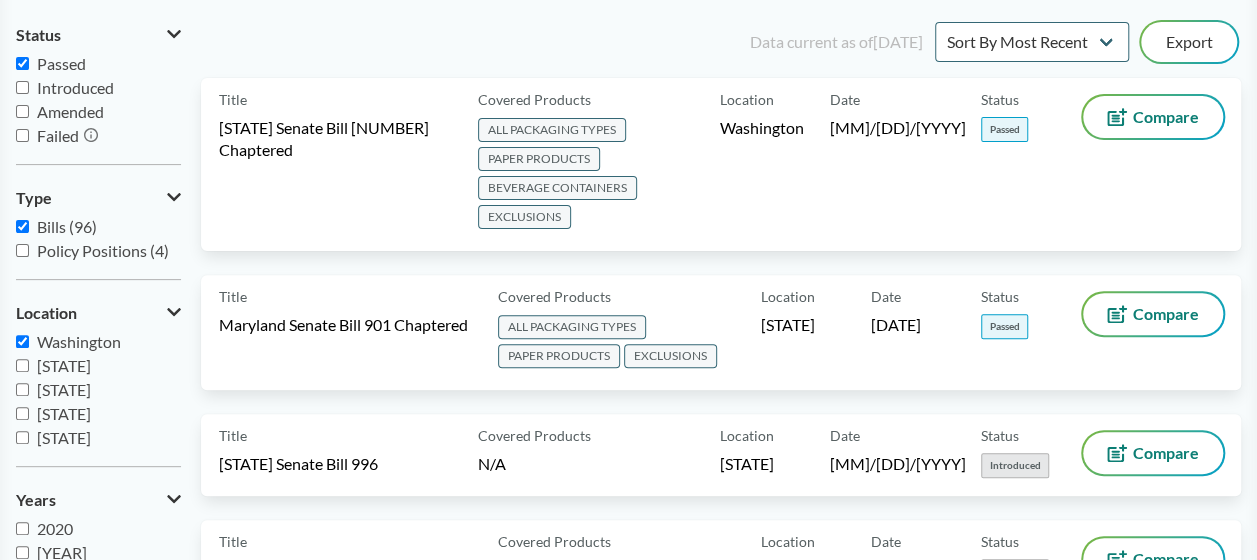 checkbox on "true" 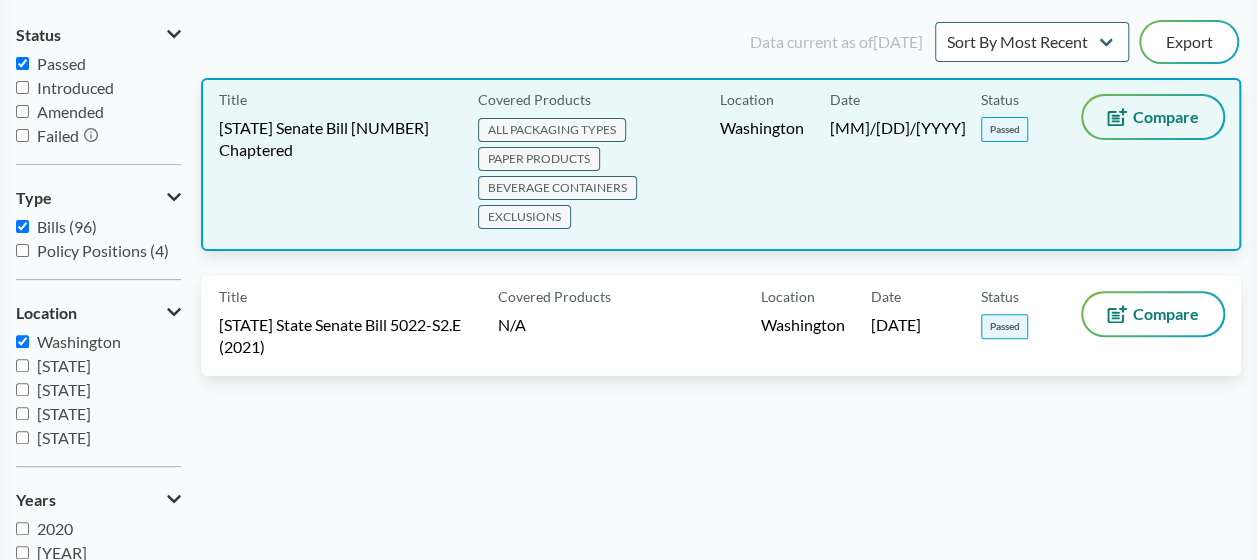 click on "Compare" at bounding box center (1153, 117) 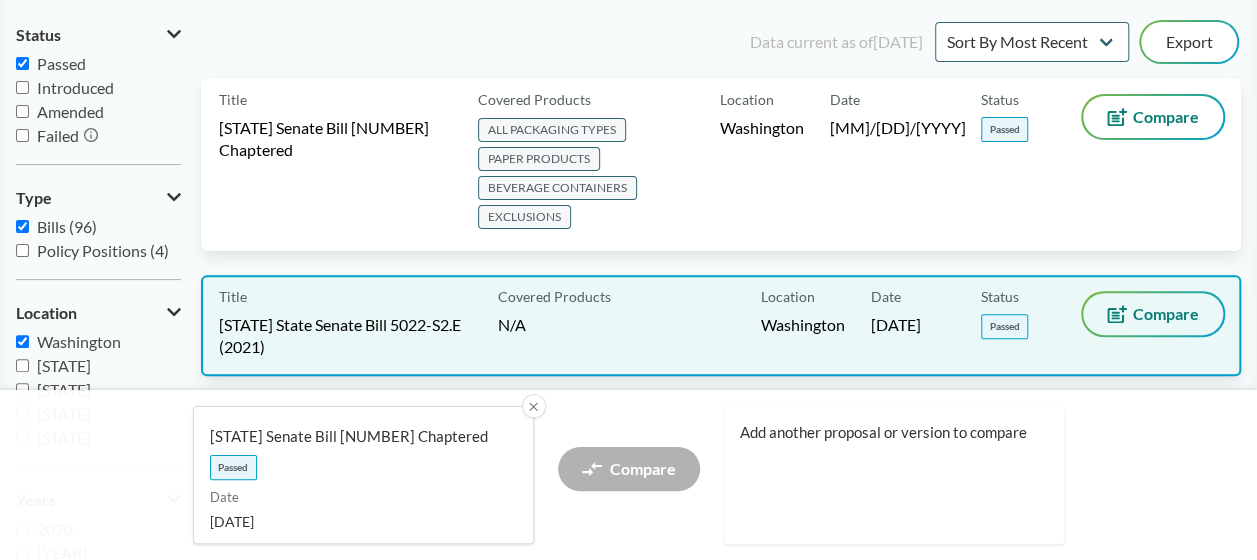 click on "Compare" at bounding box center (1153, 314) 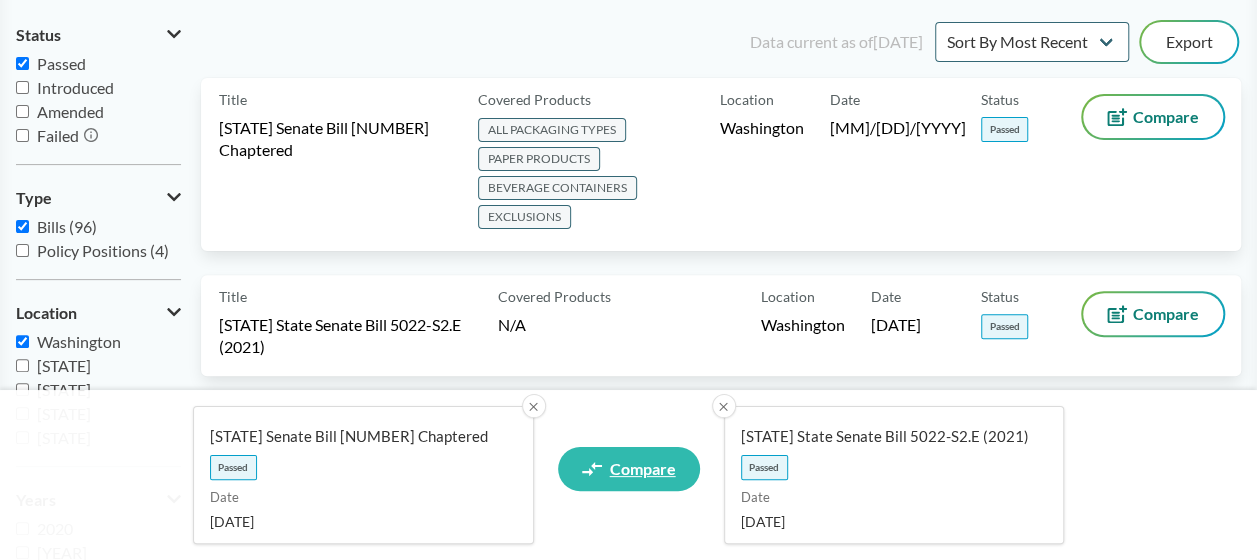 click on "Compare" at bounding box center (643, 469) 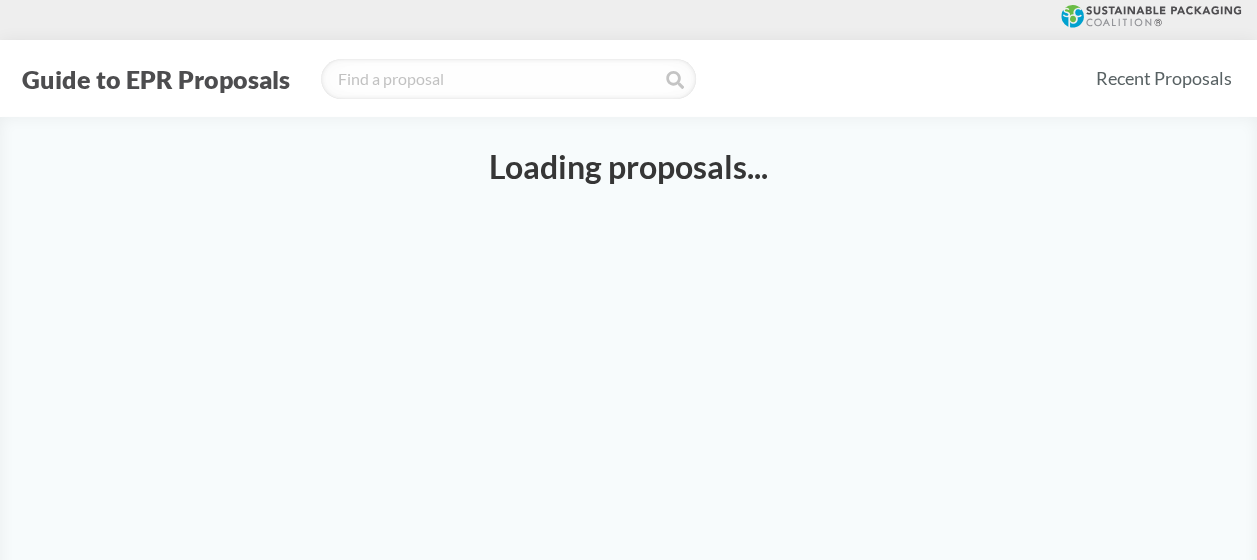 select on "SB5284C" 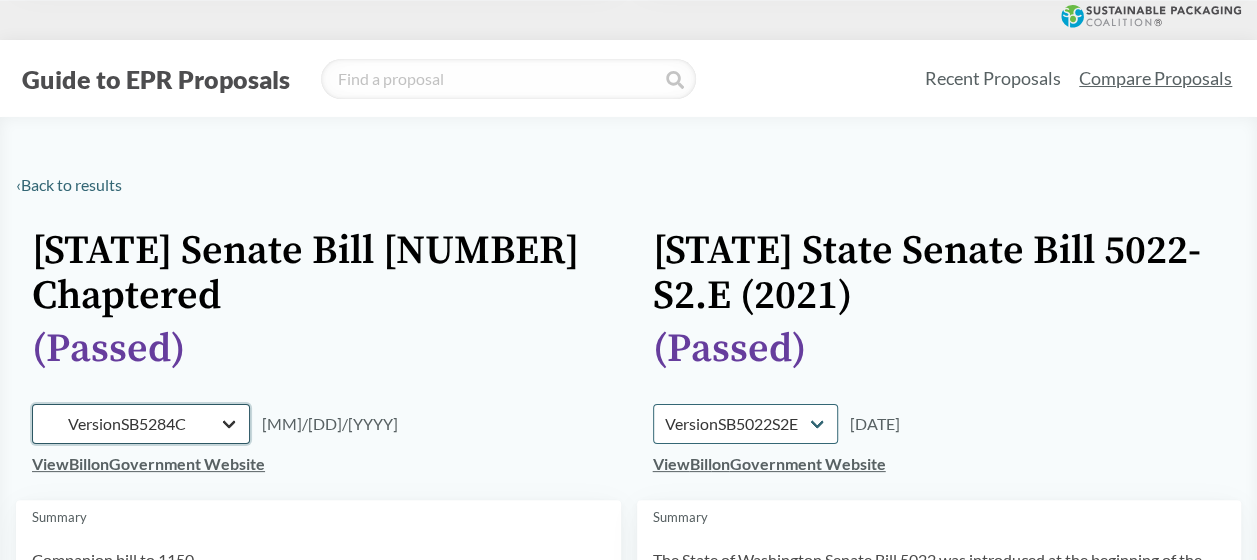 click on "Version  SB5284 Version  SB5284SE Version  SB5284C" at bounding box center (141, 424) 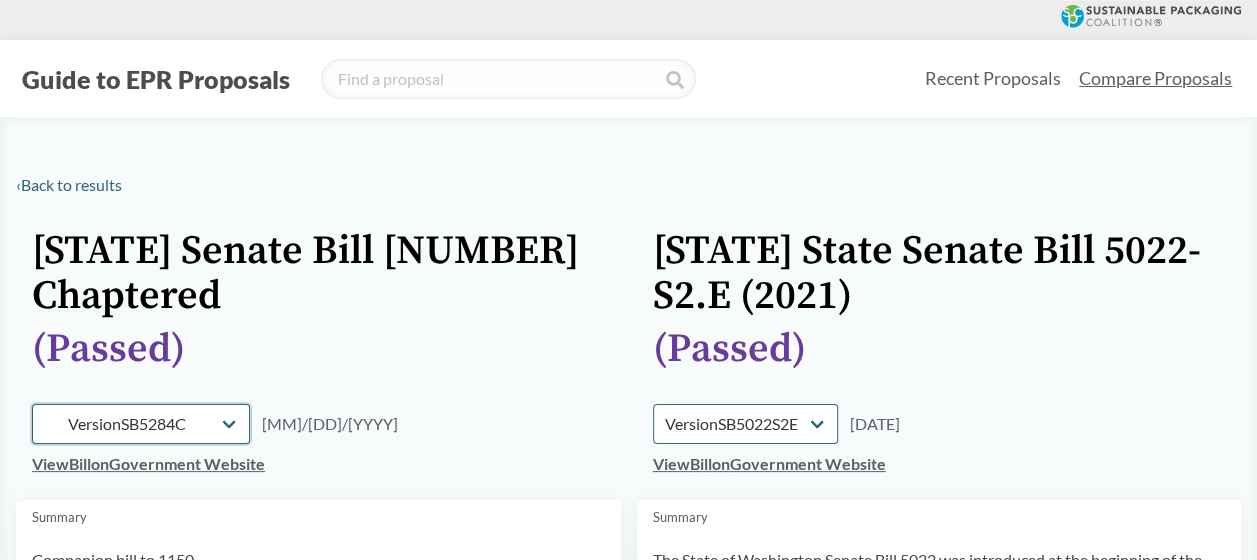 drag, startPoint x: 197, startPoint y: 423, endPoint x: 266, endPoint y: 421, distance: 69.02898 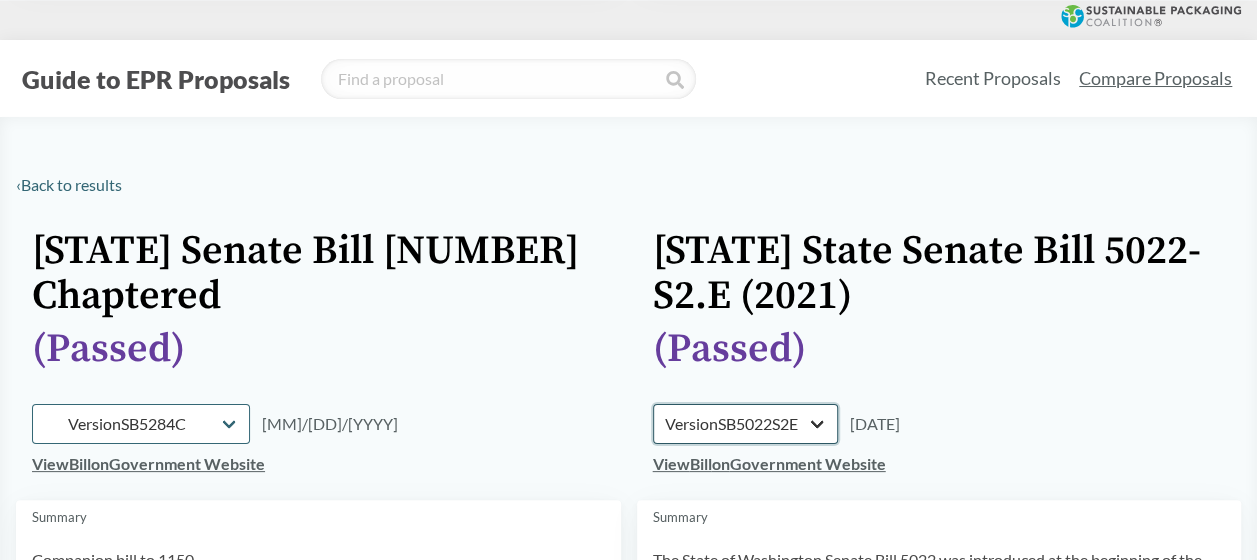 click on "Version  [BILL_NUMBER] Version  [BILL_NUMBER] Version  [BILL_NUMBER]" at bounding box center (745, 424) 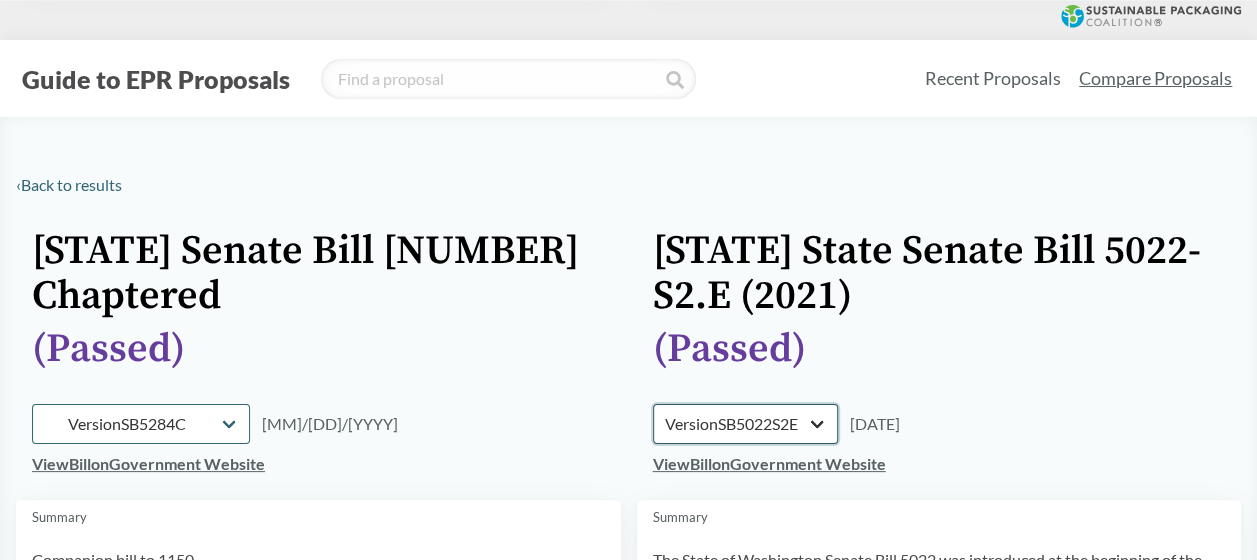 click on "Version  [BILL_NUMBER] Version  [BILL_NUMBER] Version  [BILL_NUMBER]" at bounding box center (745, 424) 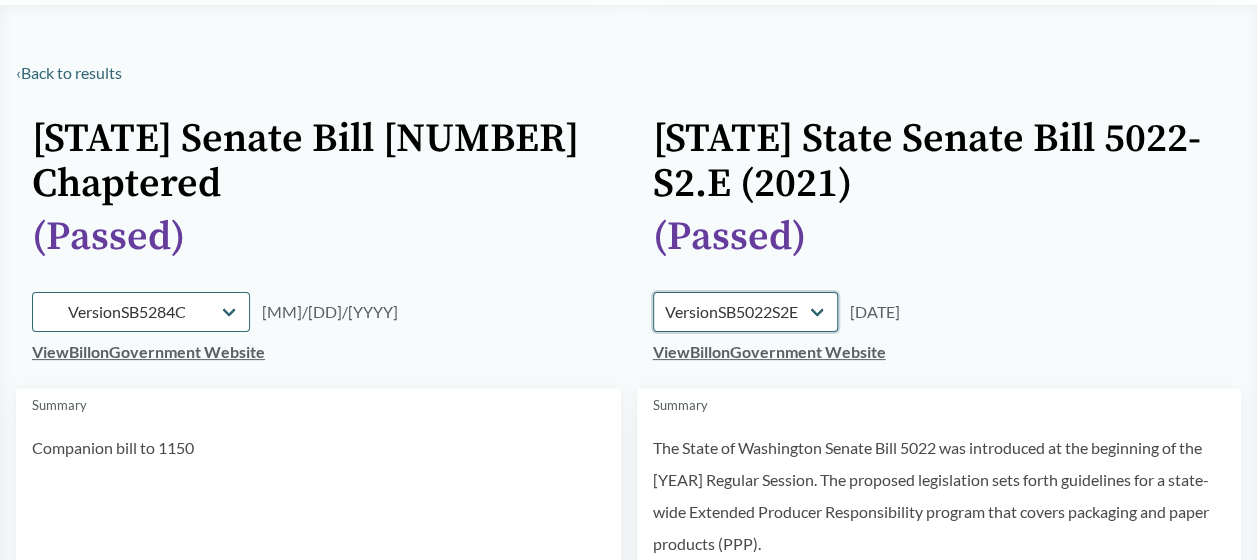 scroll, scrollTop: 200, scrollLeft: 0, axis: vertical 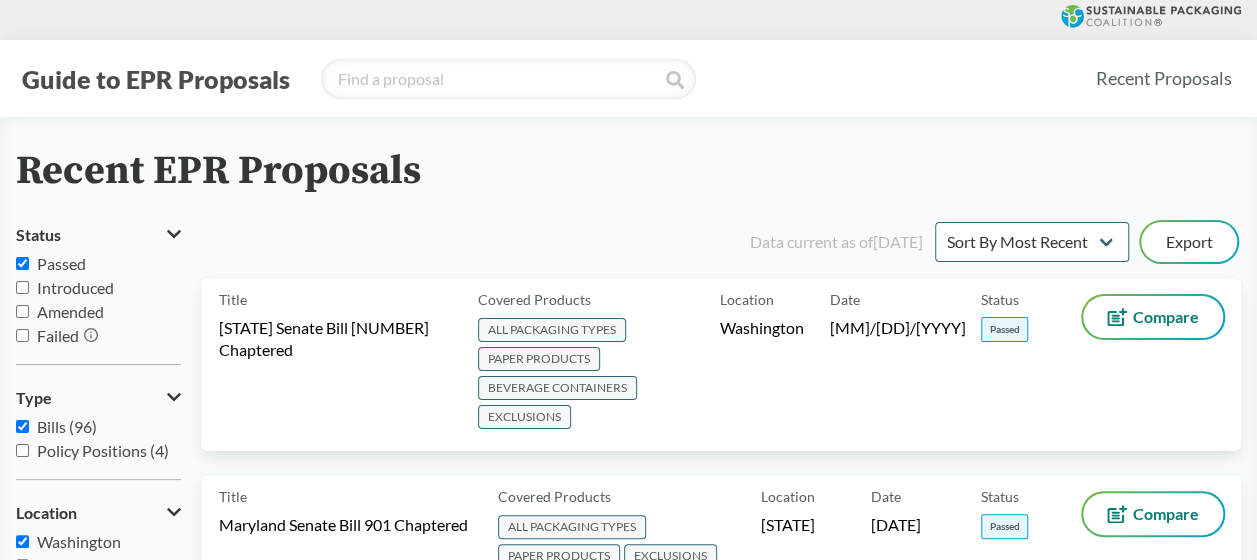 click on "Passed" at bounding box center (61, 263) 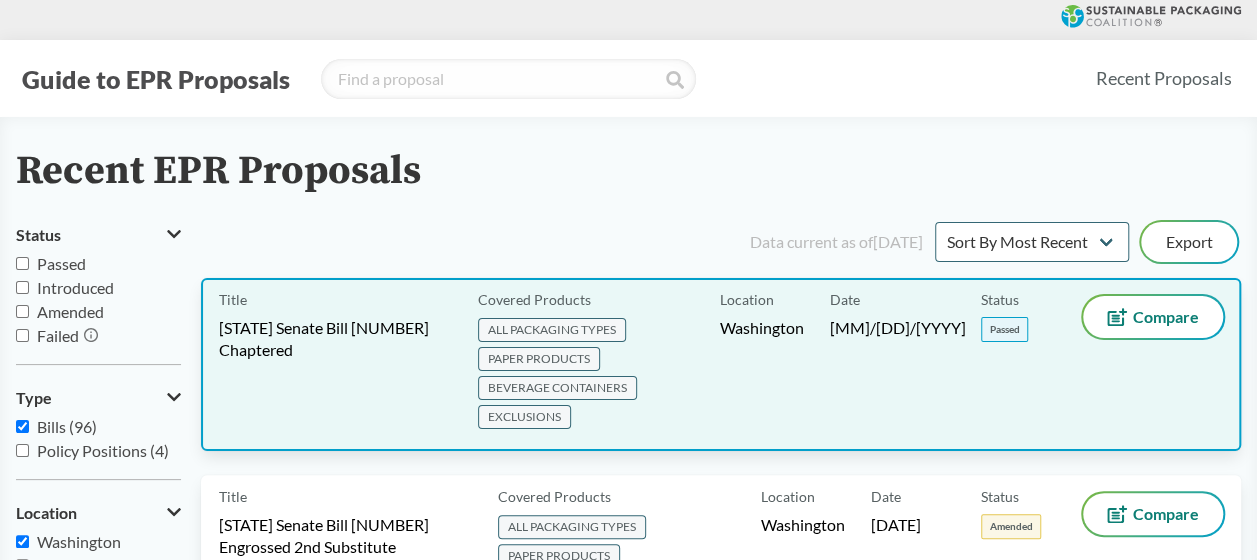 scroll, scrollTop: 200, scrollLeft: 0, axis: vertical 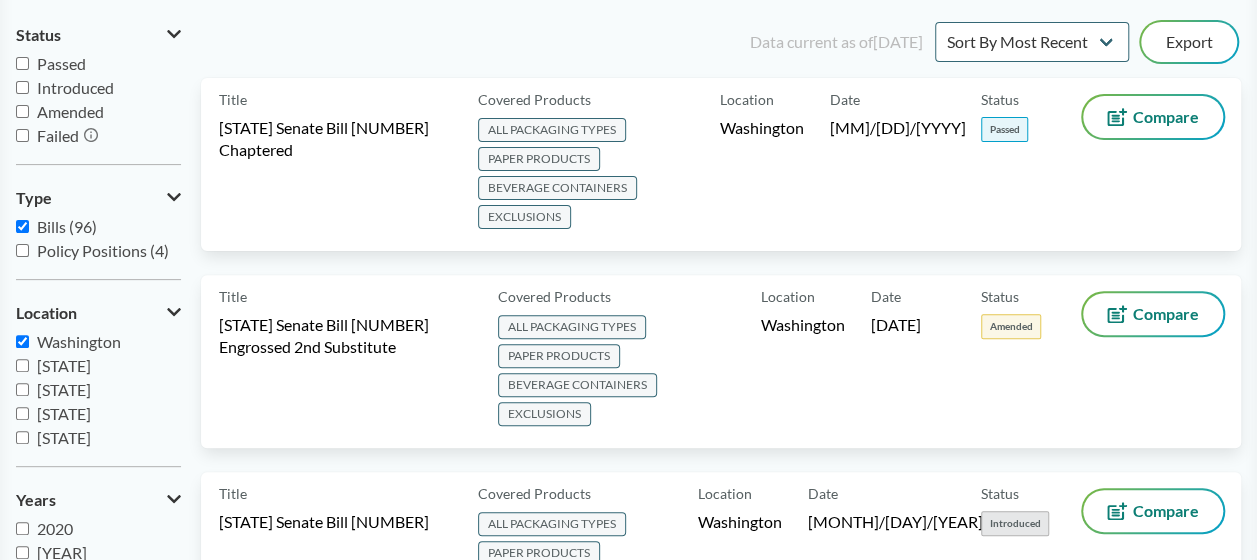 click on "Passed" at bounding box center (61, 63) 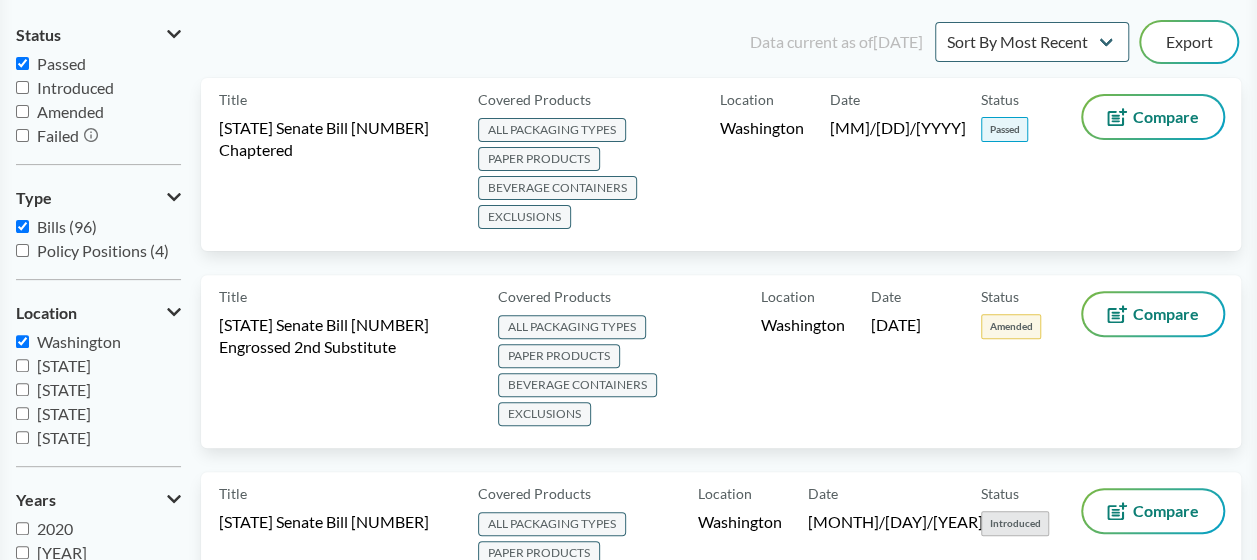 checkbox on "true" 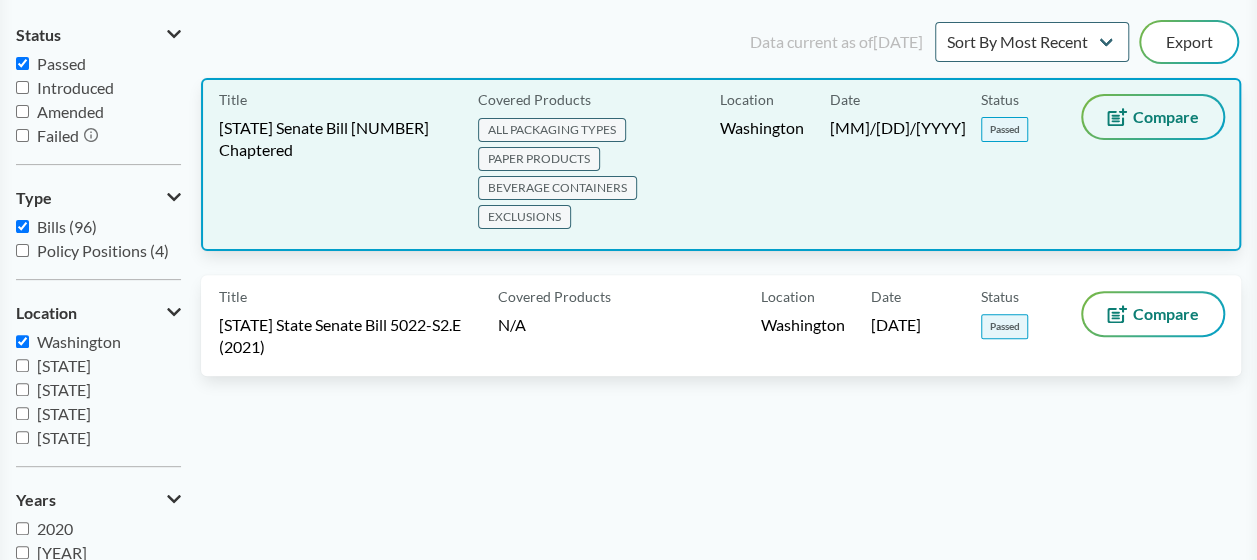 click on "Compare" at bounding box center (1166, 117) 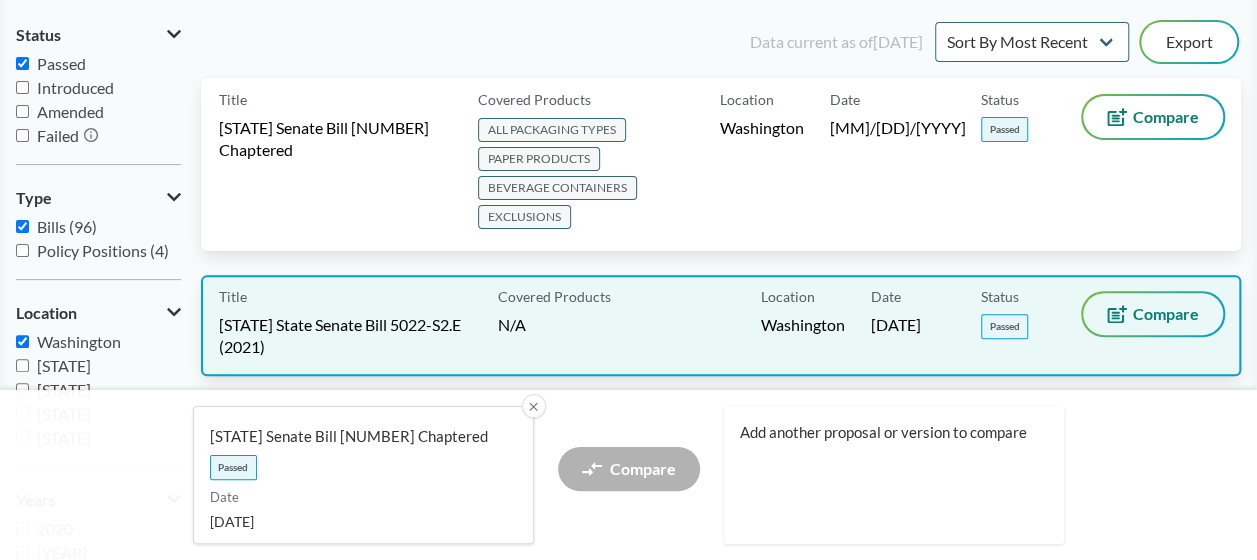 click on "Compare" at bounding box center (1153, 314) 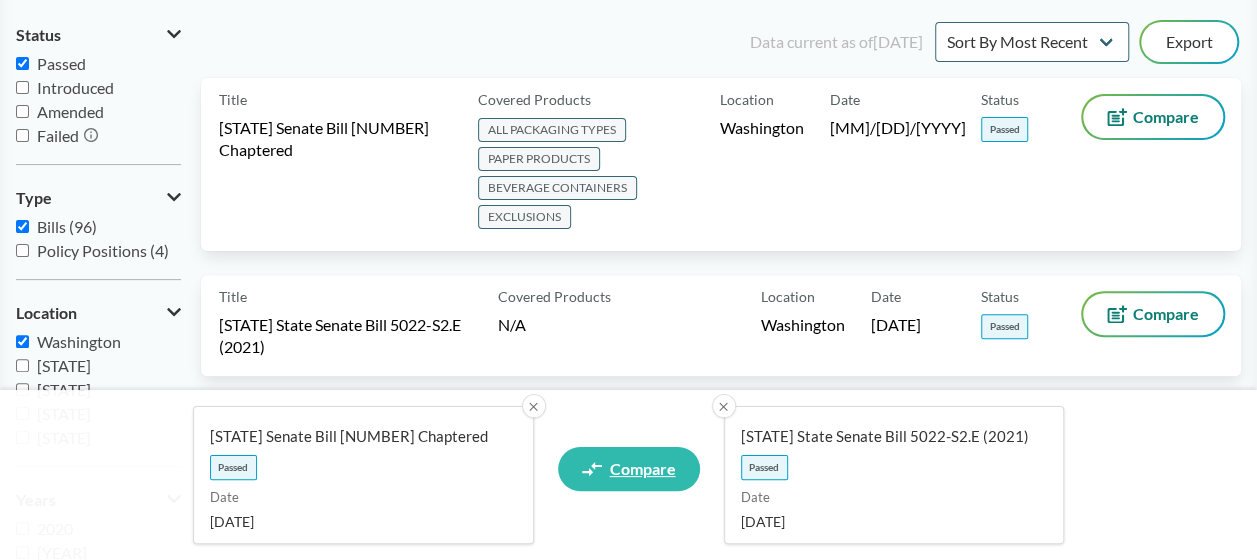 click on "Compare" at bounding box center (629, 469) 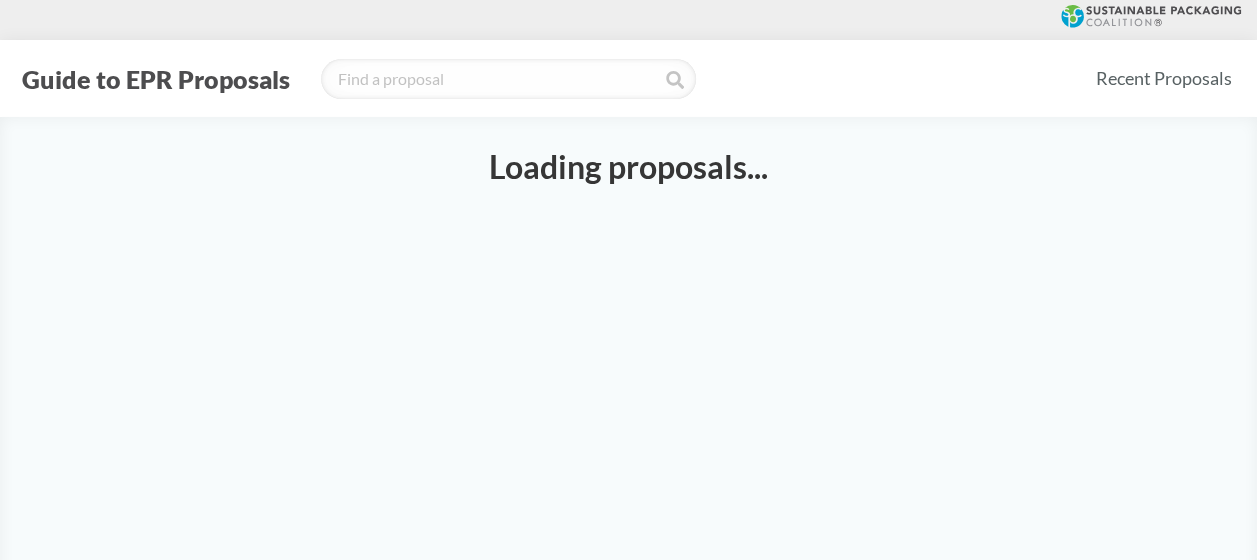select on "SB5284C" 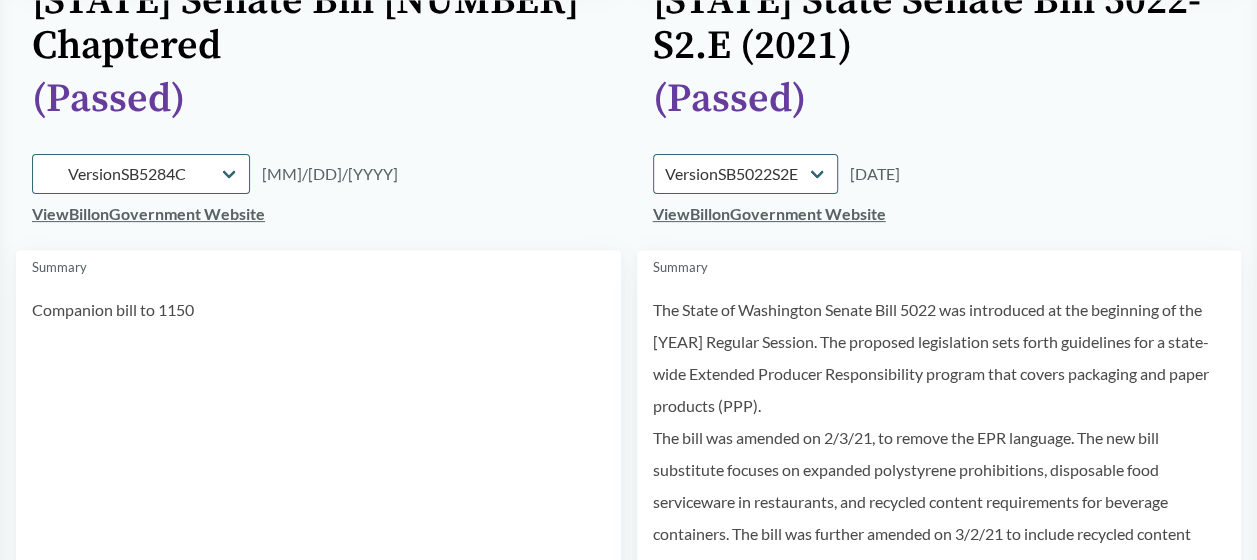 scroll, scrollTop: 100, scrollLeft: 0, axis: vertical 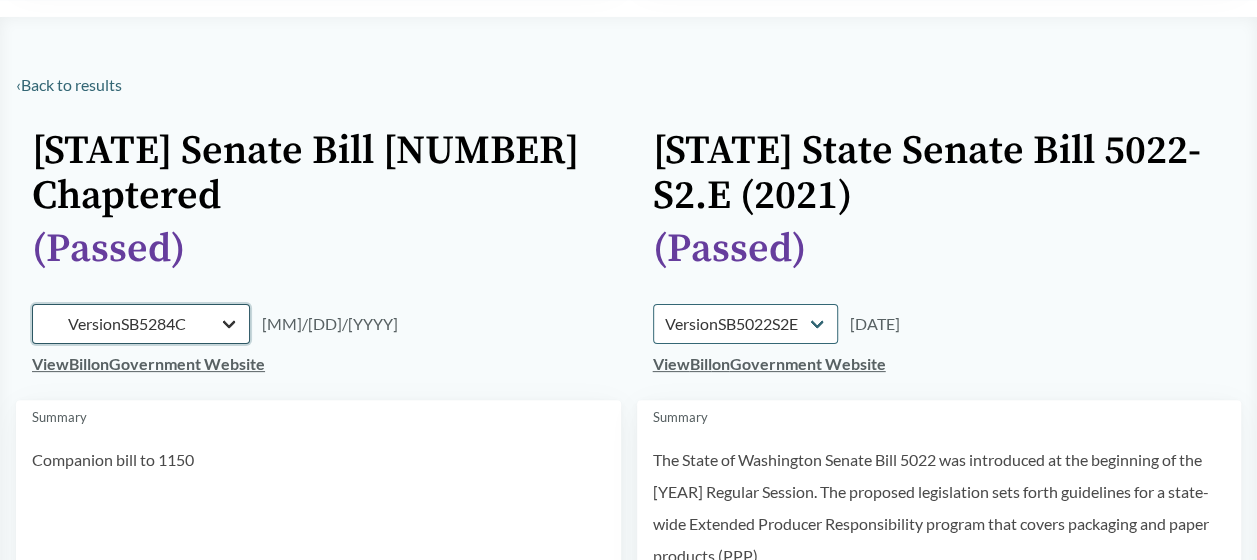 click on "Version  SB5284 Version  SB5284SE Version  SB5284C" at bounding box center (141, 324) 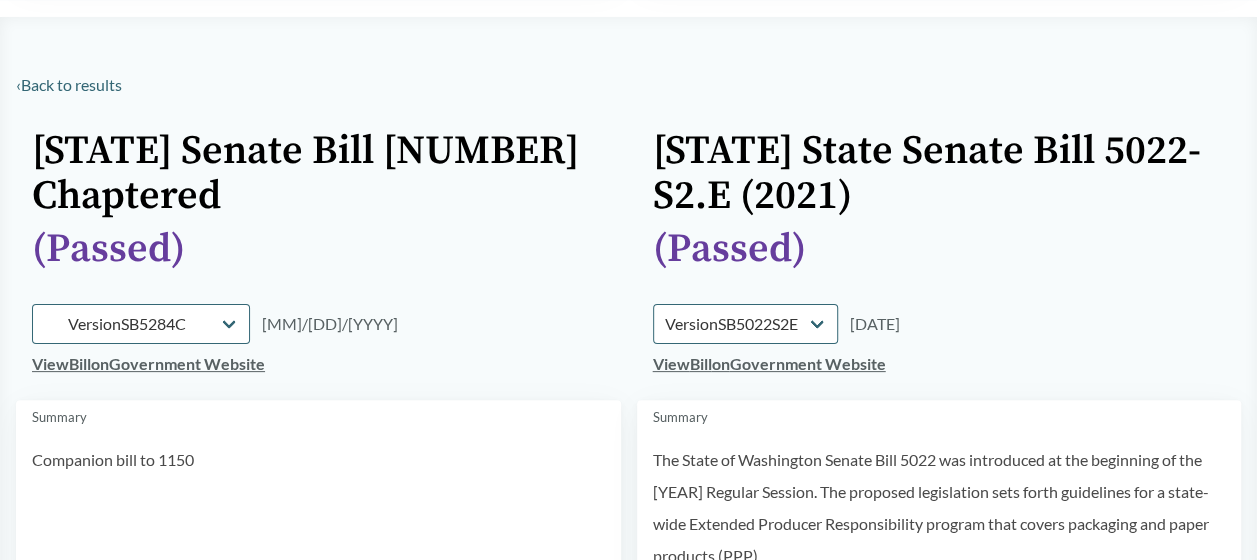 drag, startPoint x: 348, startPoint y: 337, endPoint x: 282, endPoint y: 373, distance: 75.17979 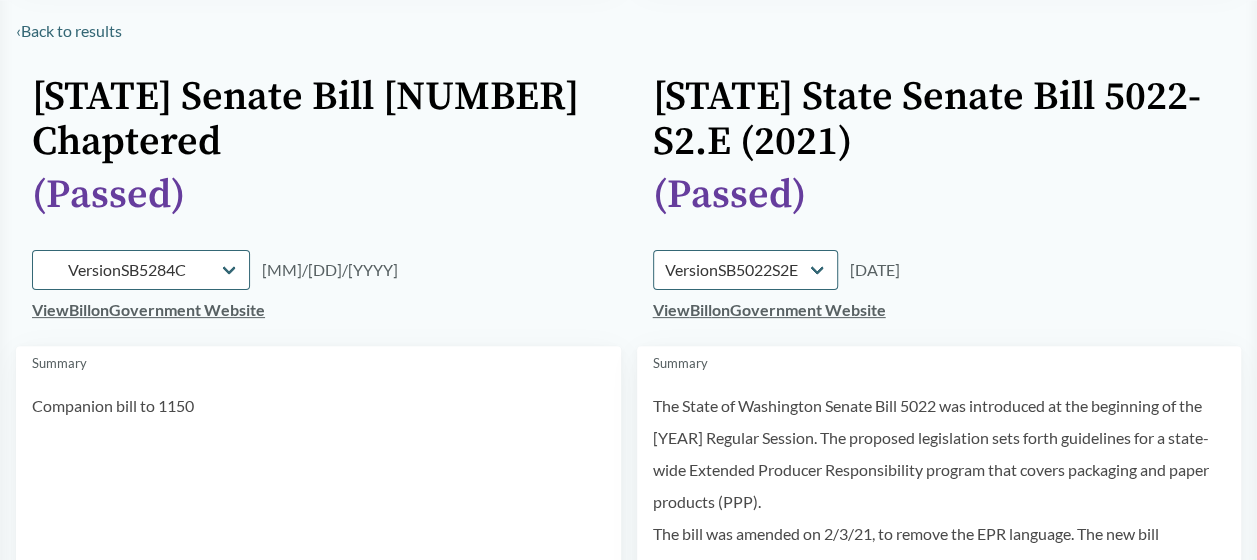 scroll, scrollTop: 200, scrollLeft: 0, axis: vertical 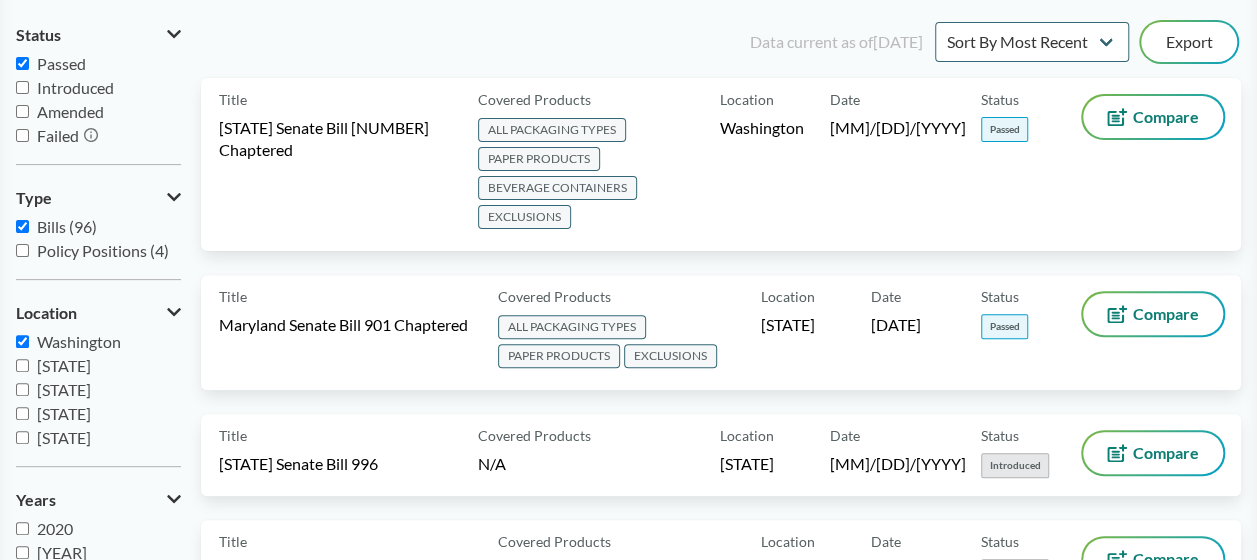 click on "Washington" at bounding box center [79, 341] 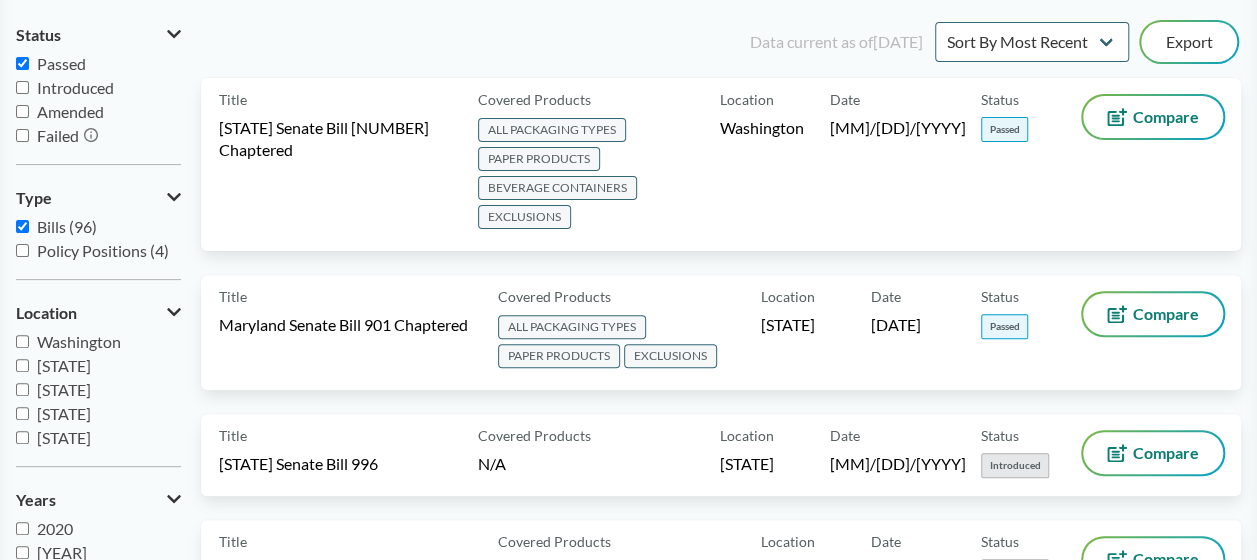 checkbox on "false" 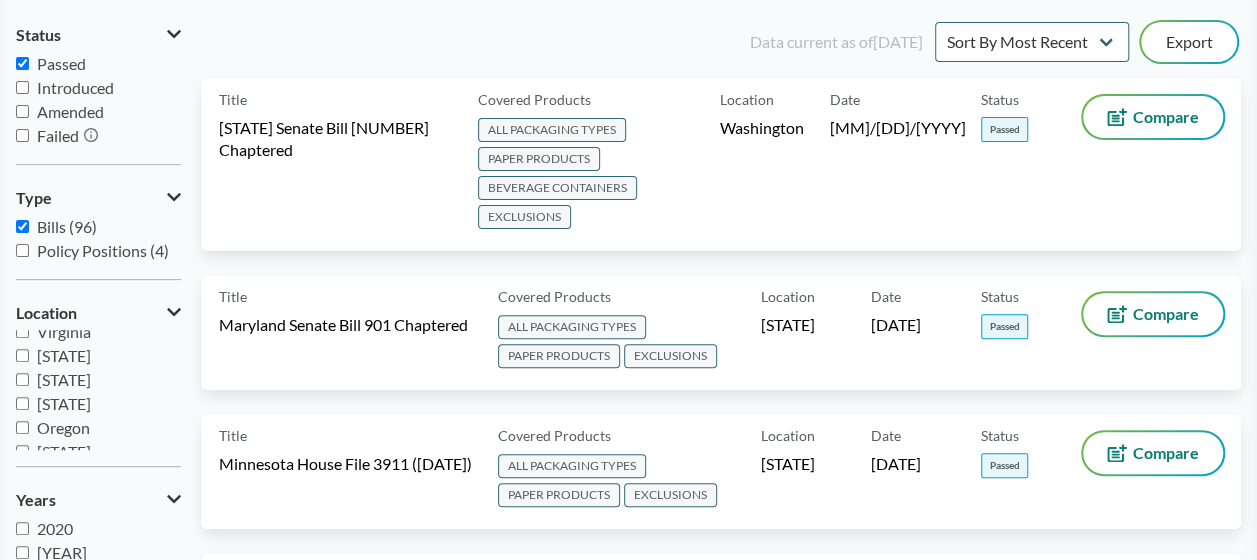 scroll, scrollTop: 432, scrollLeft: 0, axis: vertical 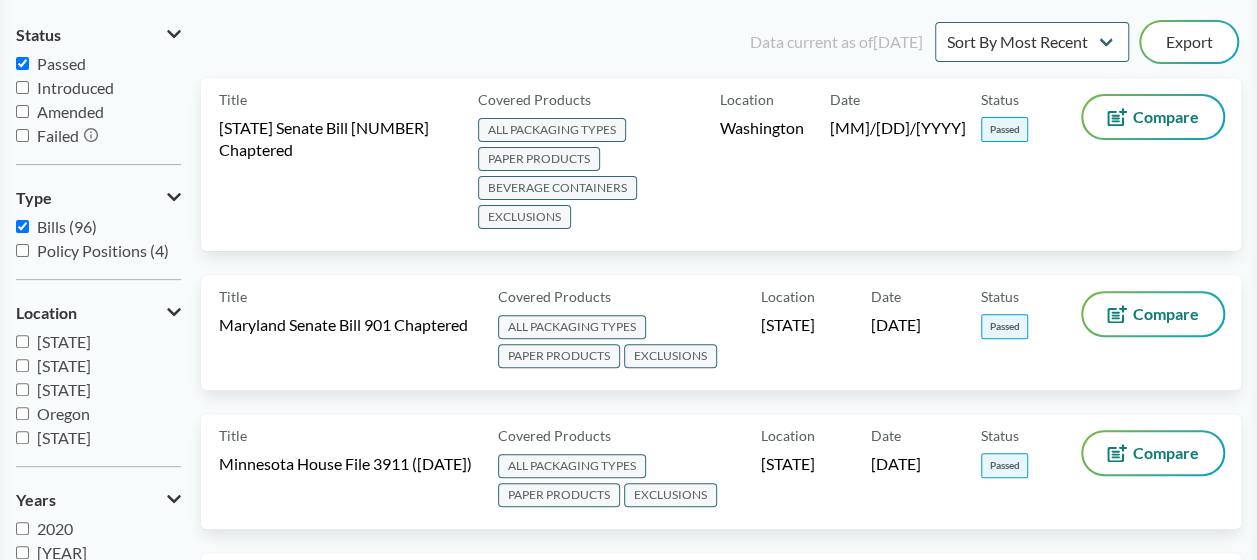 click on "Oregon" at bounding box center [63, 413] 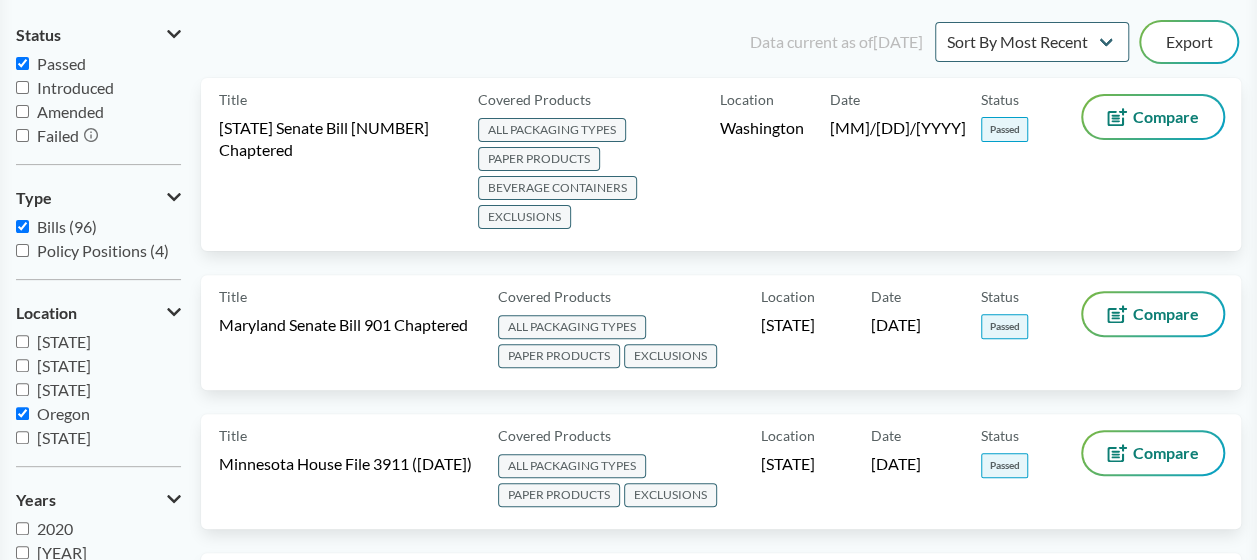 checkbox on "true" 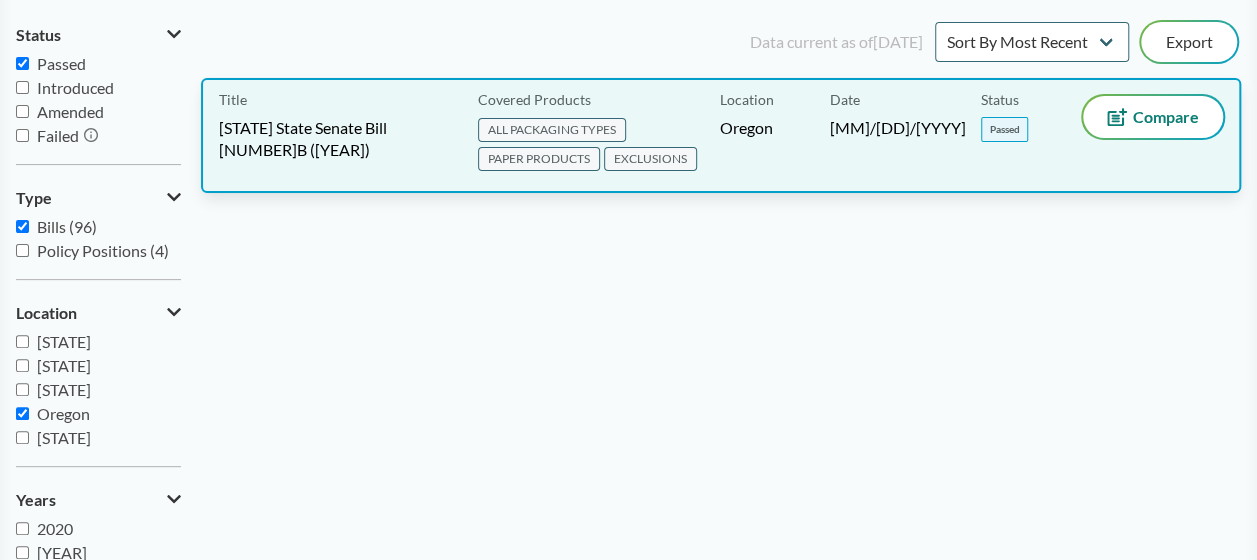 click on "Title Oregon State Senate Bill 582B (2021) Covered Products ALL PACKAGING TYPES PAPER PRODUCTS EXCLUSIONS Location Oregon Date [DATE] Status Passed Compare" at bounding box center [721, 135] 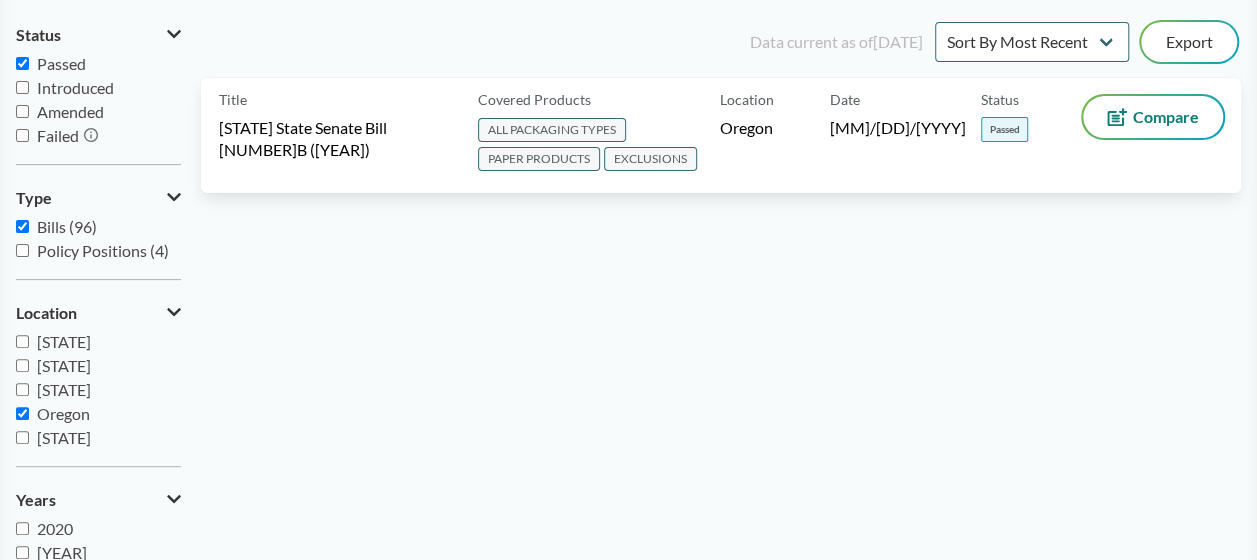 scroll, scrollTop: 0, scrollLeft: 0, axis: both 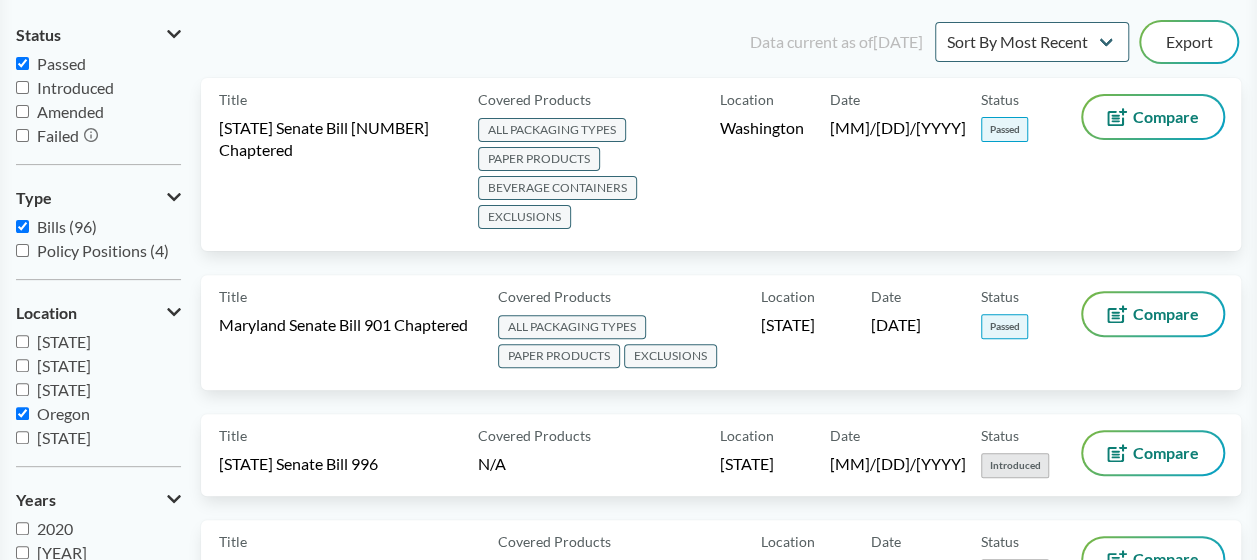 click on "Oregon" at bounding box center (63, 413) 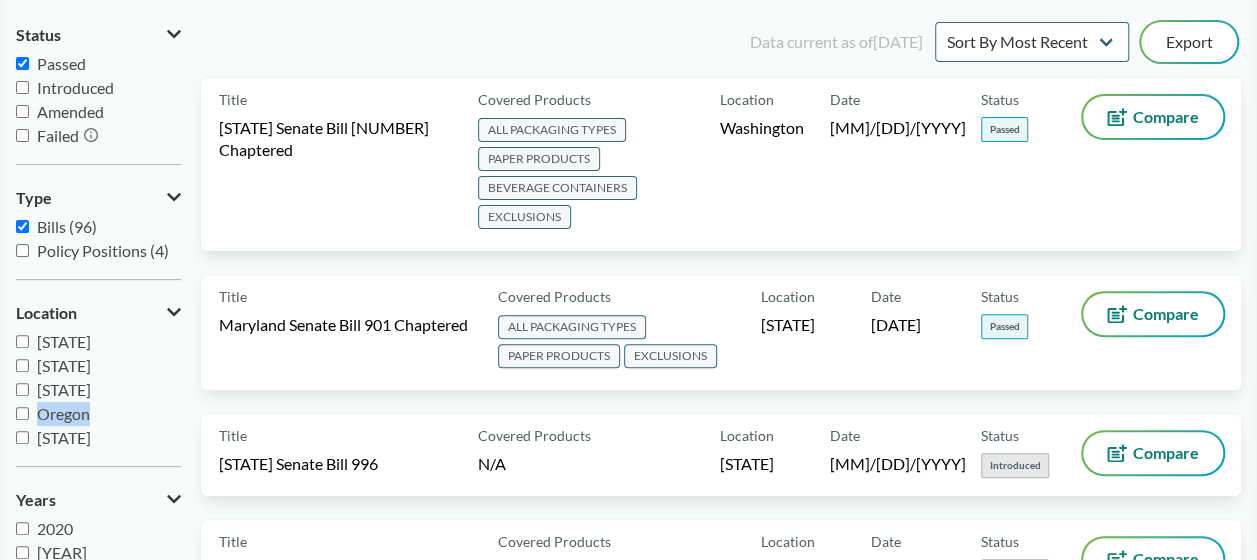 click on "Oregon" at bounding box center [63, 413] 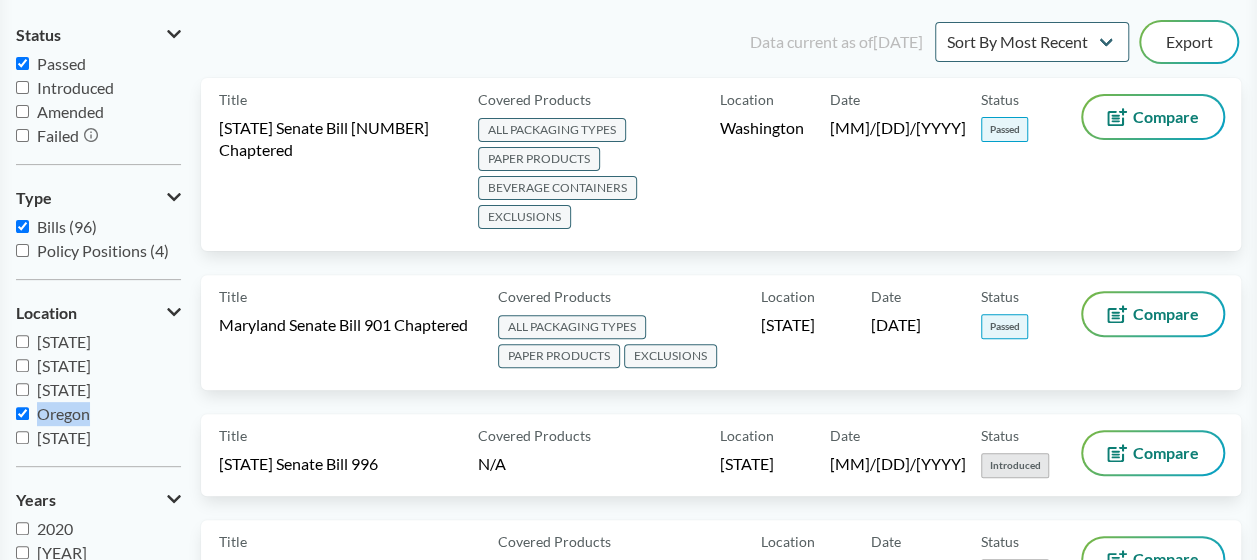checkbox on "true" 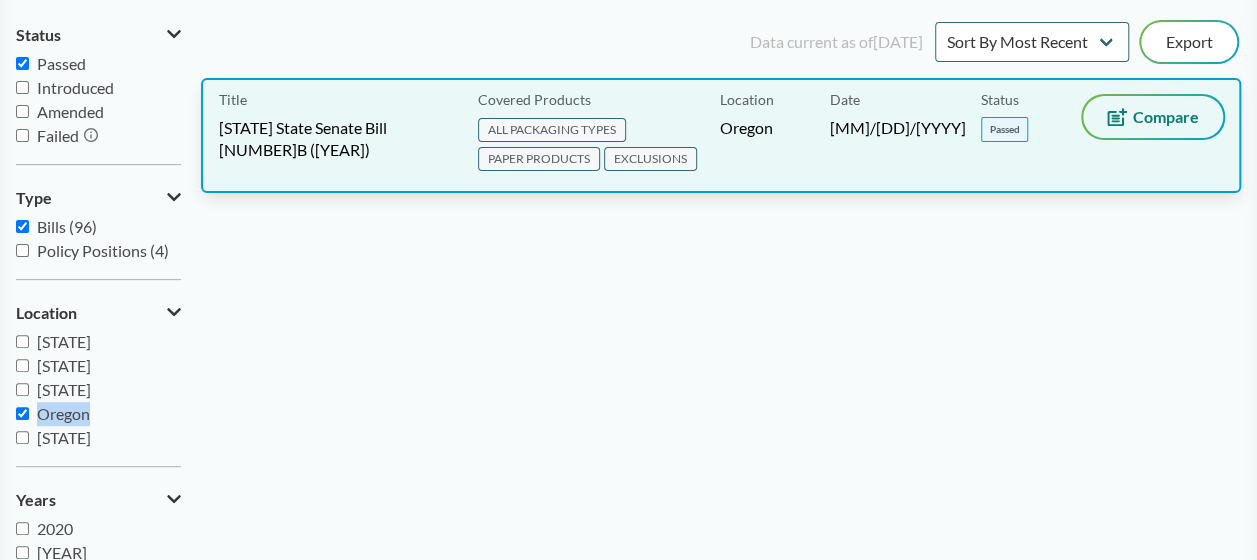 click on "Compare" at bounding box center [1166, 117] 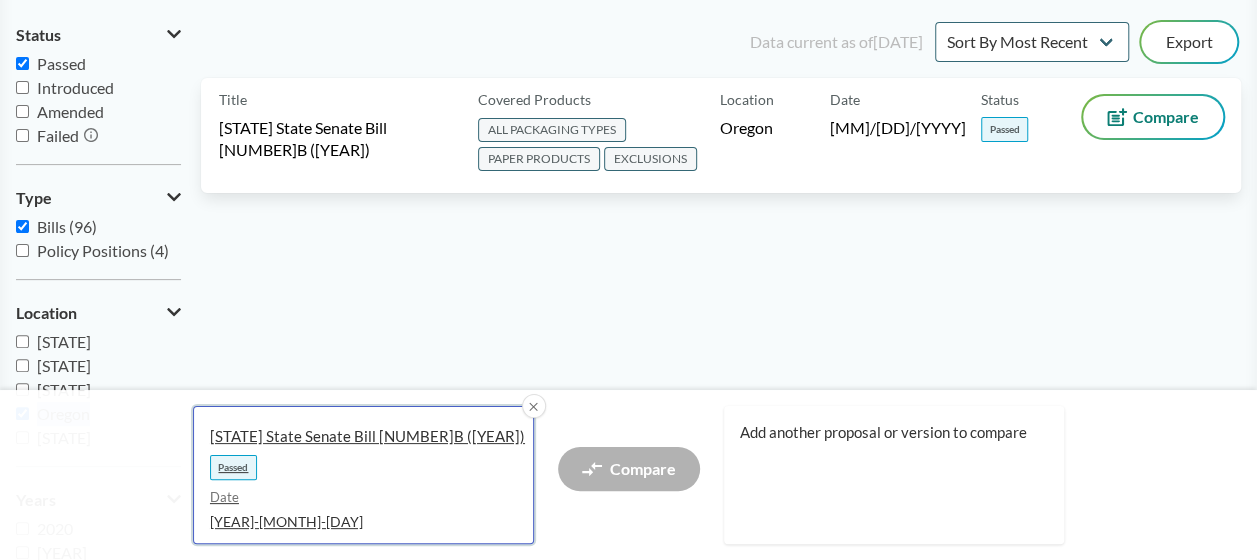 click on "[STATE] State Senate Bill [NUMBER]B ([YEAR])" at bounding box center [355, 436] 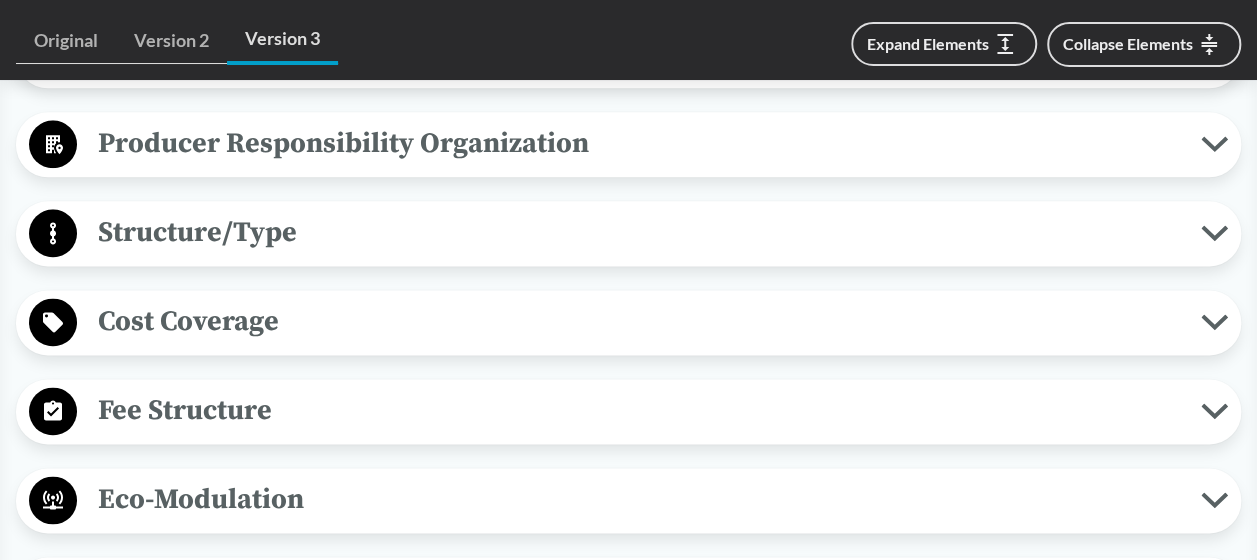 scroll, scrollTop: 1400, scrollLeft: 0, axis: vertical 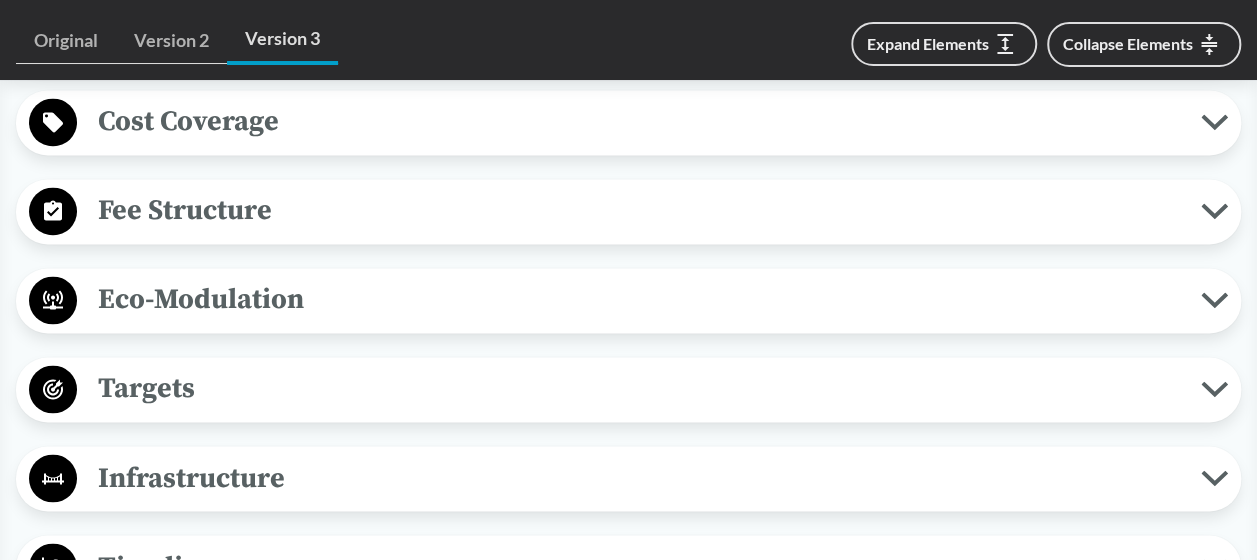 click on "Targets" at bounding box center (639, 388) 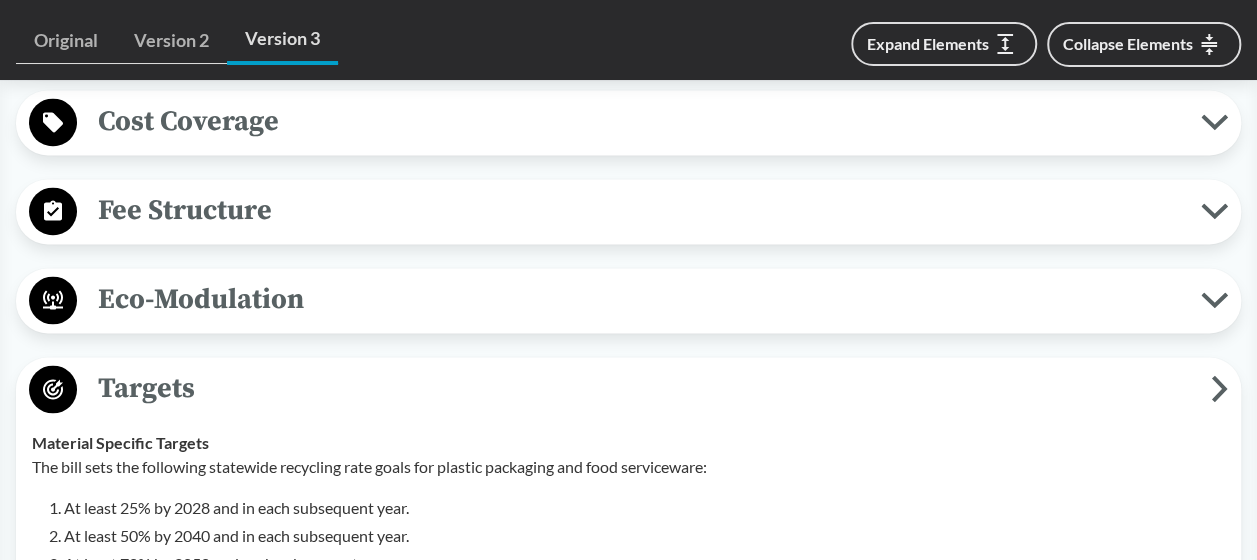 scroll, scrollTop: 1600, scrollLeft: 0, axis: vertical 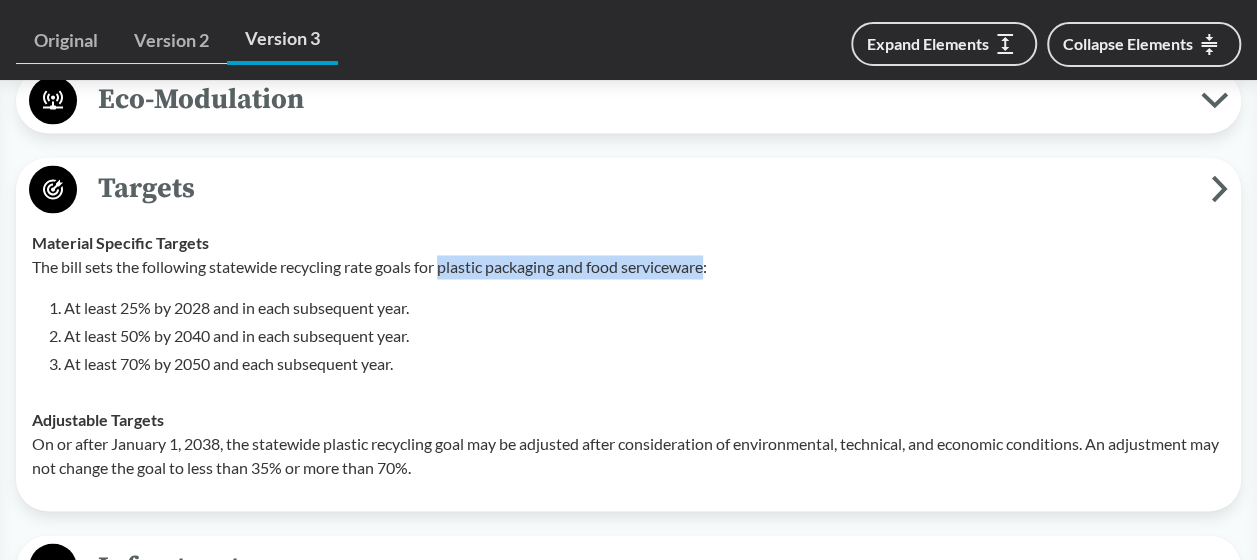 drag, startPoint x: 444, startPoint y: 234, endPoint x: 713, endPoint y: 229, distance: 269.04648 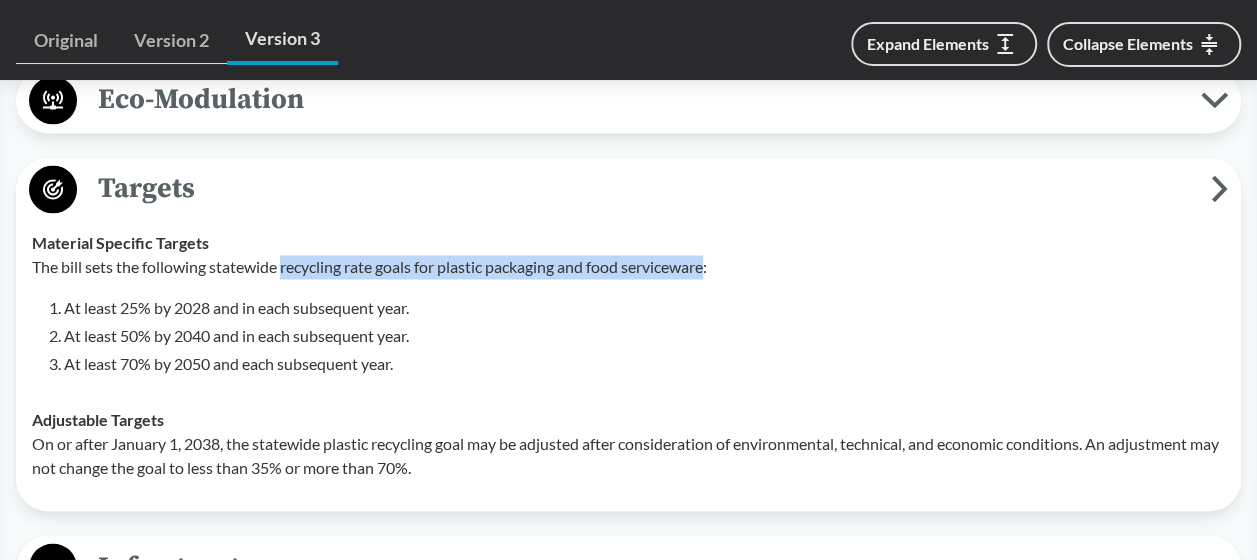 drag, startPoint x: 284, startPoint y: 233, endPoint x: 716, endPoint y: 236, distance: 432.0104 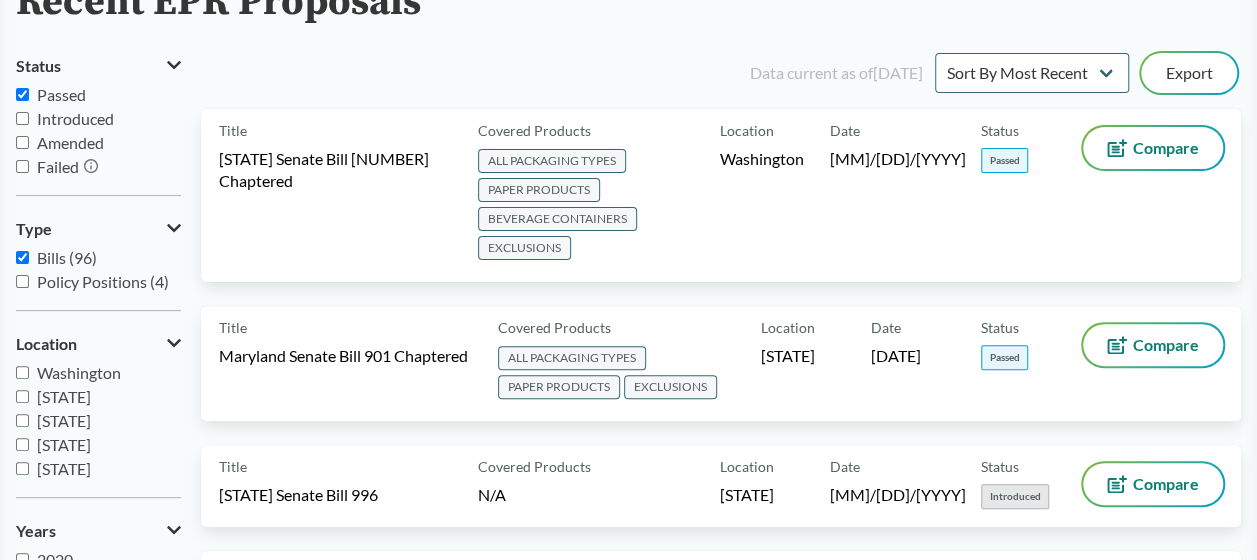 scroll, scrollTop: 200, scrollLeft: 0, axis: vertical 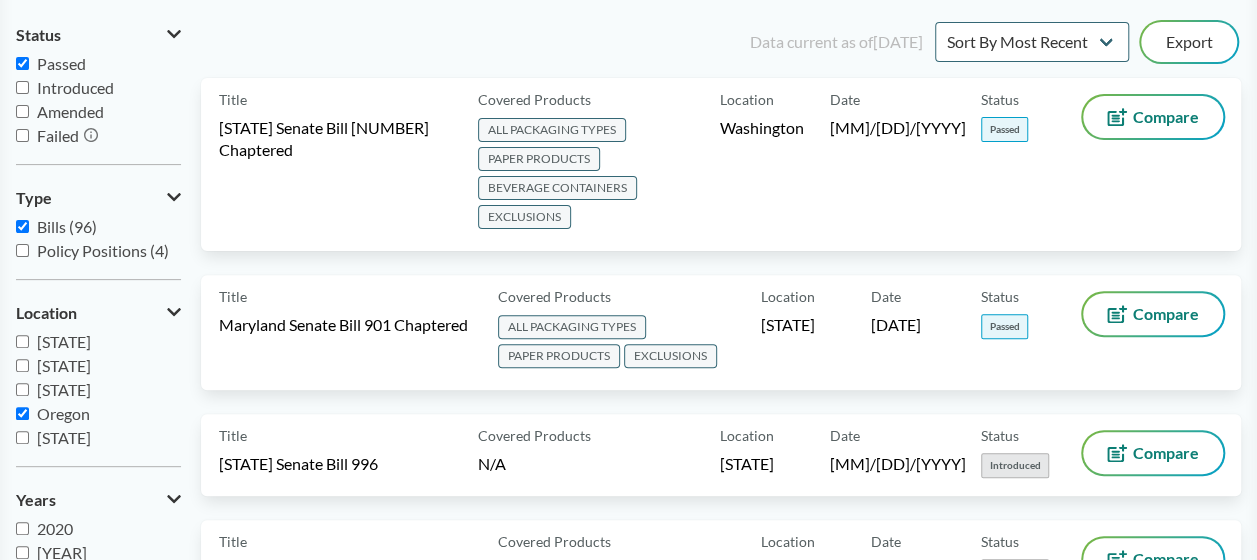 drag, startPoint x: 78, startPoint y: 410, endPoint x: 133, endPoint y: 412, distance: 55.03635 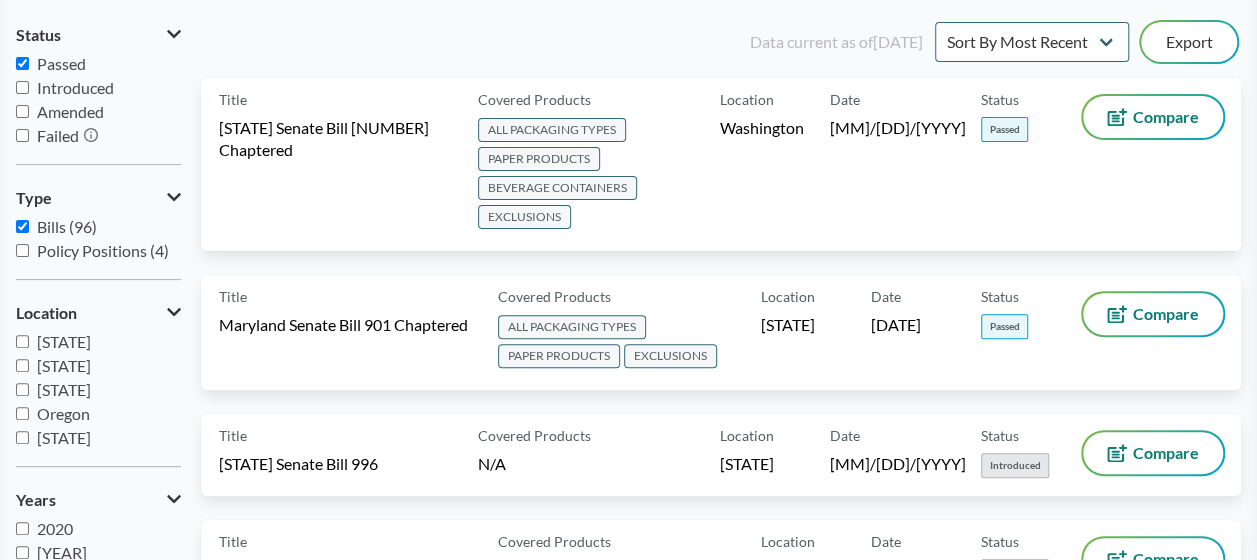 checkbox on "false" 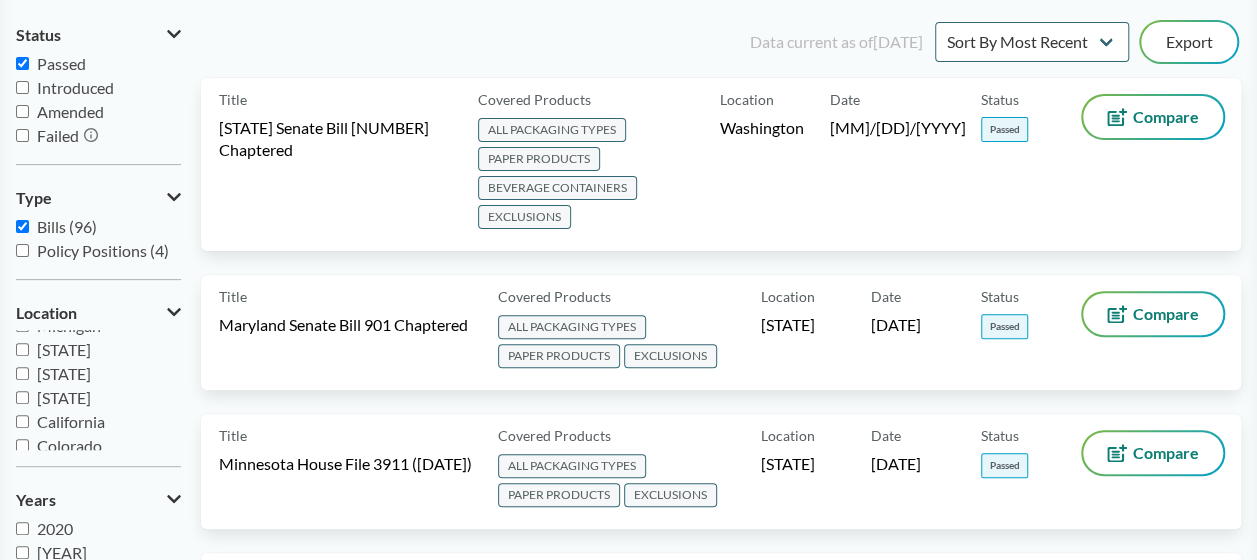 scroll, scrollTop: 272, scrollLeft: 0, axis: vertical 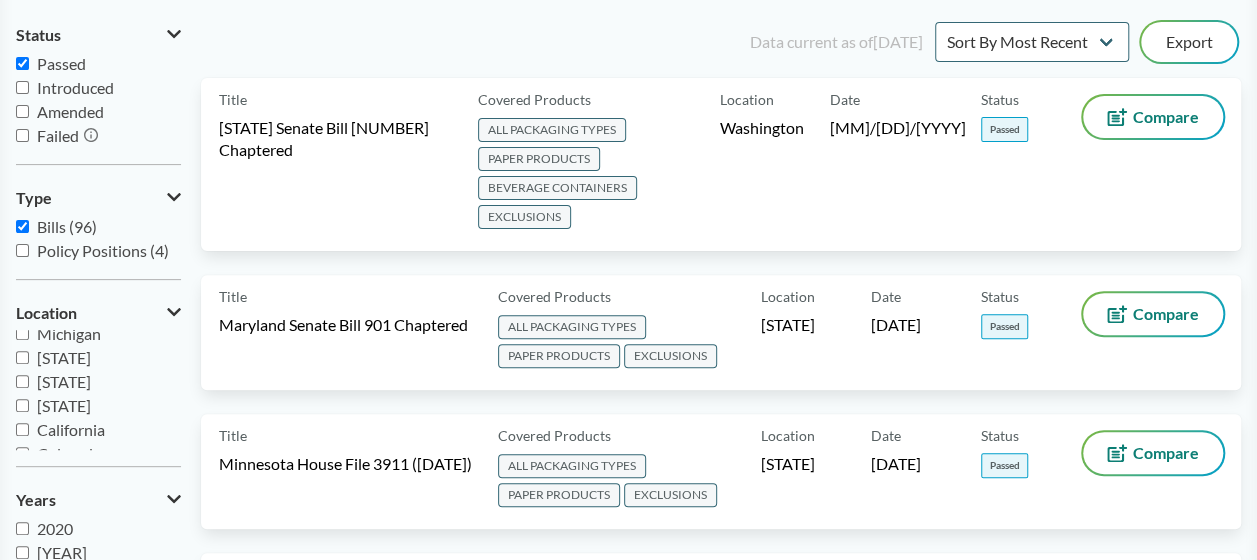click on "California" at bounding box center [71, 429] 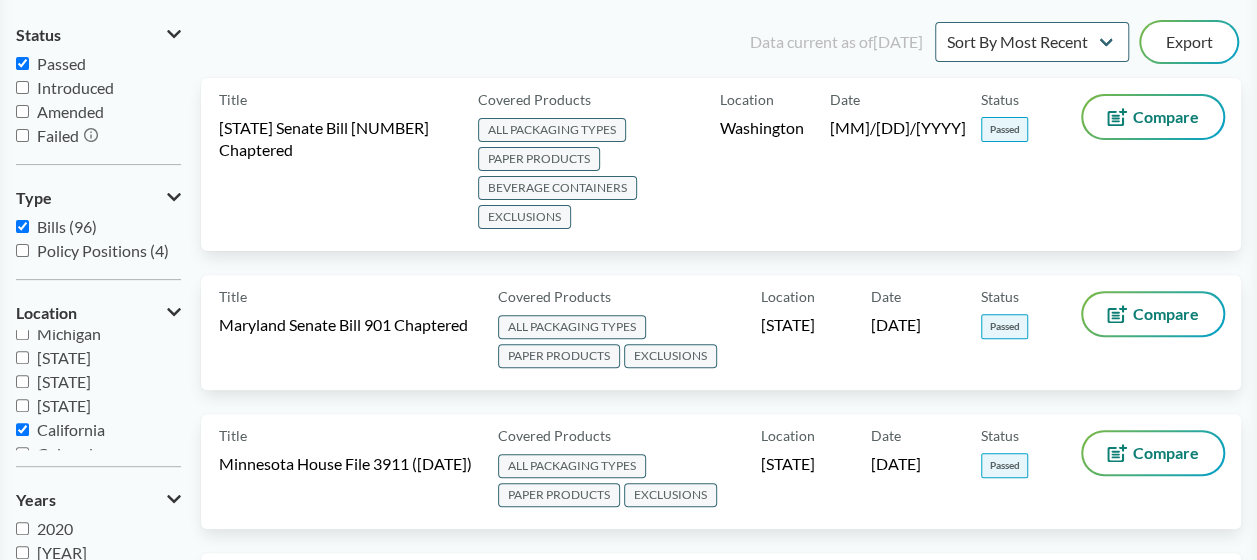 checkbox on "true" 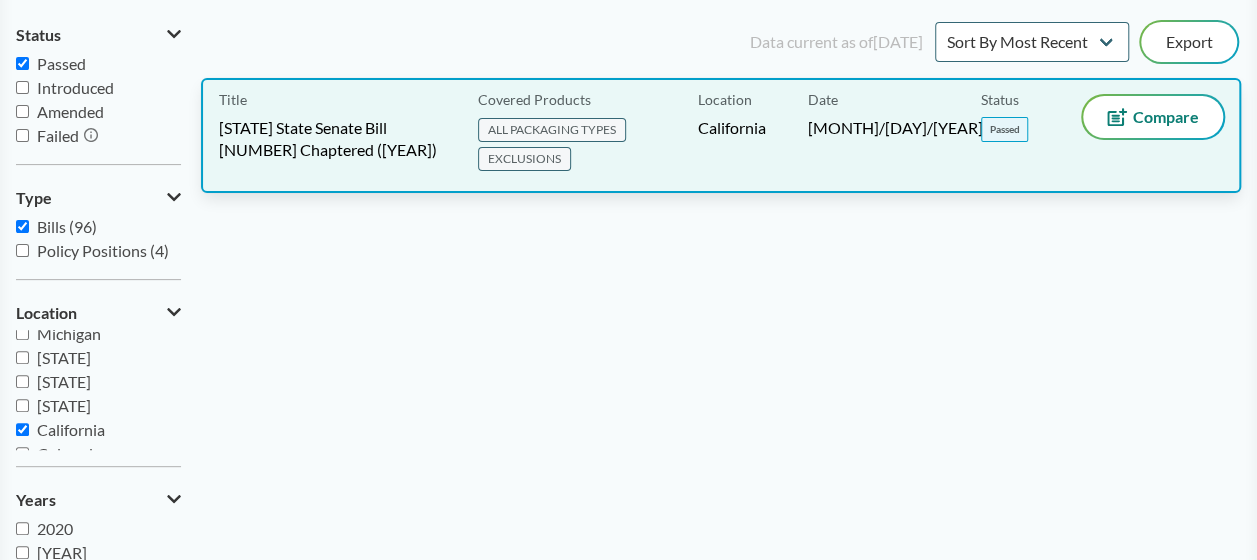 click on "[STATE] State Senate Bill [NUMBER] Chaptered ([YEAR])" at bounding box center [336, 139] 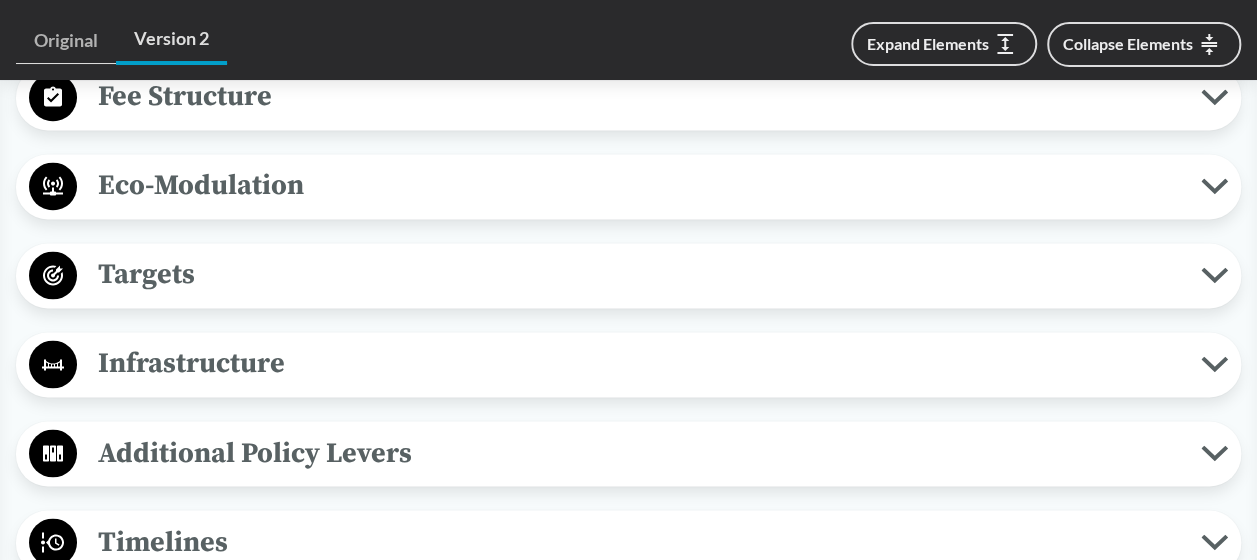 scroll, scrollTop: 1500, scrollLeft: 0, axis: vertical 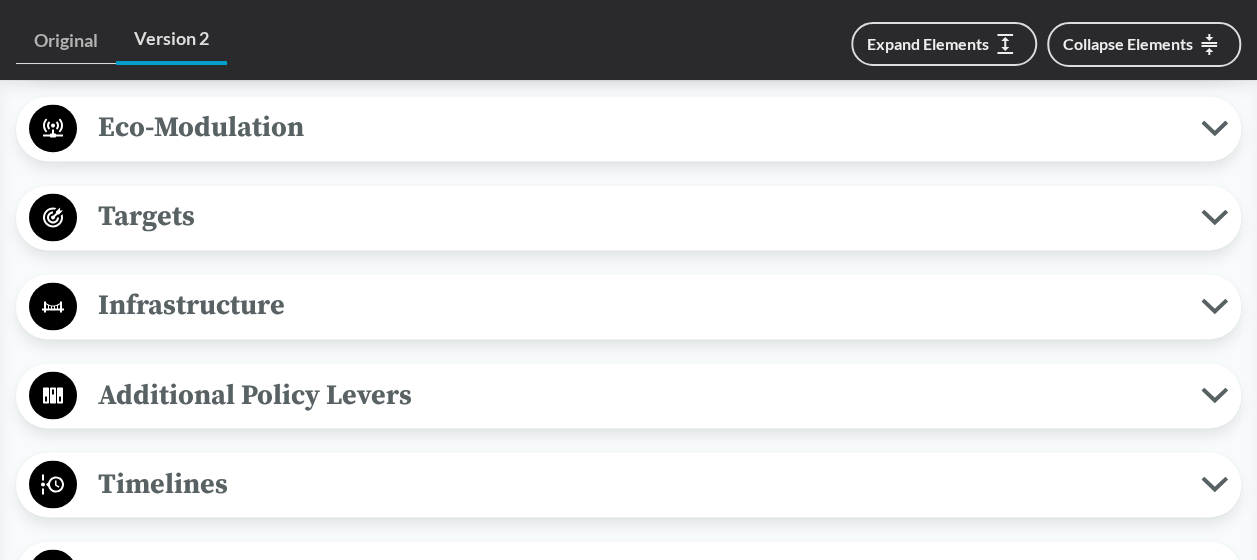 click on "Targets" at bounding box center [639, 216] 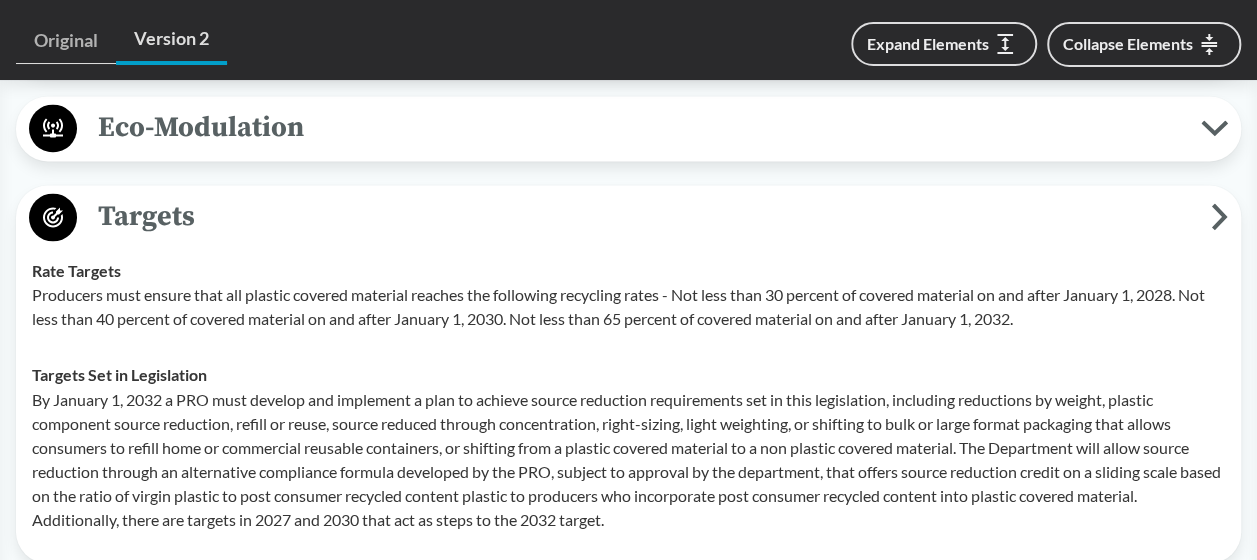 scroll, scrollTop: 1600, scrollLeft: 0, axis: vertical 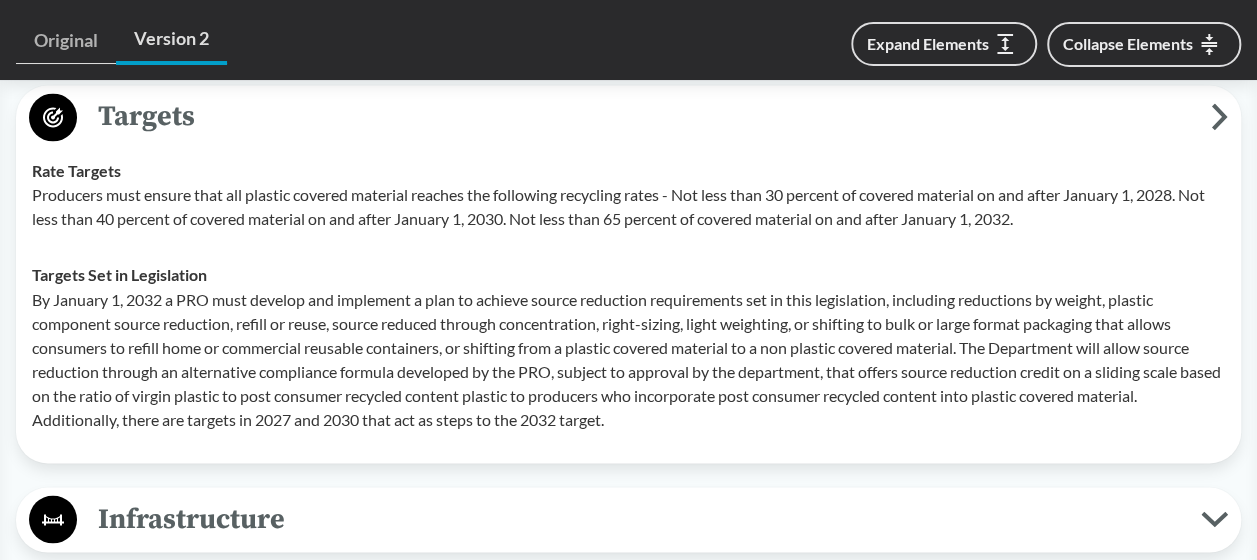 type 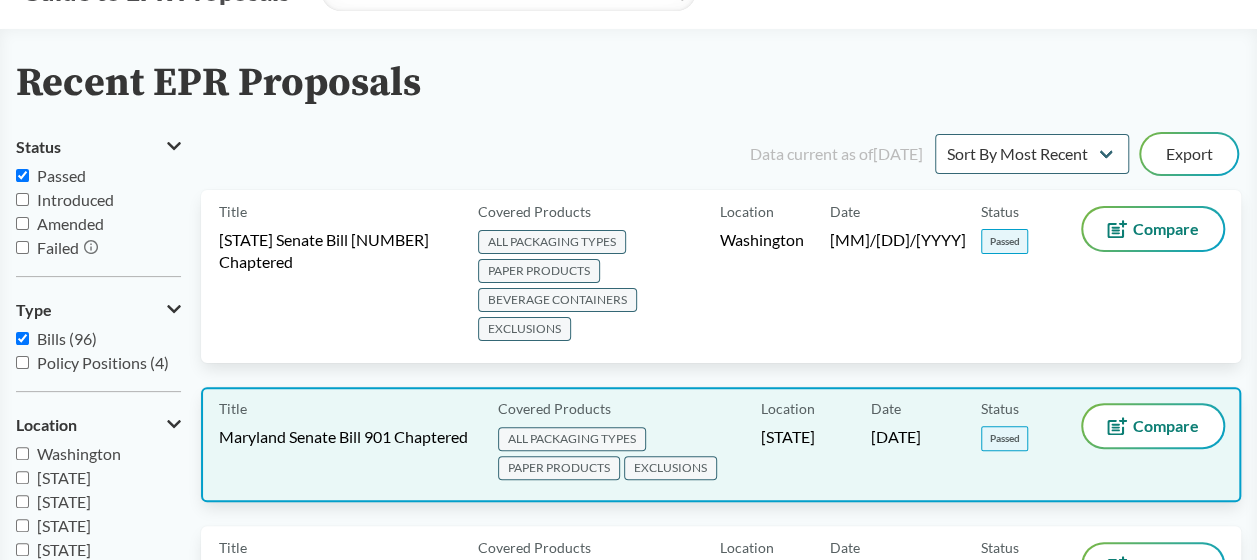 scroll, scrollTop: 200, scrollLeft: 0, axis: vertical 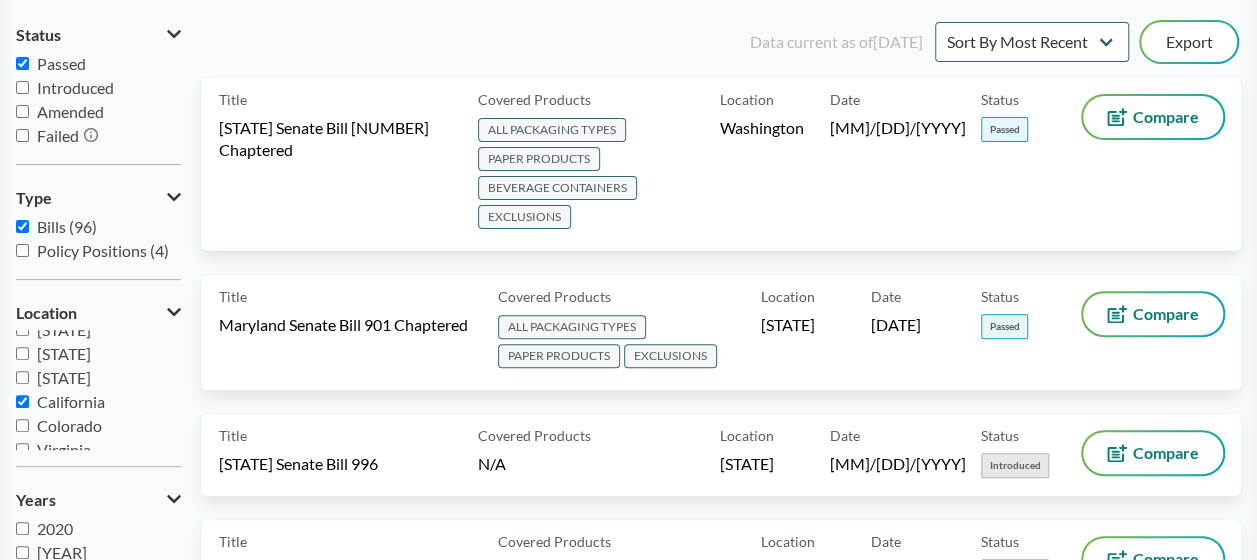 click on "California" at bounding box center (71, 401) 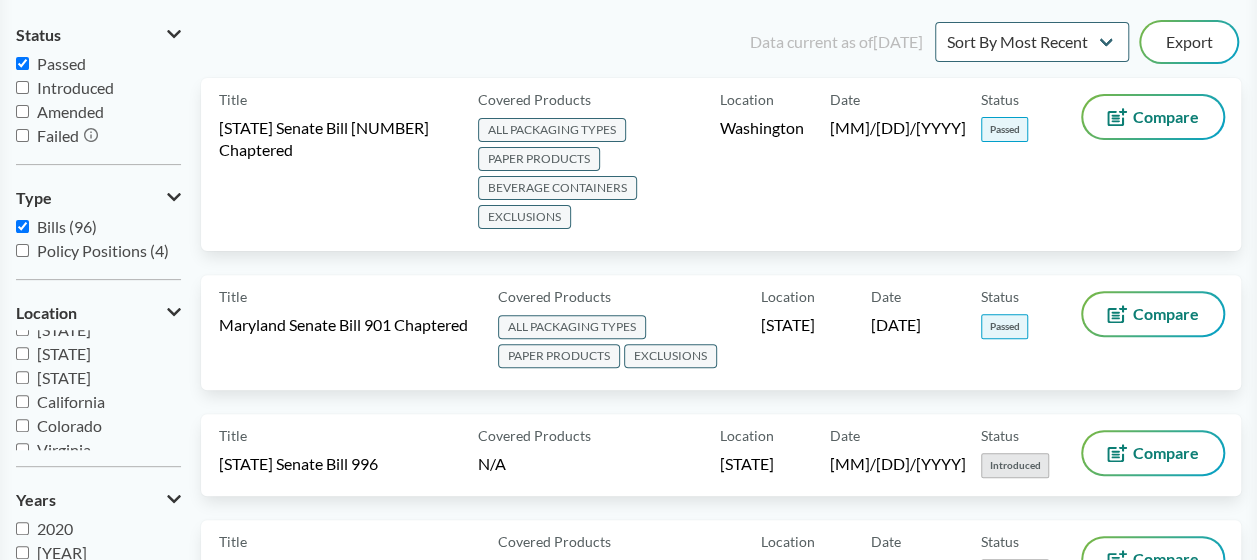 checkbox on "false" 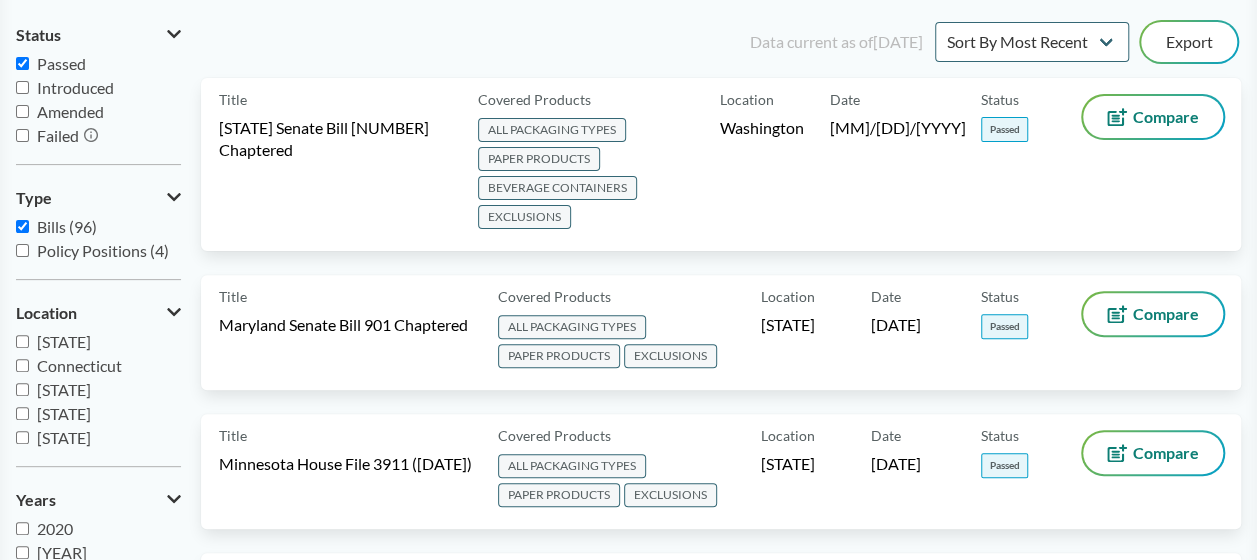 scroll, scrollTop: 0, scrollLeft: 0, axis: both 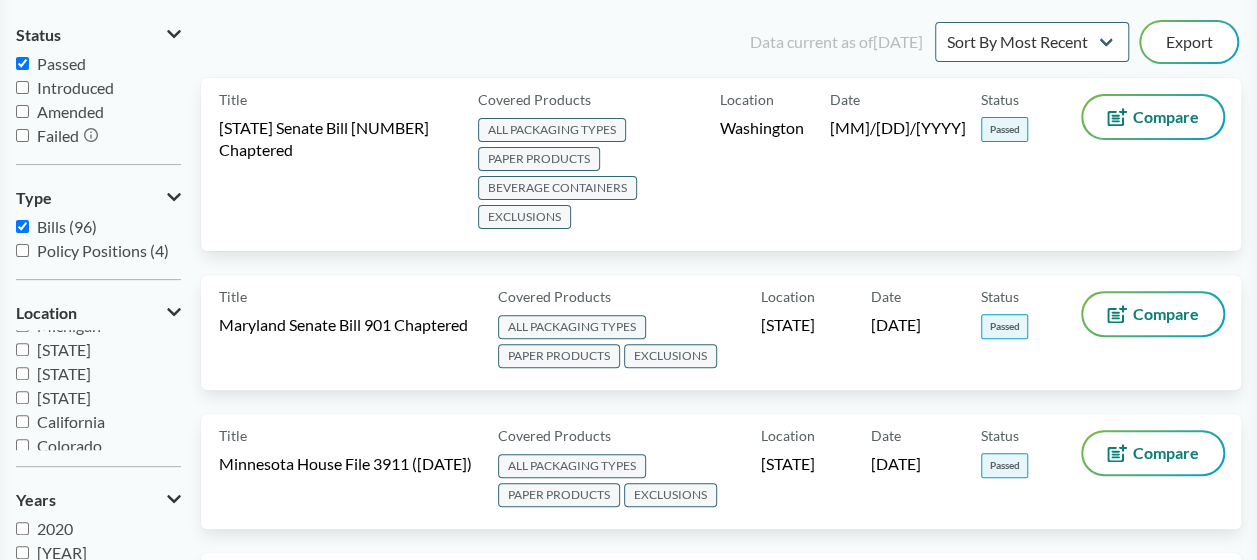 click on "[STATE]" at bounding box center [64, 373] 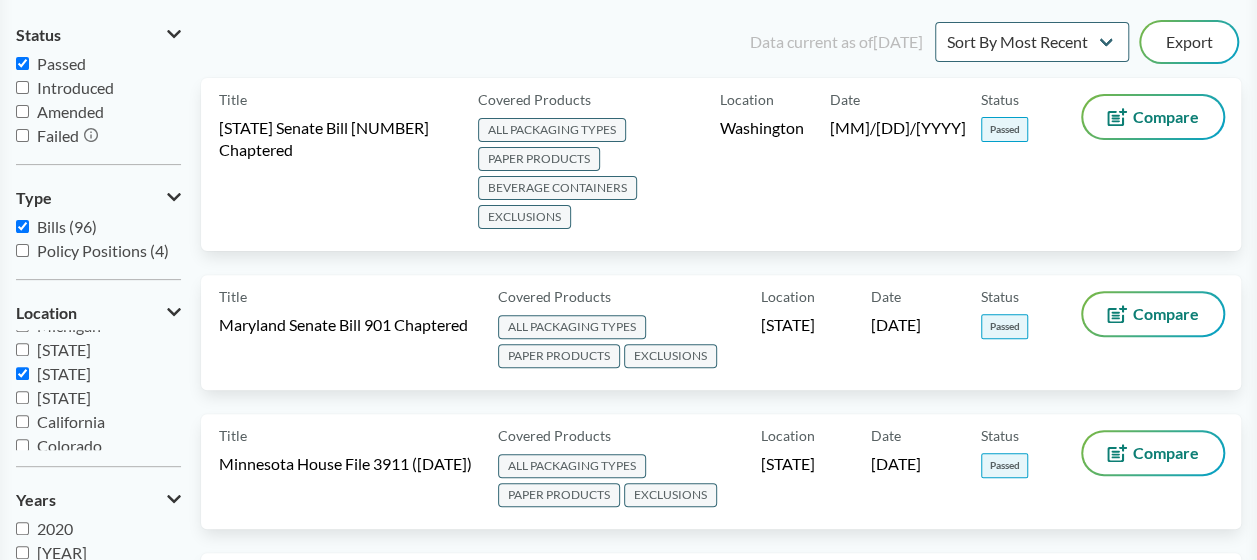 checkbox on "true" 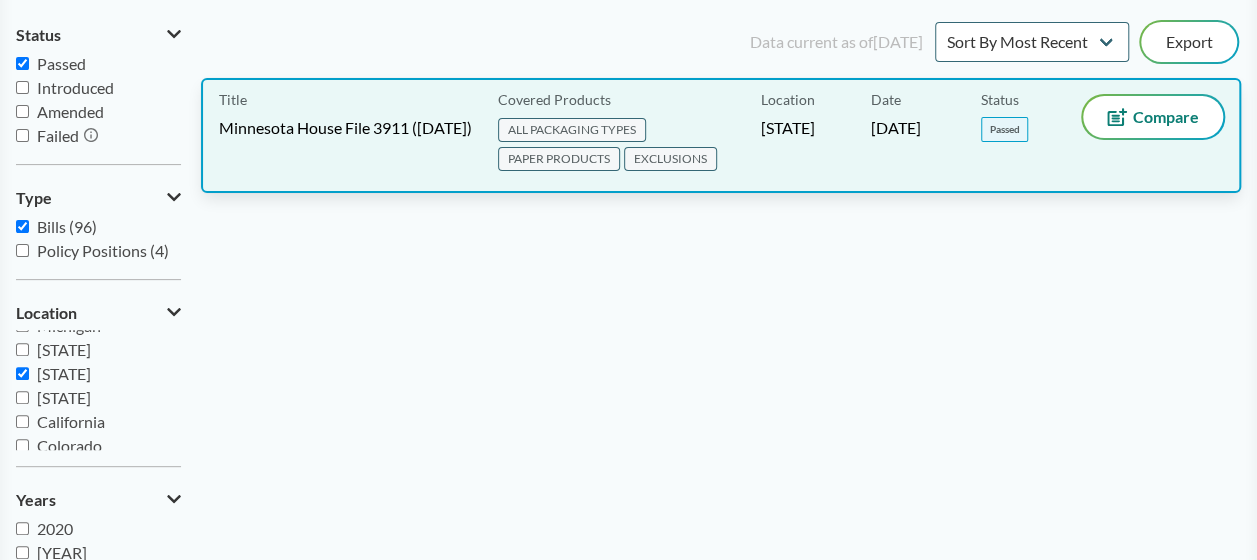 click on "Title [STATE] House File 3911 (2024)" at bounding box center [354, 135] 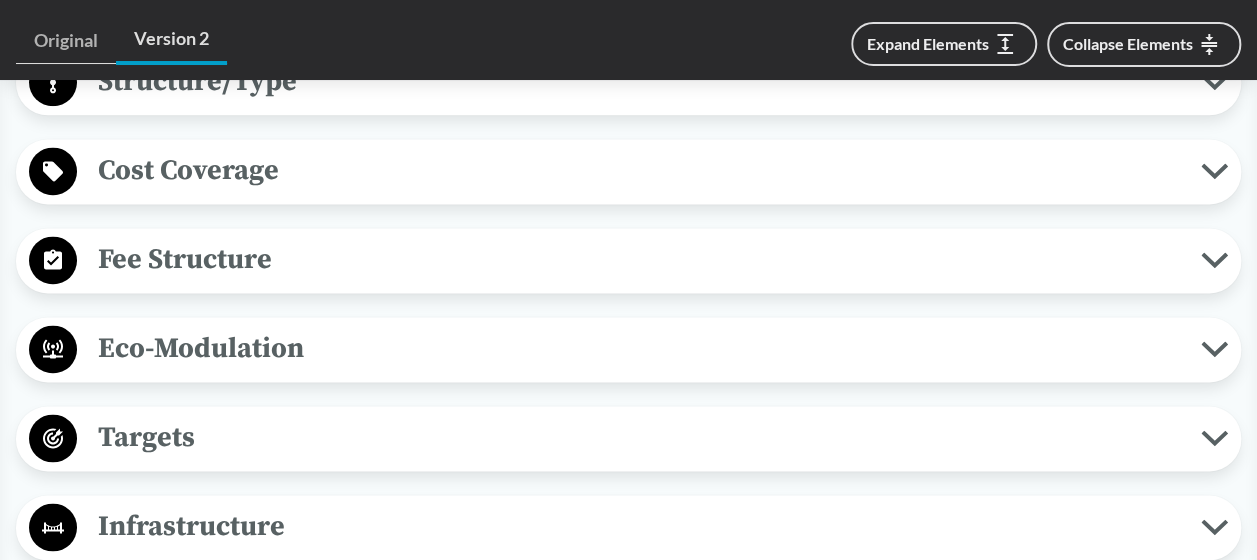 scroll, scrollTop: 1400, scrollLeft: 0, axis: vertical 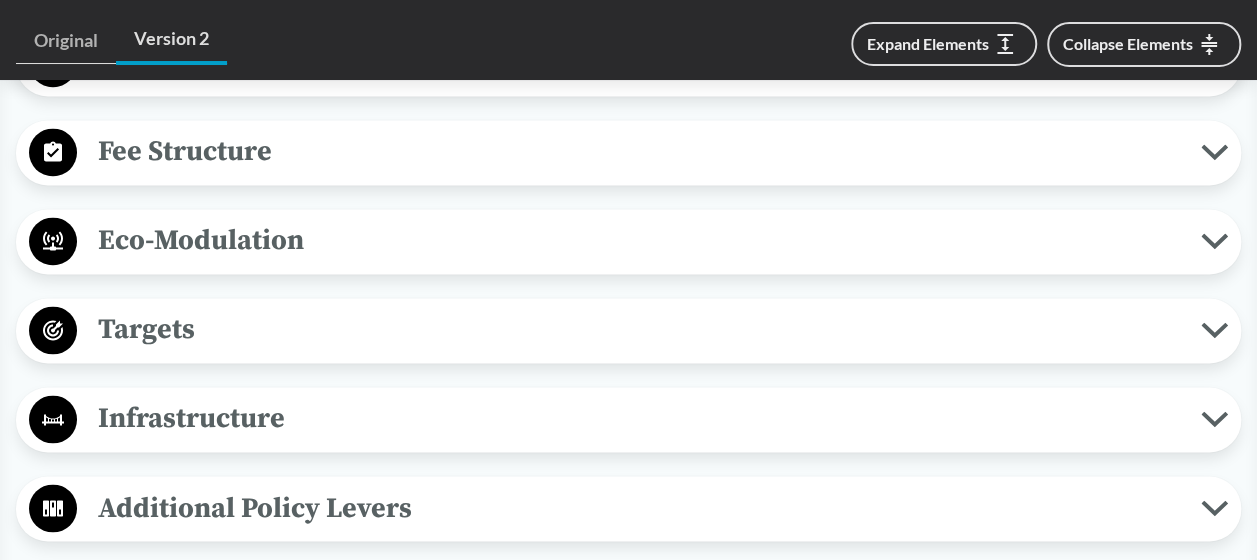 click on "Targets" at bounding box center (639, 329) 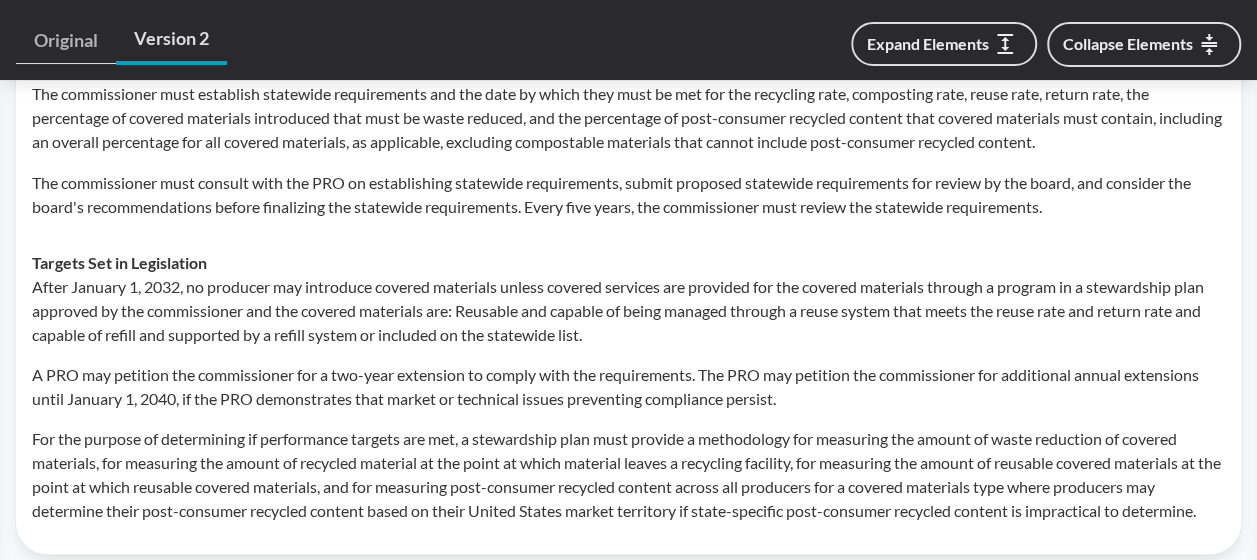 scroll, scrollTop: 1600, scrollLeft: 0, axis: vertical 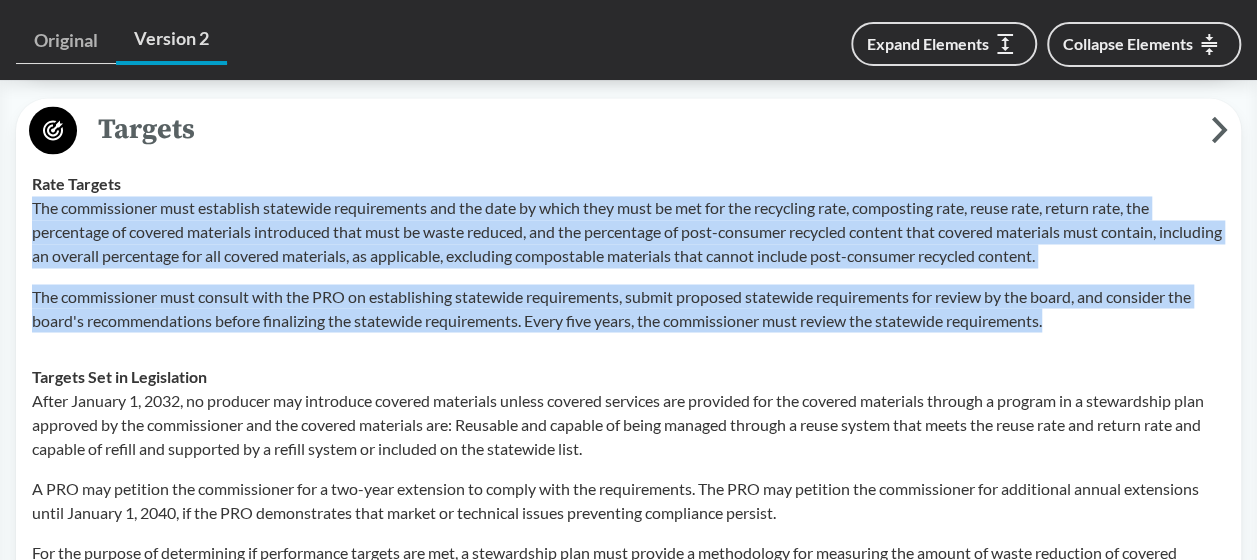 drag, startPoint x: 1072, startPoint y: 313, endPoint x: 32, endPoint y: 197, distance: 1046.4492 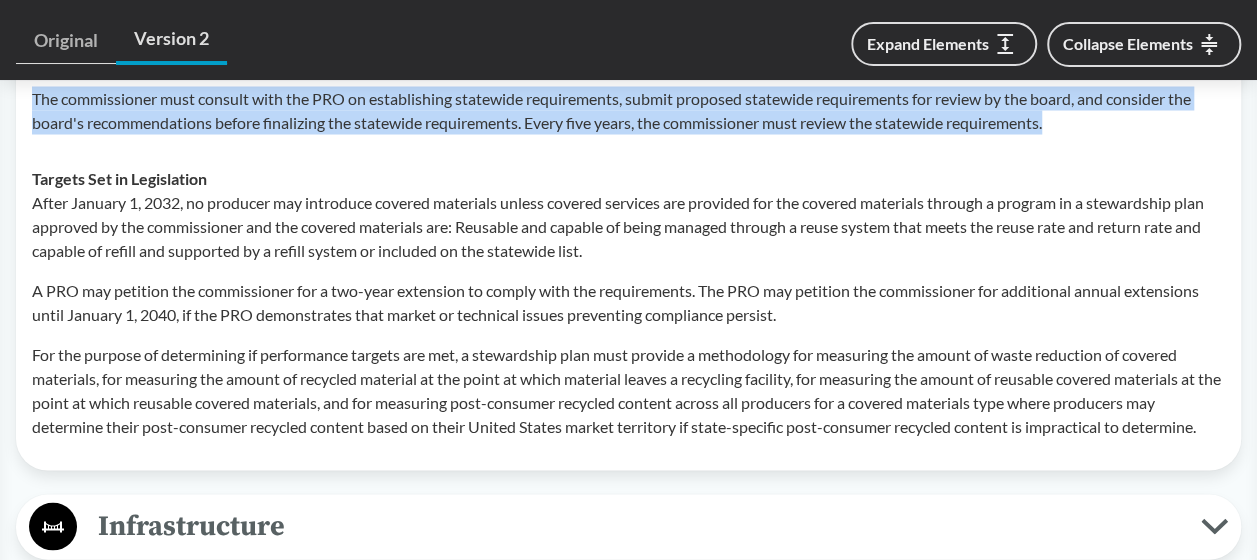 scroll, scrollTop: 1800, scrollLeft: 0, axis: vertical 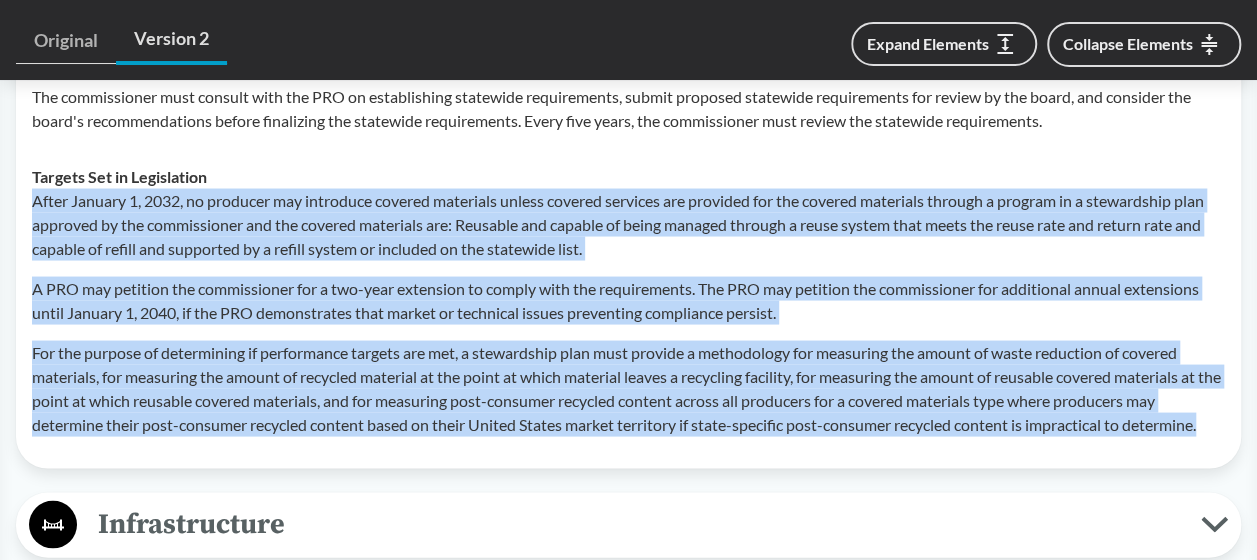 drag, startPoint x: 1214, startPoint y: 422, endPoint x: 32, endPoint y: 192, distance: 1204.1694 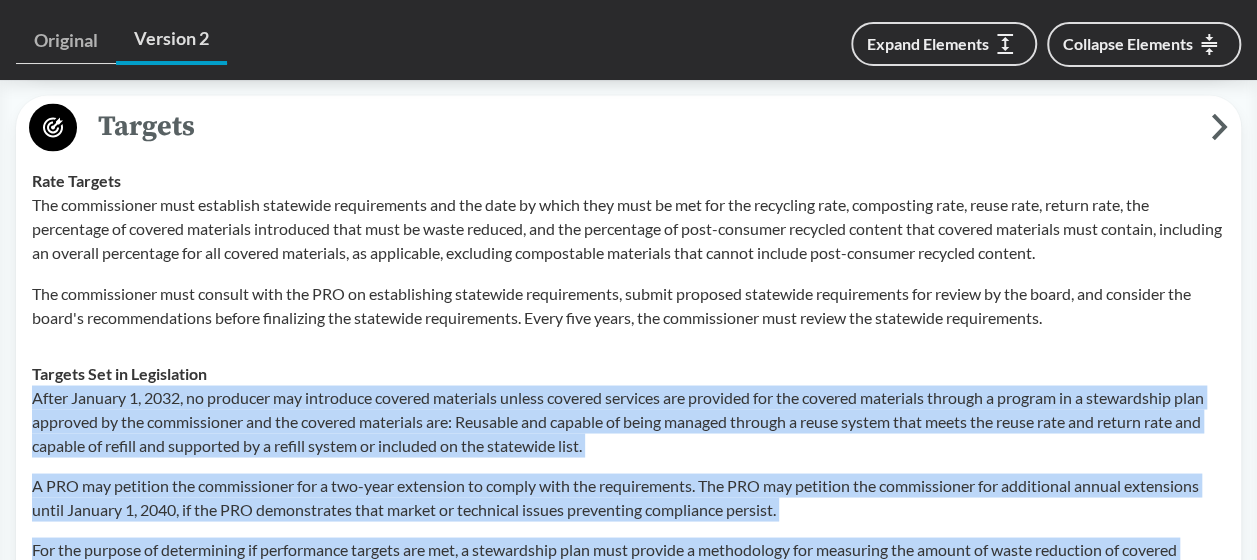 scroll, scrollTop: 1600, scrollLeft: 0, axis: vertical 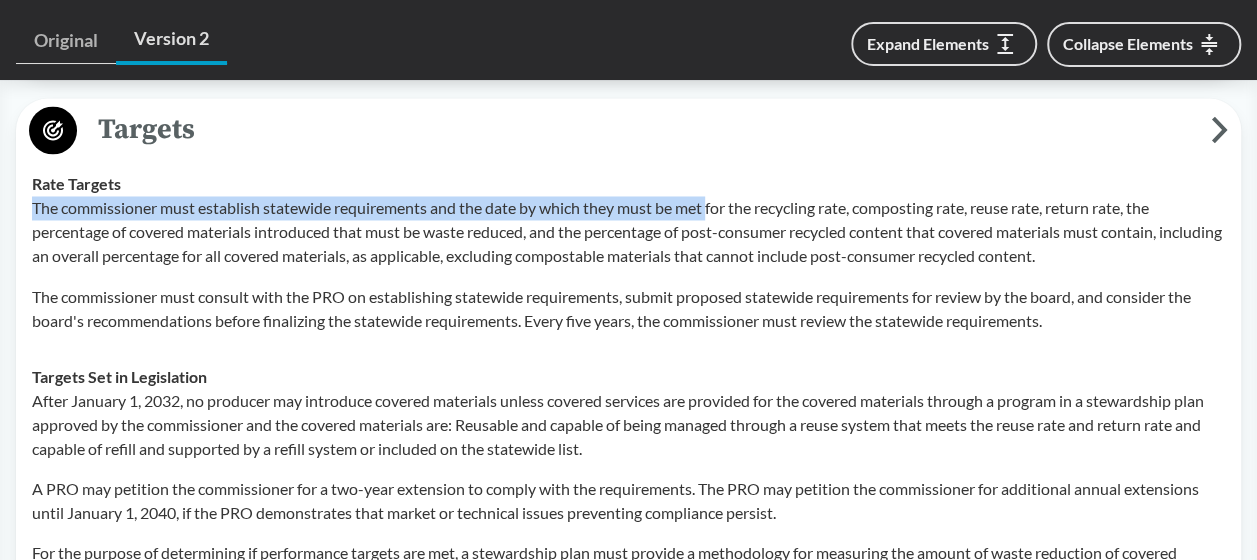 drag, startPoint x: 712, startPoint y: 202, endPoint x: 31, endPoint y: 206, distance: 681.0117 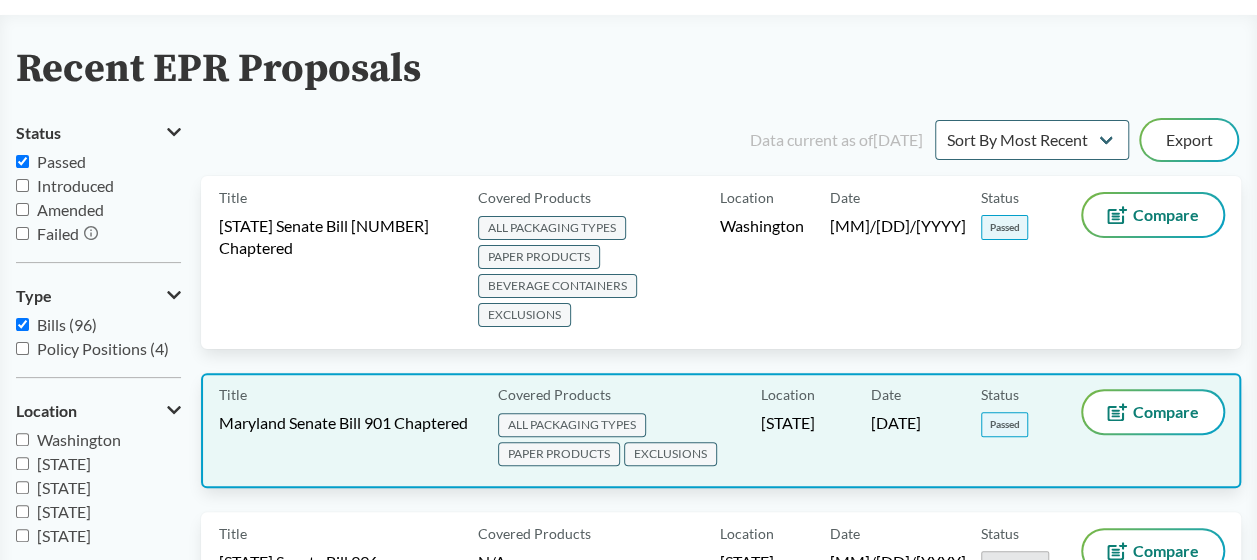 scroll, scrollTop: 200, scrollLeft: 0, axis: vertical 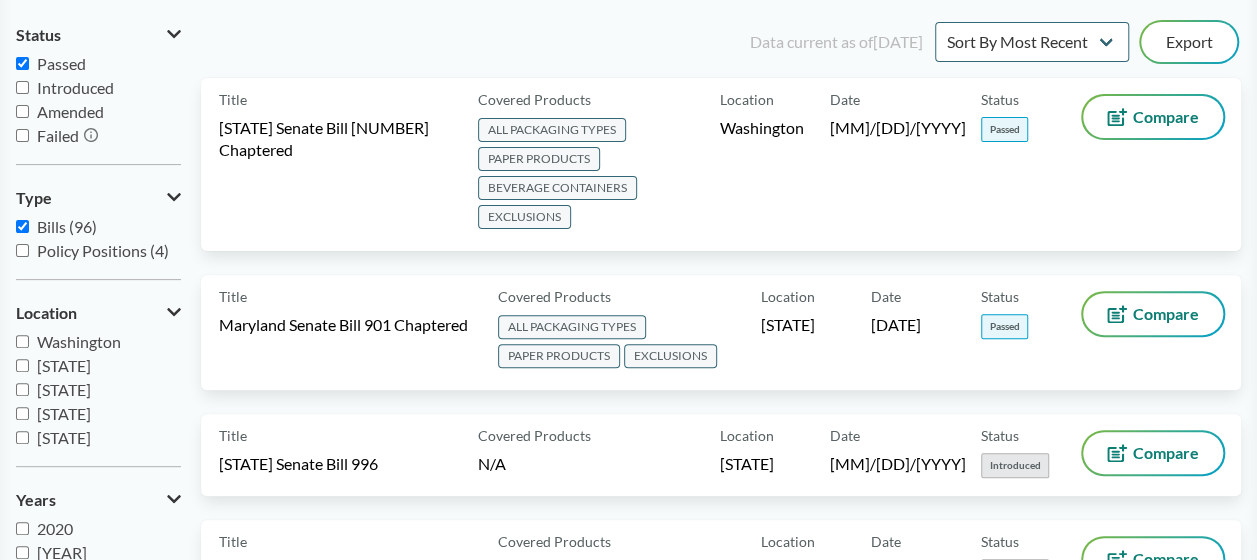 click on "[STATE]" at bounding box center [64, 365] 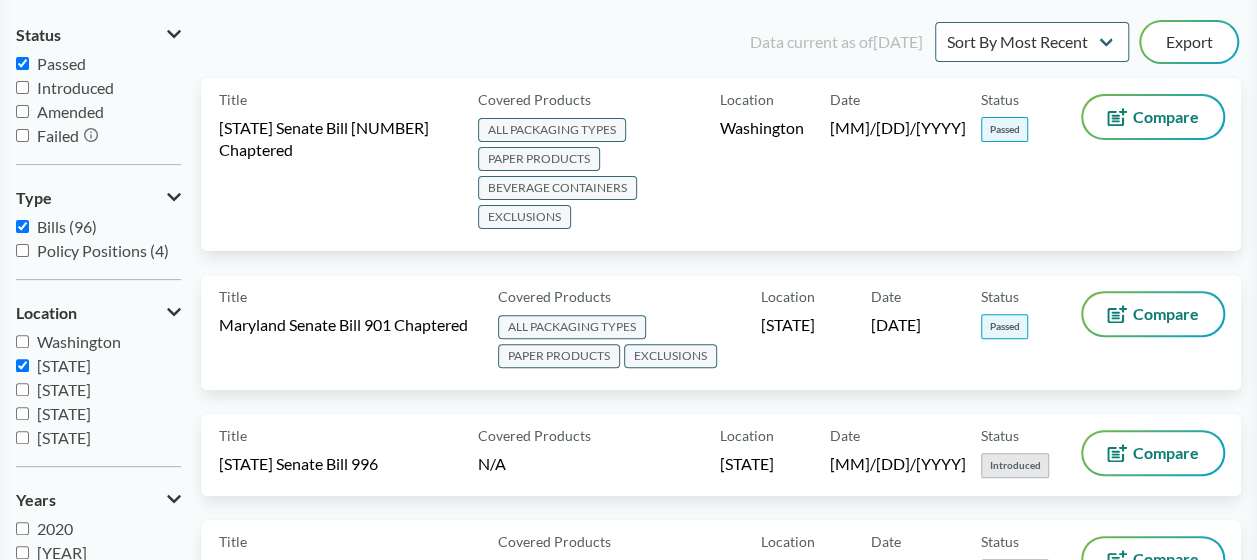 checkbox on "true" 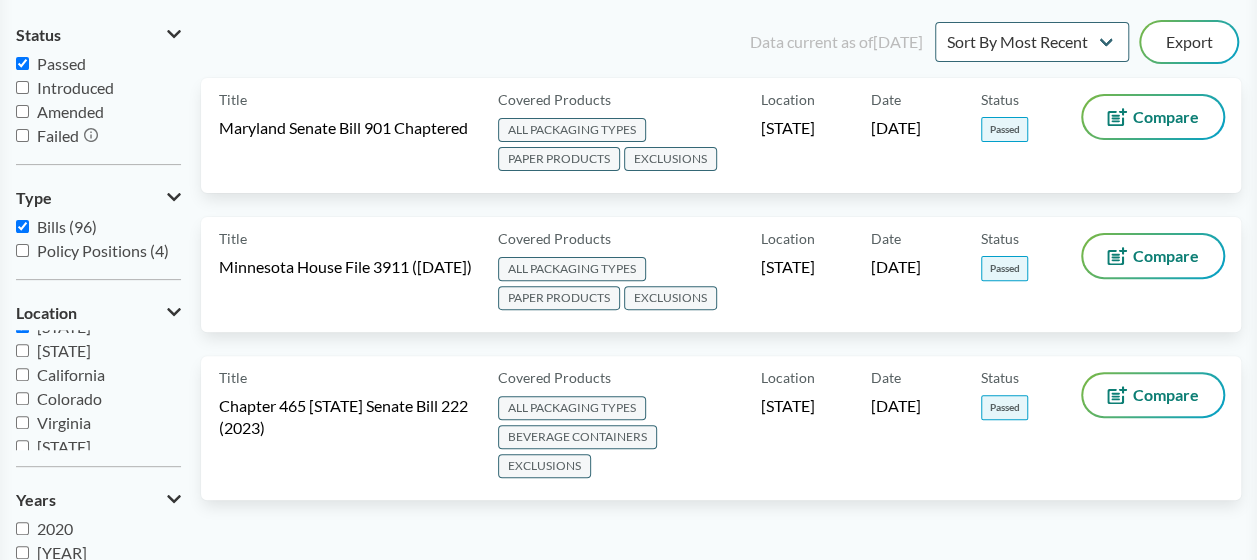 click on "[STATE]" at bounding box center [98, 327] 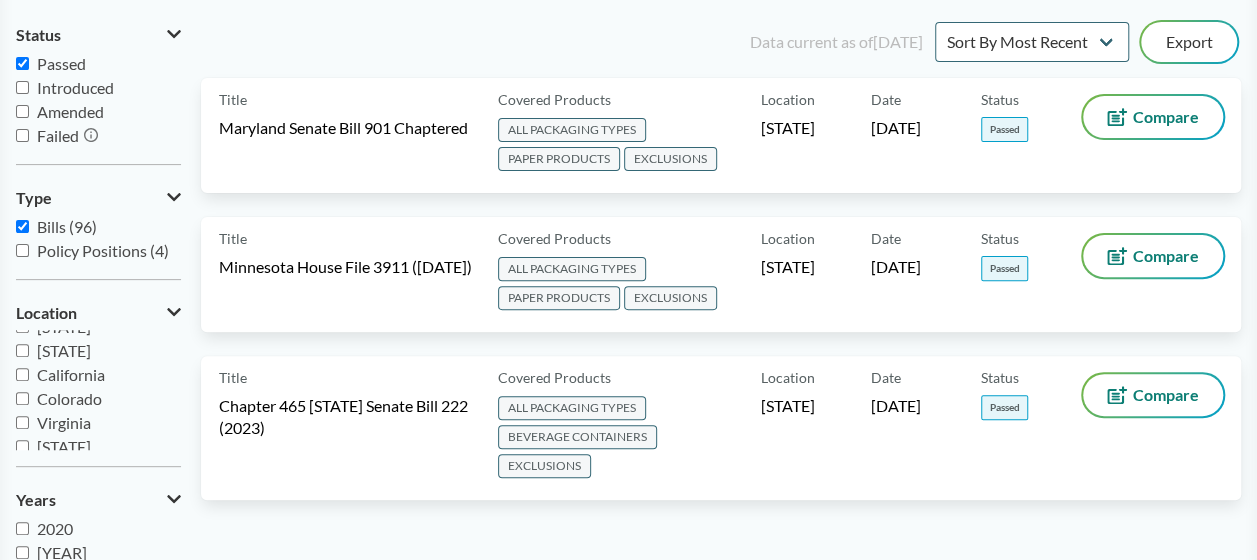 checkbox on "false" 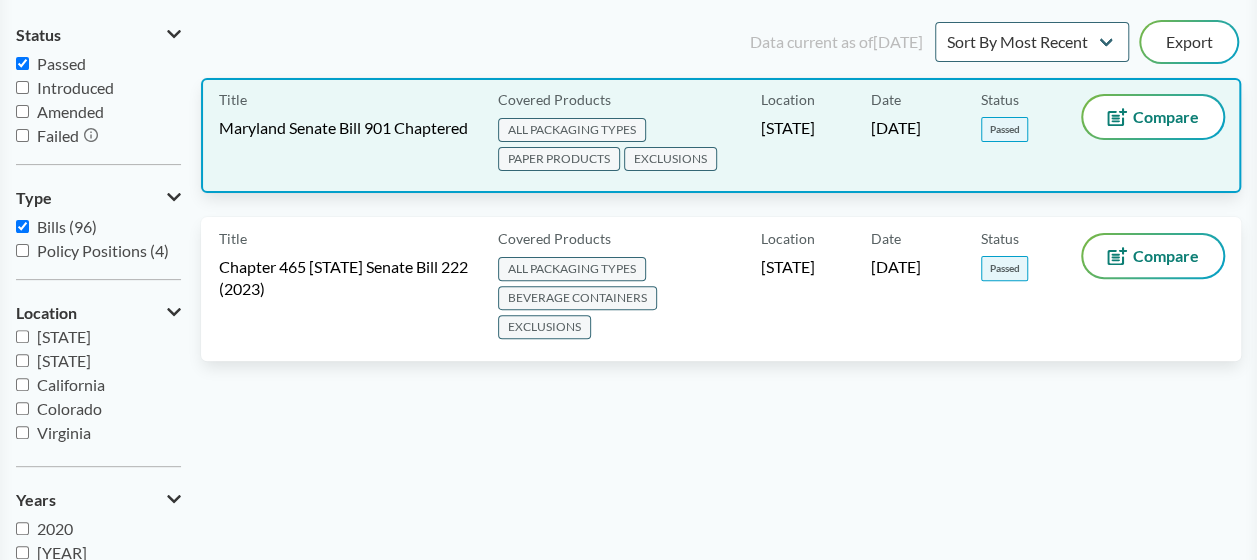click on "Title Maryland Senate Bill 901 Chaptered Covered Products ALL PACKAGING TYPES PAPER PRODUCTS EXCLUSIONS Location Maryland Date [DATE] Status Passed Compare" at bounding box center [721, 135] 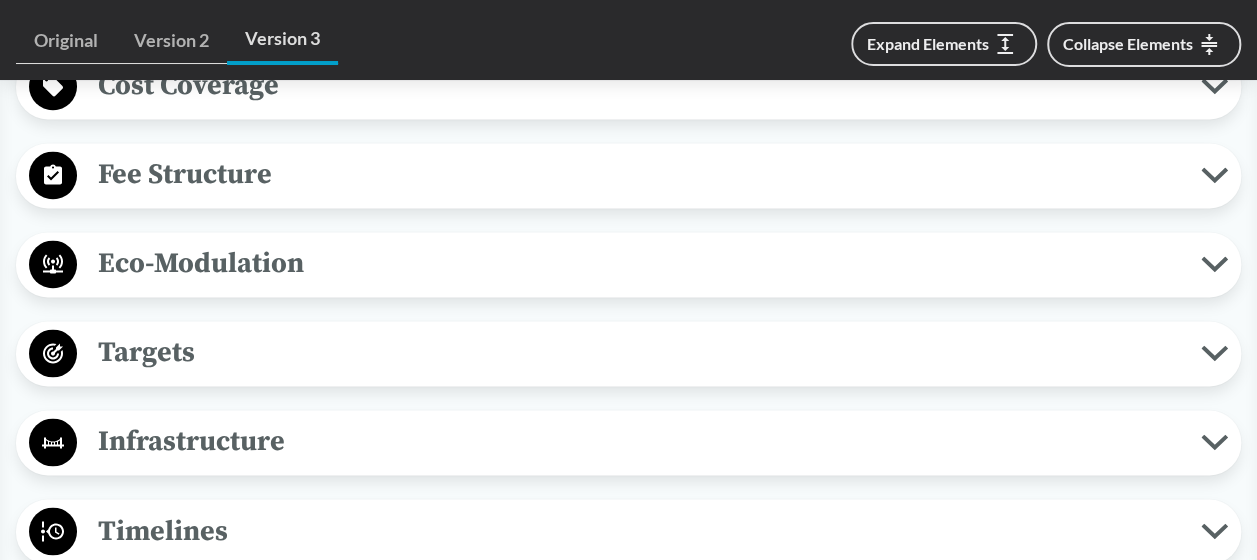 click on "Targets" at bounding box center (639, 352) 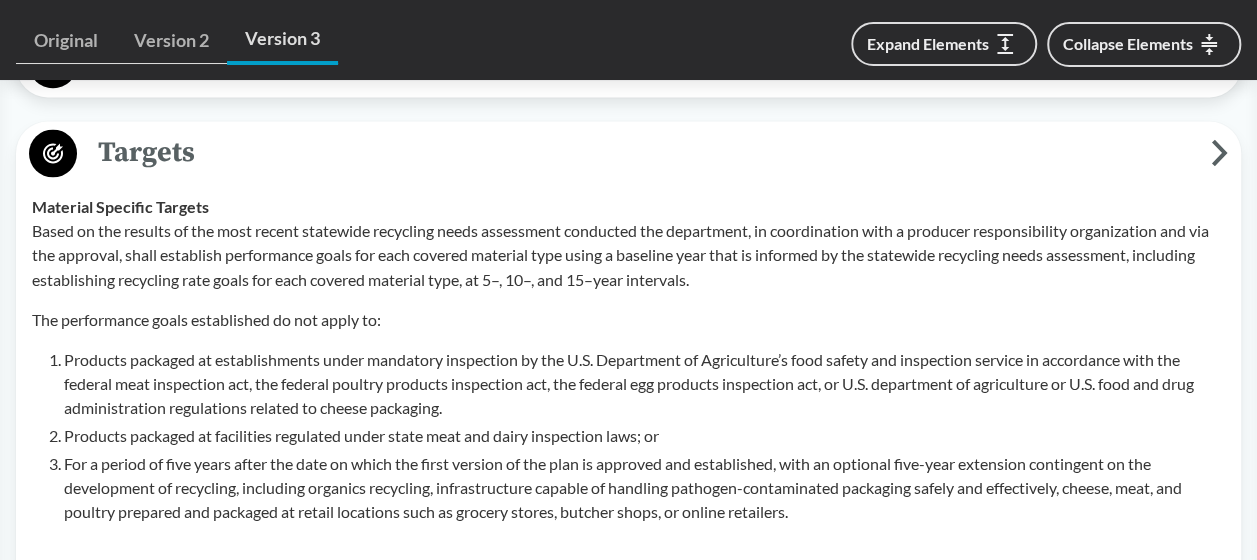 scroll, scrollTop: 1700, scrollLeft: 0, axis: vertical 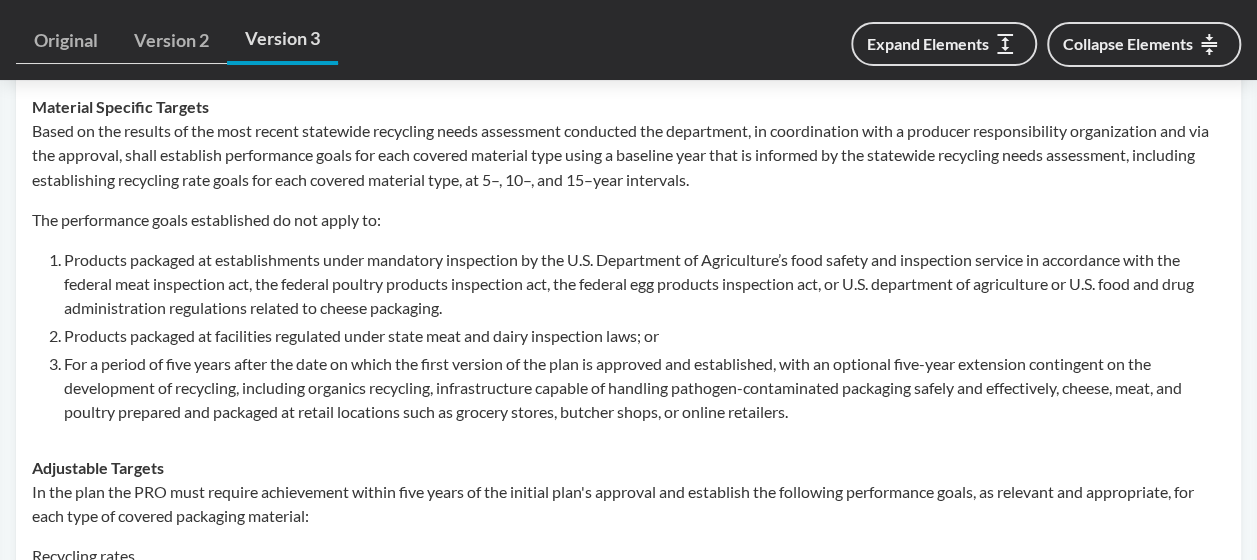 click on "For a period of five years after the date on which the first version of the plan is approved and established, with an optional five-year extension contingent on the development of recycling, including organics recycling, infrastructure capable of handling pathogen-contaminated packaging safely and effectively, cheese, meat, and poultry prepared and packaged at retail locations such as grocery stores, butcher shops, or online retailers." at bounding box center [644, 387] 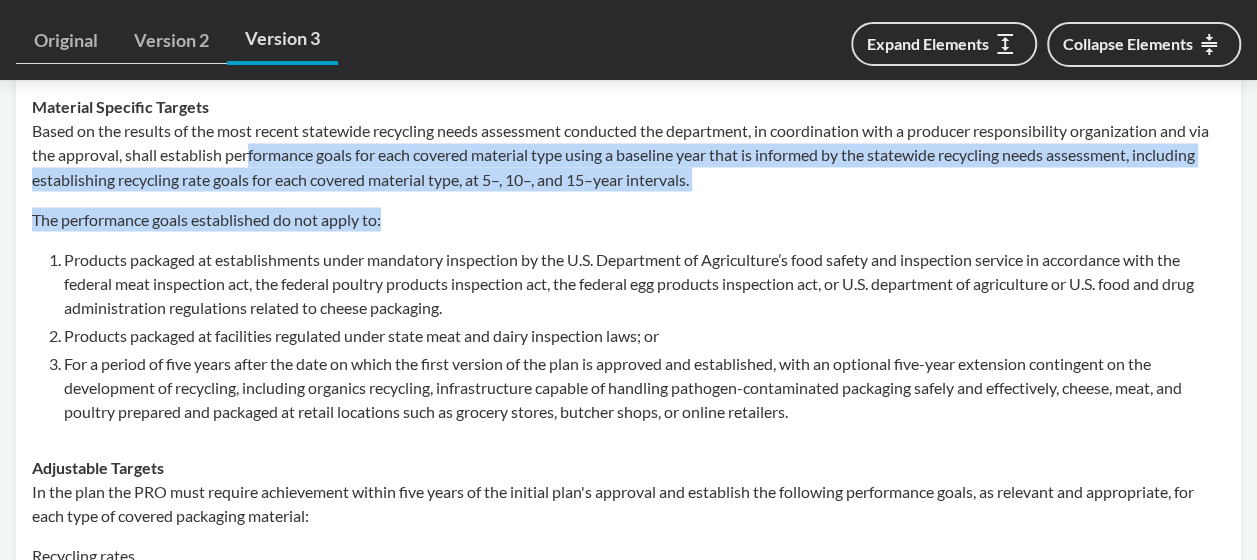 drag, startPoint x: 801, startPoint y: 190, endPoint x: 275, endPoint y: 159, distance: 526.9127 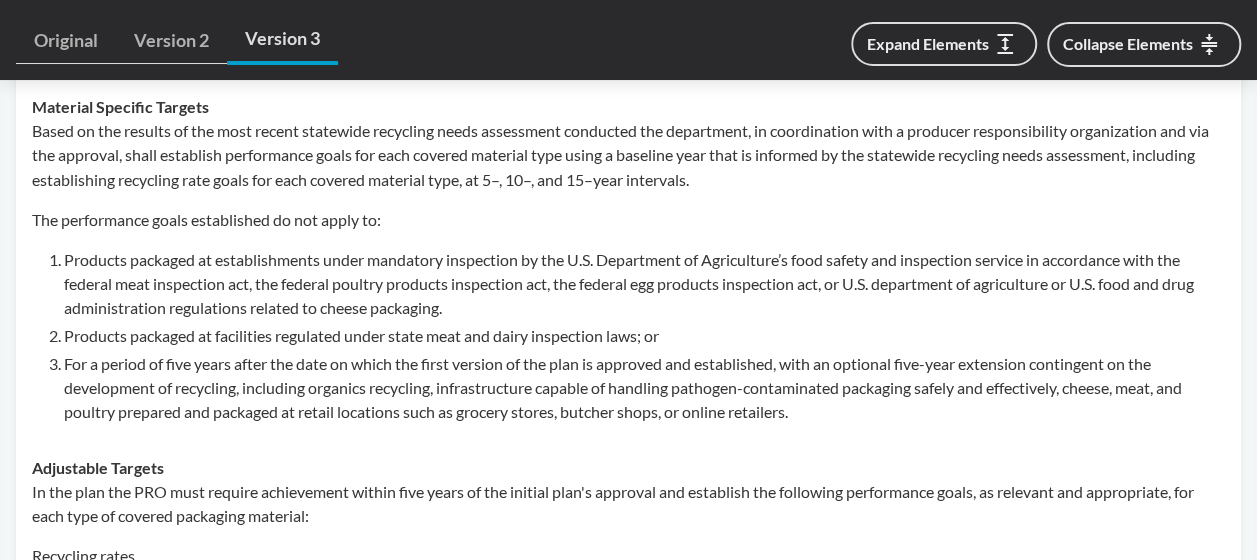 drag, startPoint x: 275, startPoint y: 159, endPoint x: 738, endPoint y: 240, distance: 470.03192 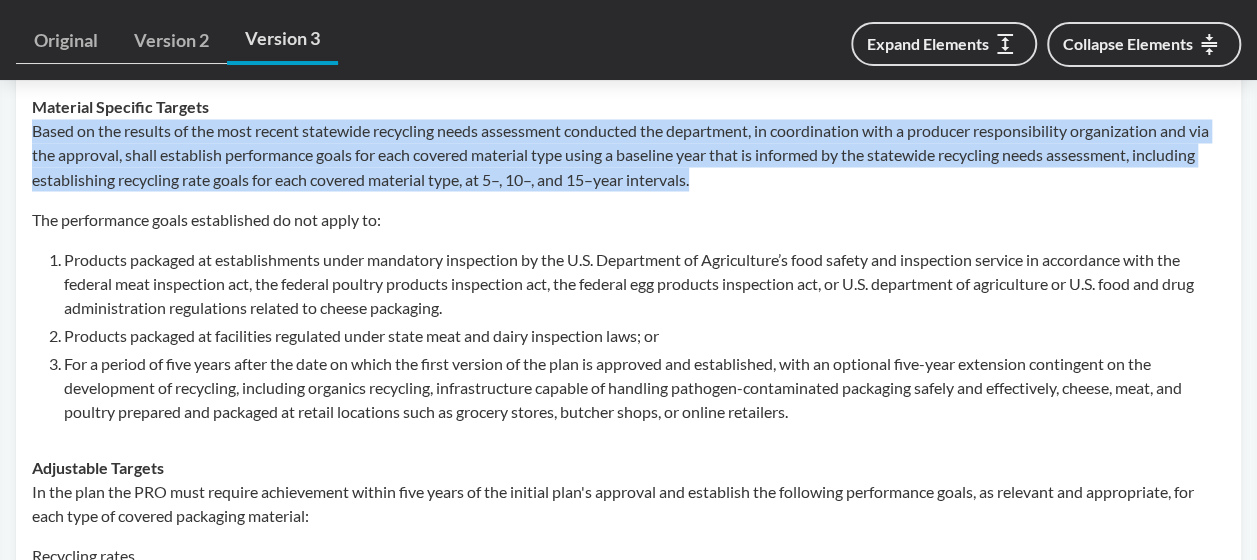 drag, startPoint x: 827, startPoint y: 178, endPoint x: 32, endPoint y: 122, distance: 796.9699 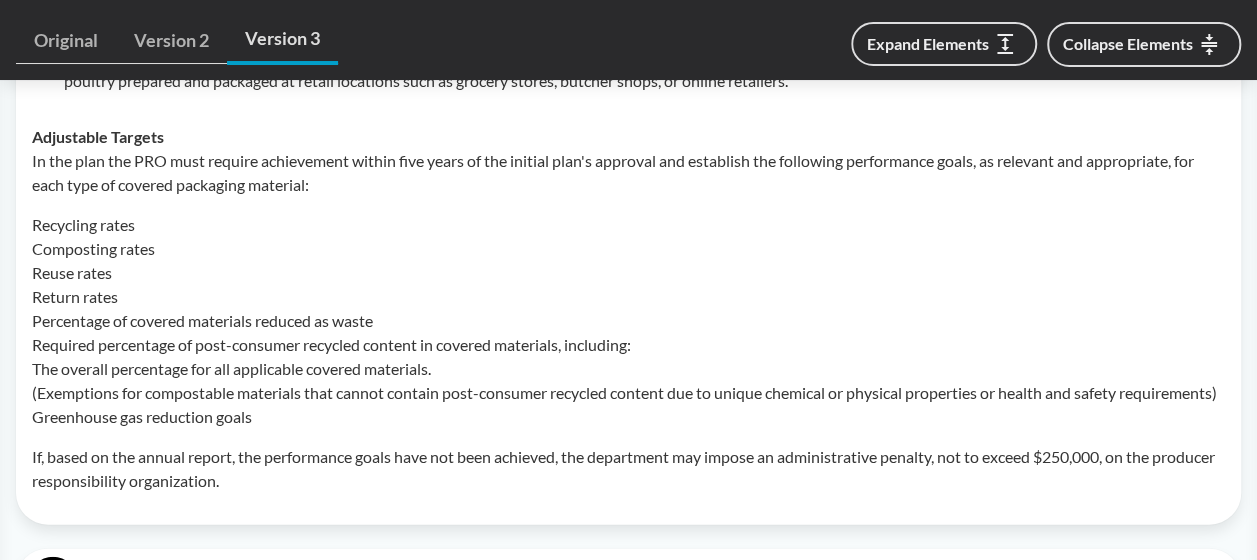 scroll, scrollTop: 2000, scrollLeft: 0, axis: vertical 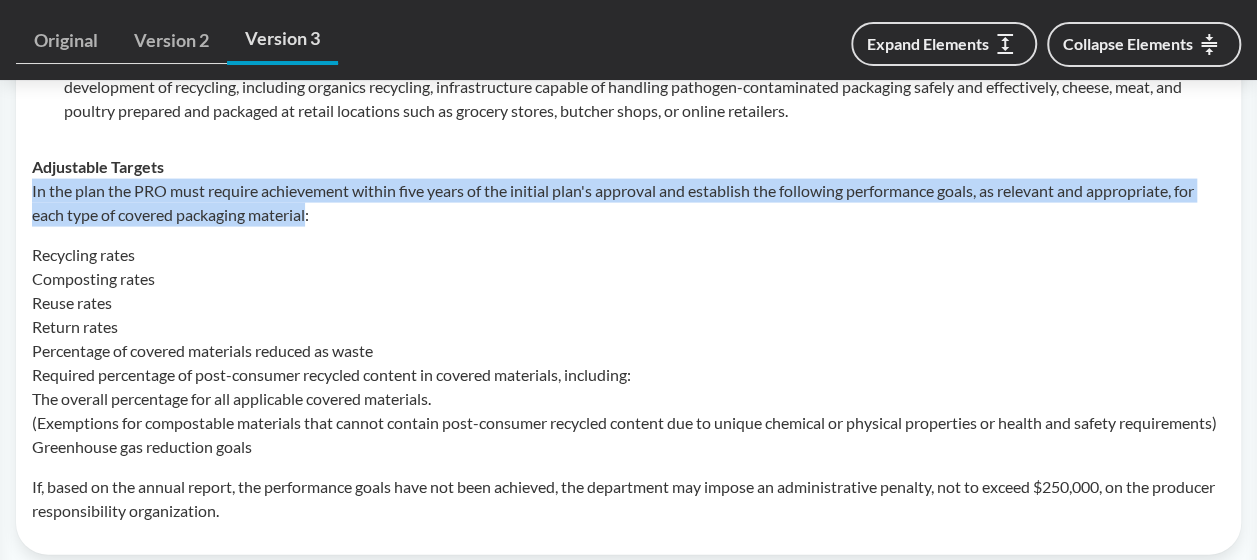 drag, startPoint x: 81, startPoint y: 188, endPoint x: 311, endPoint y: 221, distance: 232.35533 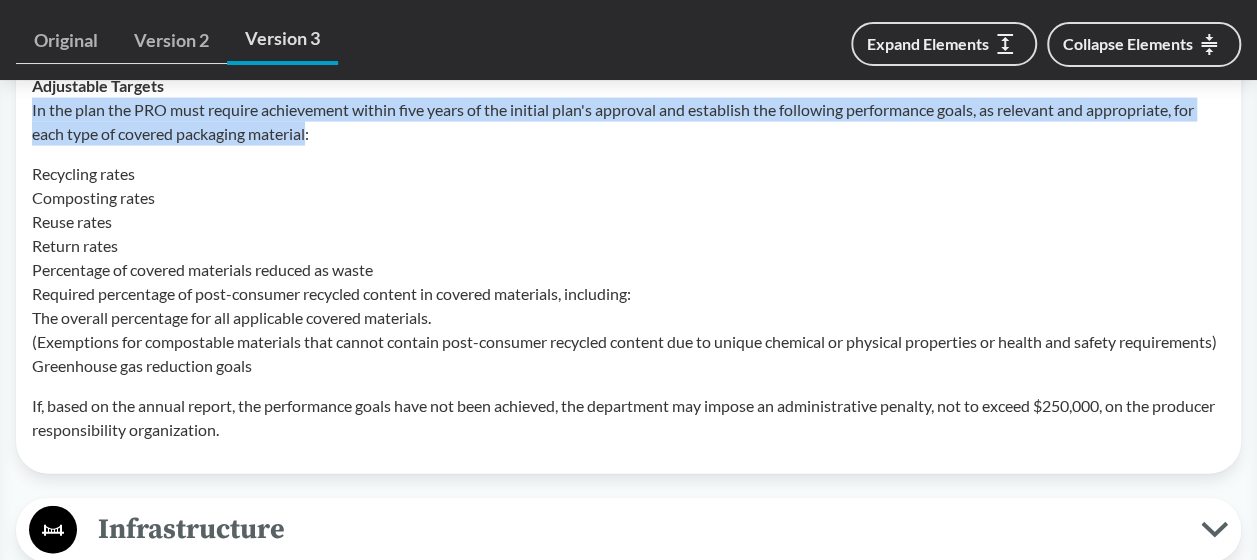 scroll, scrollTop: 2100, scrollLeft: 0, axis: vertical 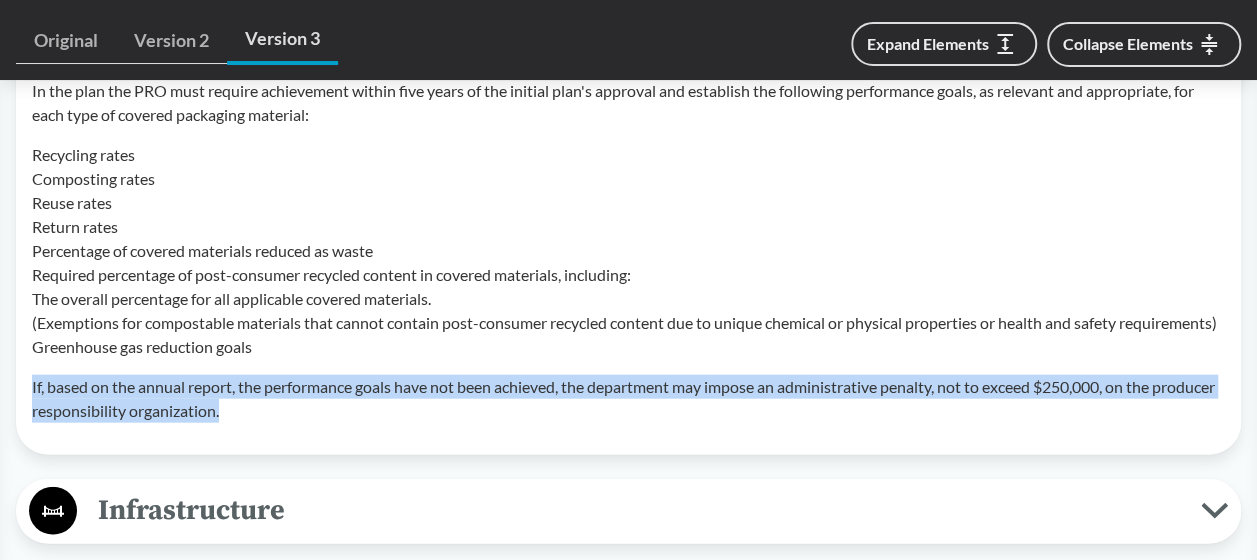 drag, startPoint x: 291, startPoint y: 435, endPoint x: 24, endPoint y: 393, distance: 270.28317 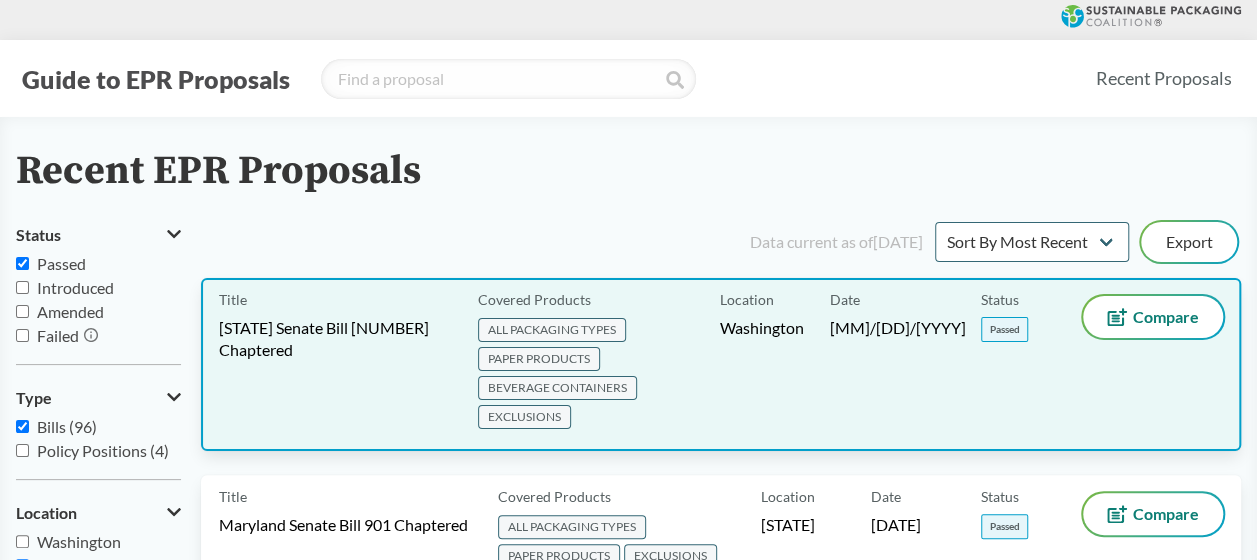 scroll, scrollTop: 300, scrollLeft: 0, axis: vertical 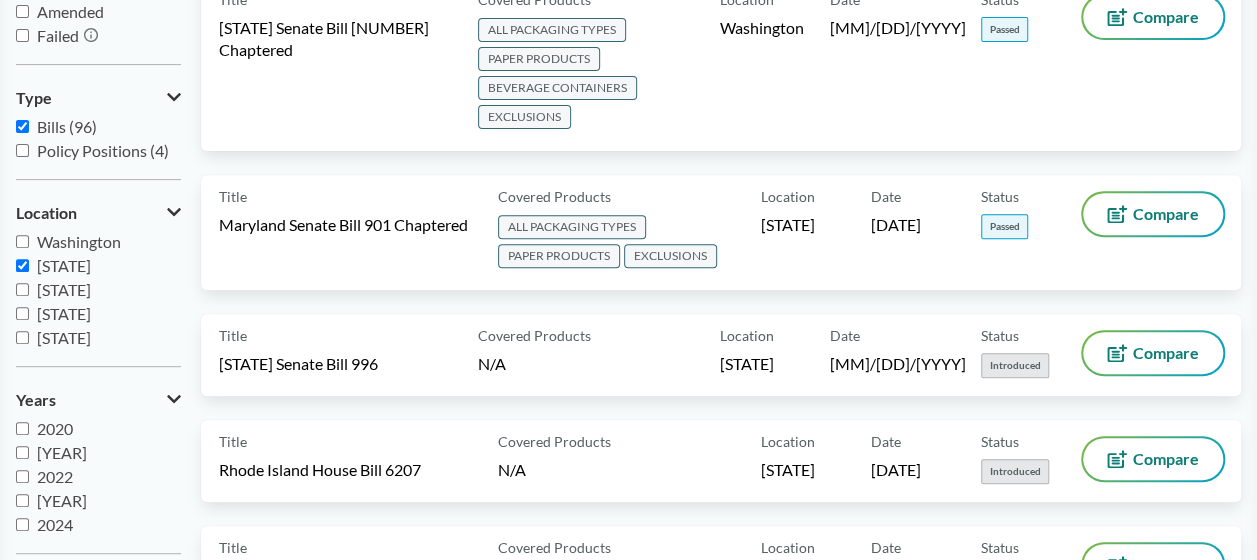 click on "[STATE]" at bounding box center [64, 265] 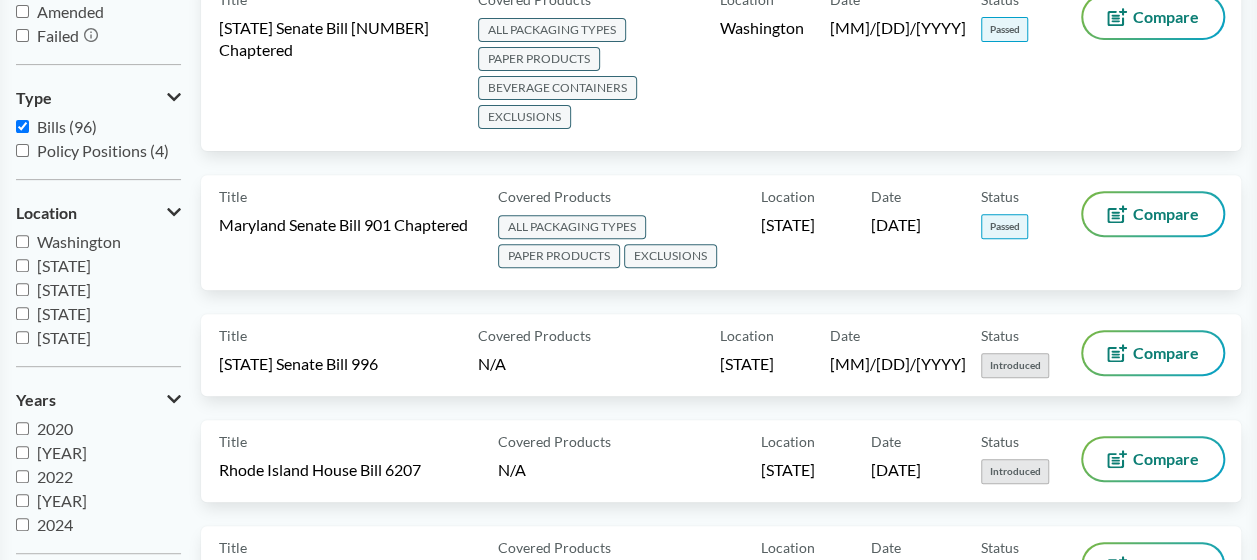 checkbox on "false" 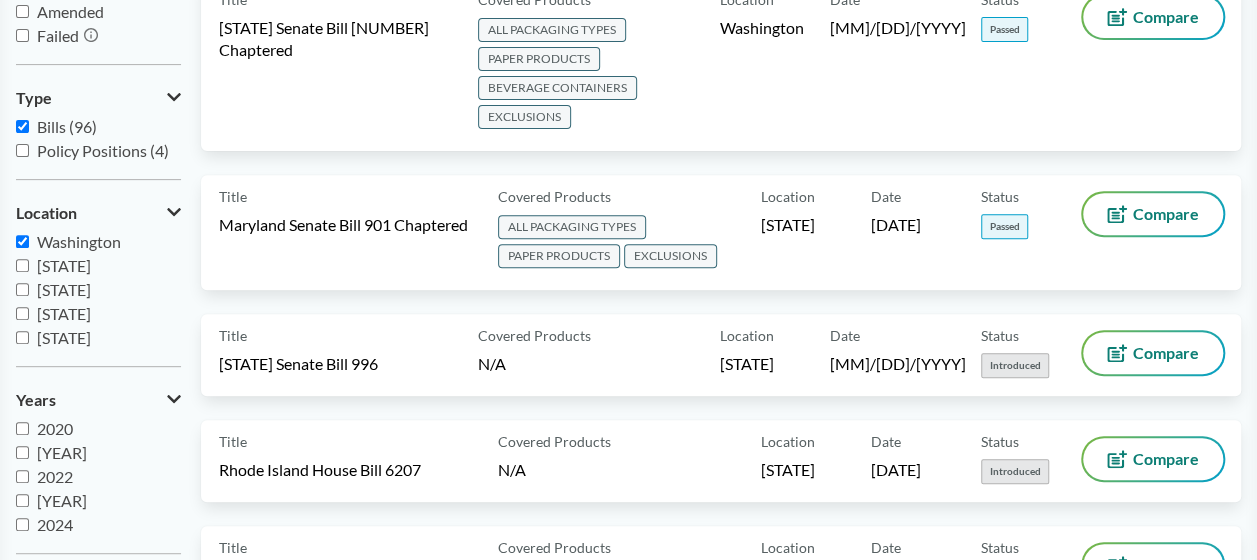 checkbox on "true" 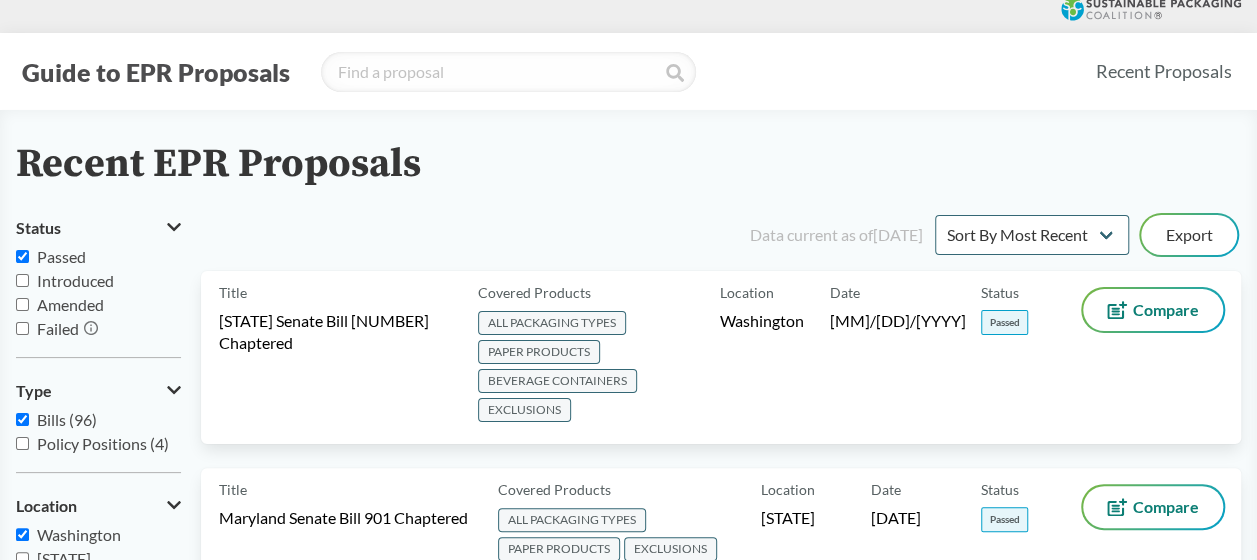 scroll, scrollTop: 0, scrollLeft: 0, axis: both 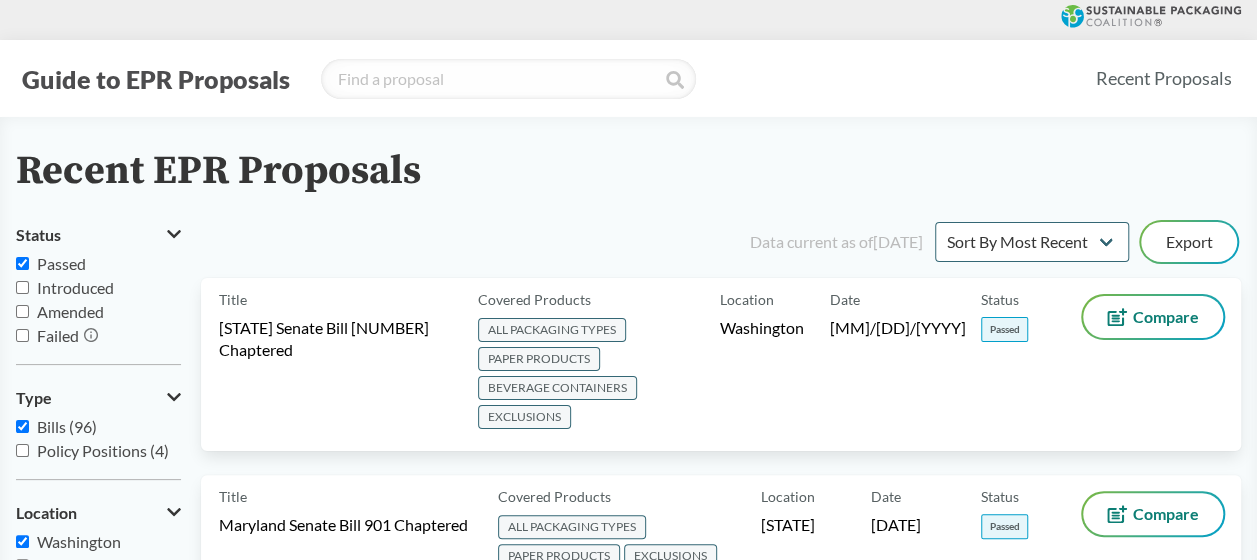 click on "Passed" at bounding box center (61, 263) 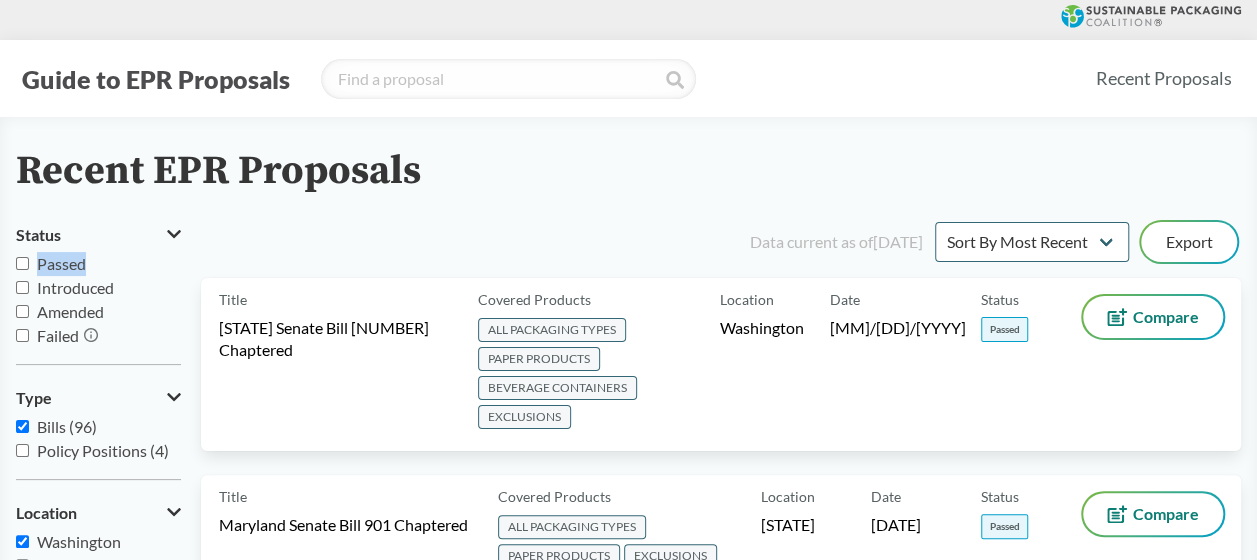 click on "Passed" at bounding box center (61, 263) 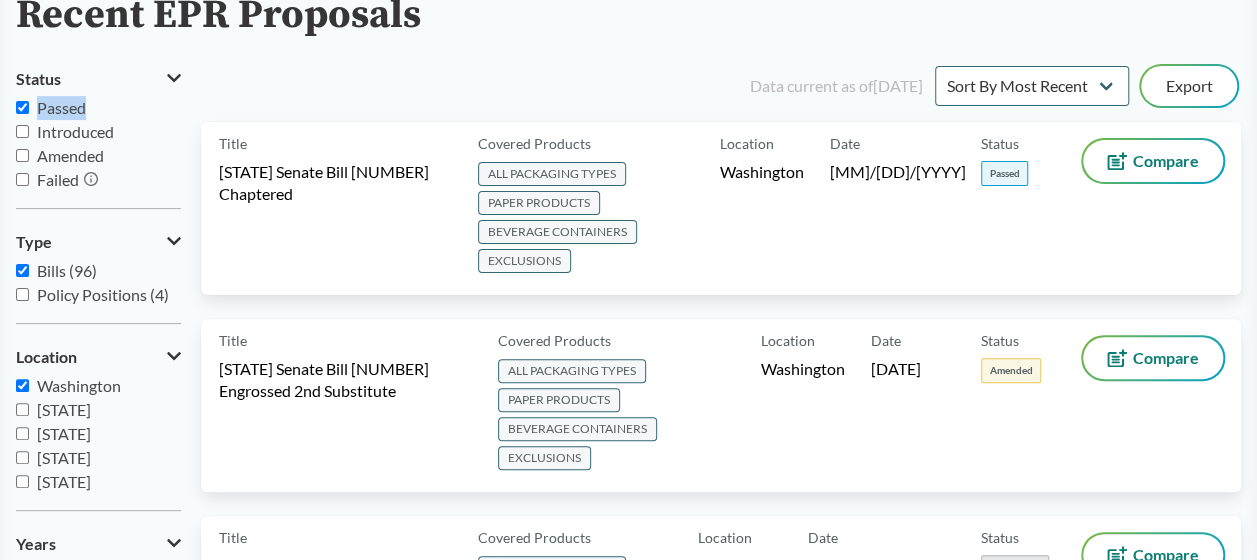scroll, scrollTop: 100, scrollLeft: 0, axis: vertical 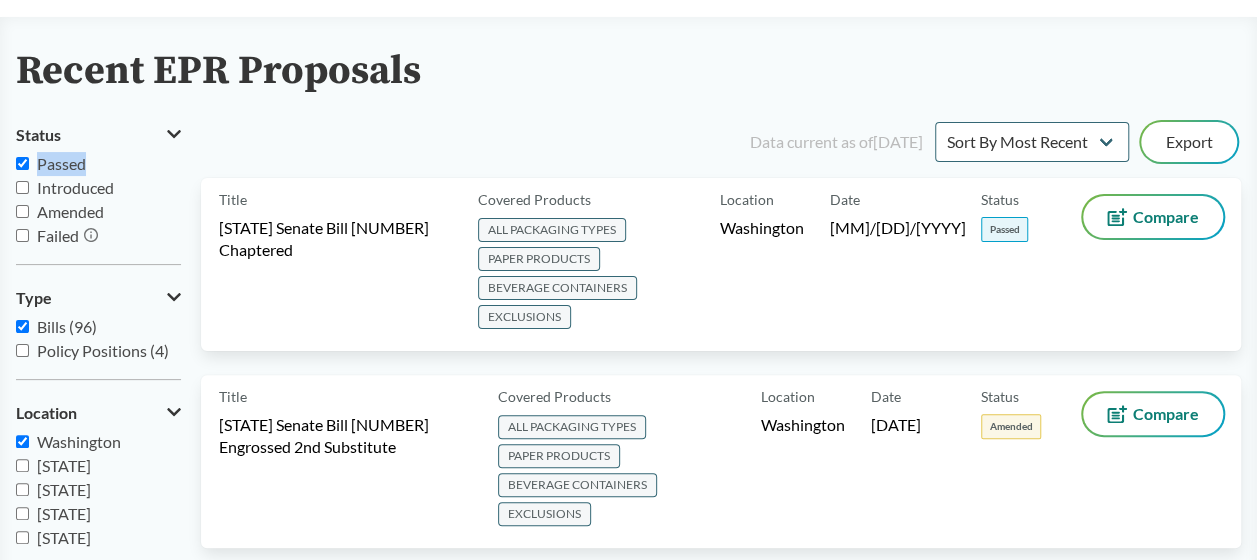 click on "Passed" at bounding box center [98, 164] 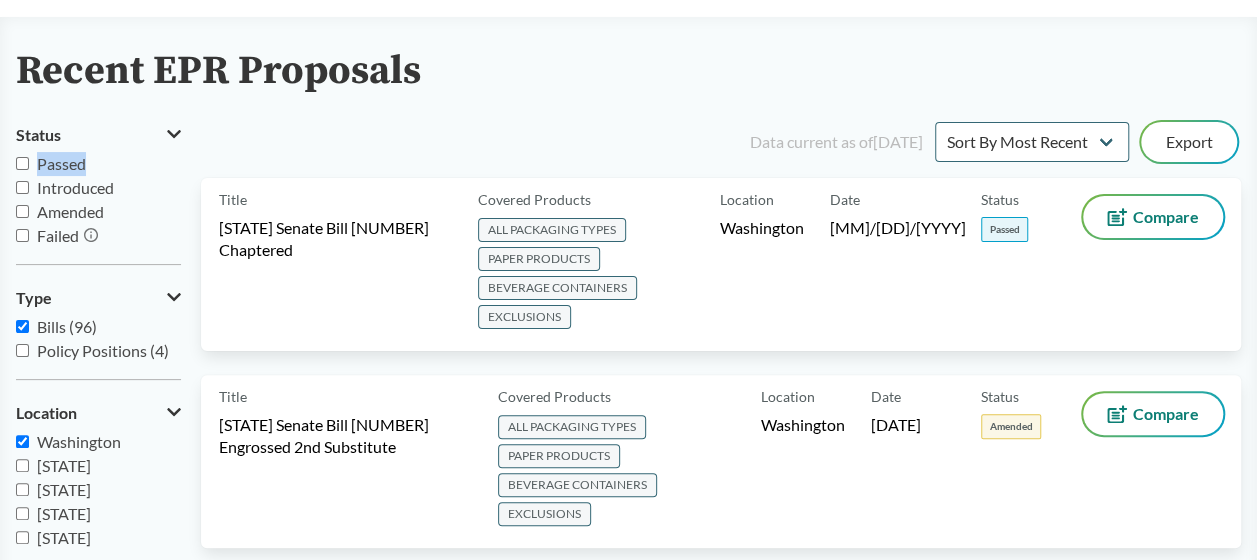 checkbox on "false" 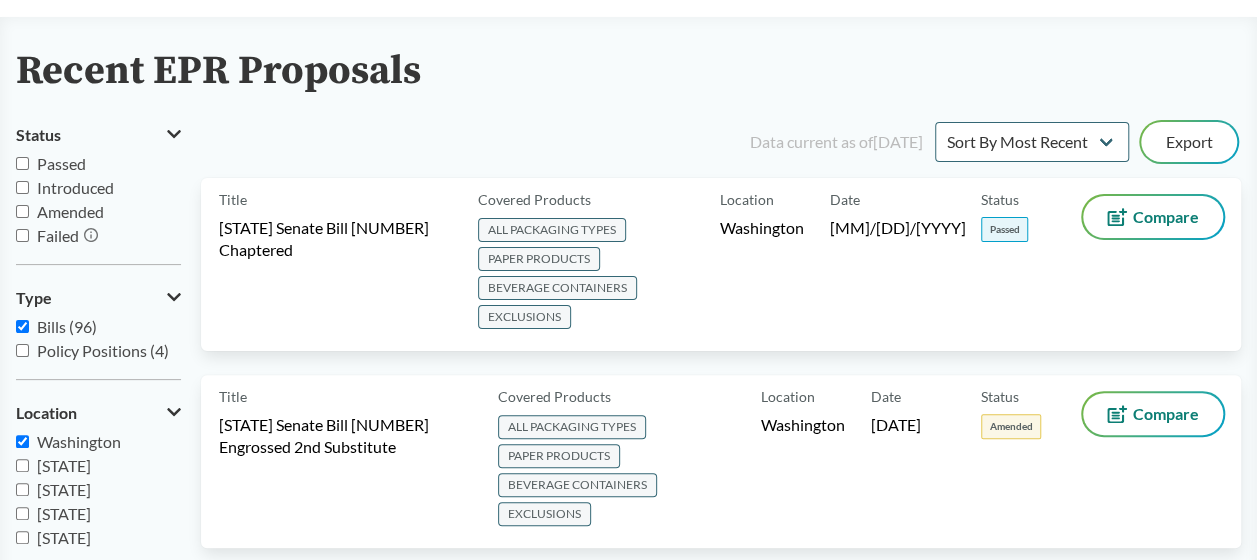 click on "Introduced" at bounding box center [22, 187] 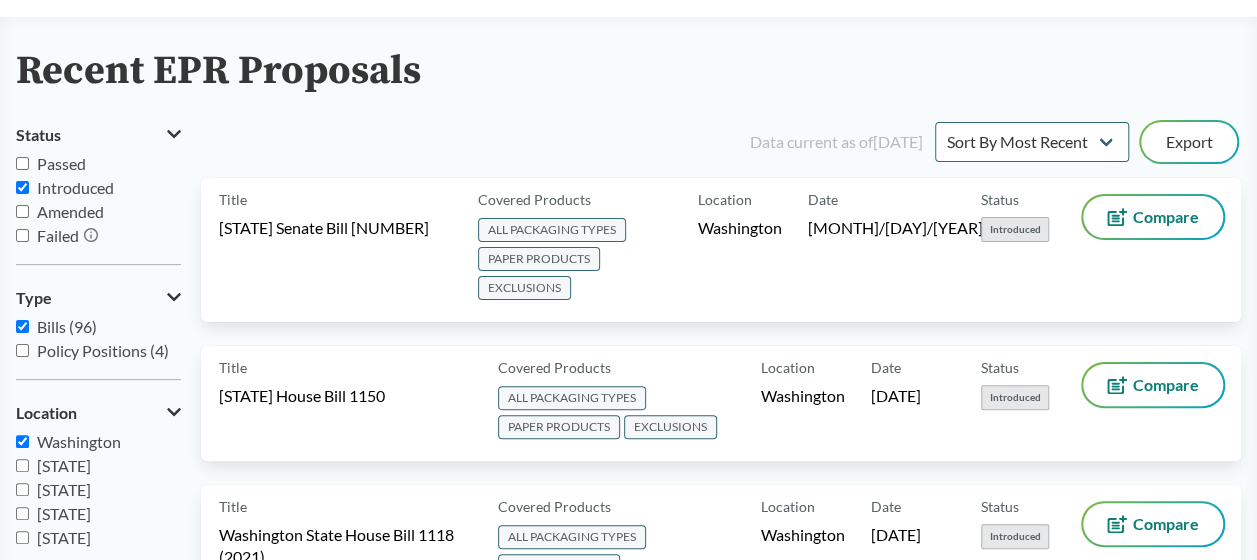 click on "Introduced" at bounding box center (22, 187) 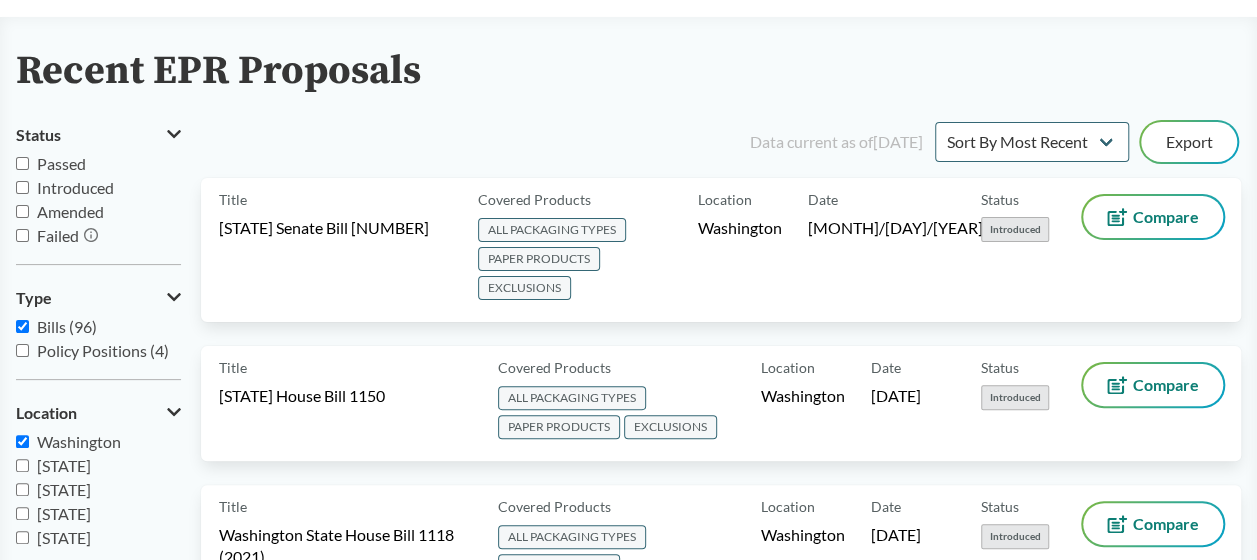 checkbox on "false" 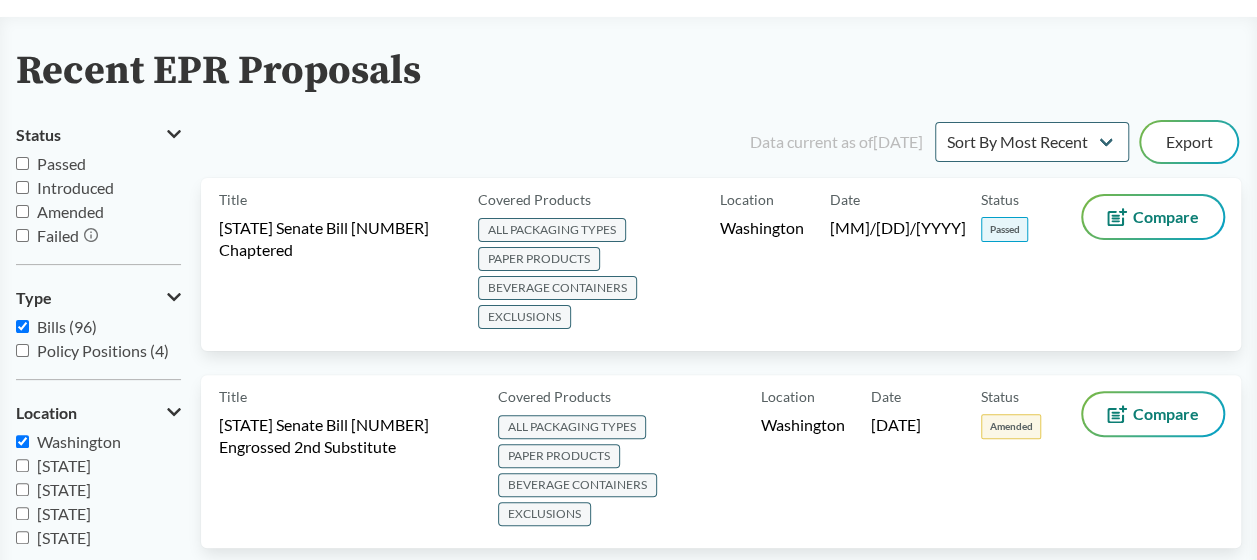 click on "Passed" at bounding box center [22, 163] 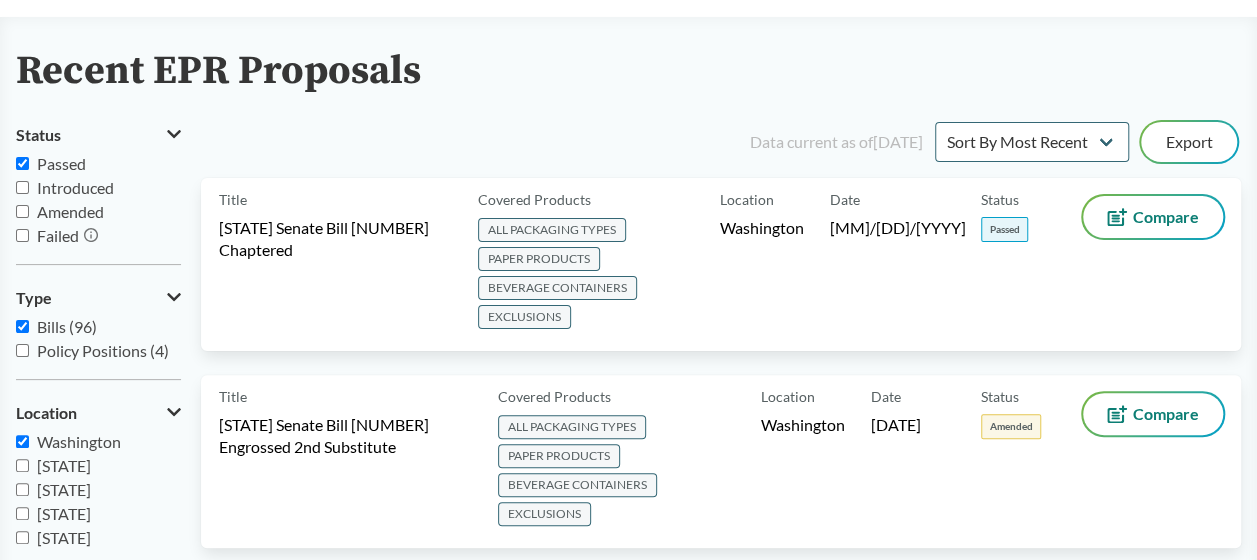 checkbox on "true" 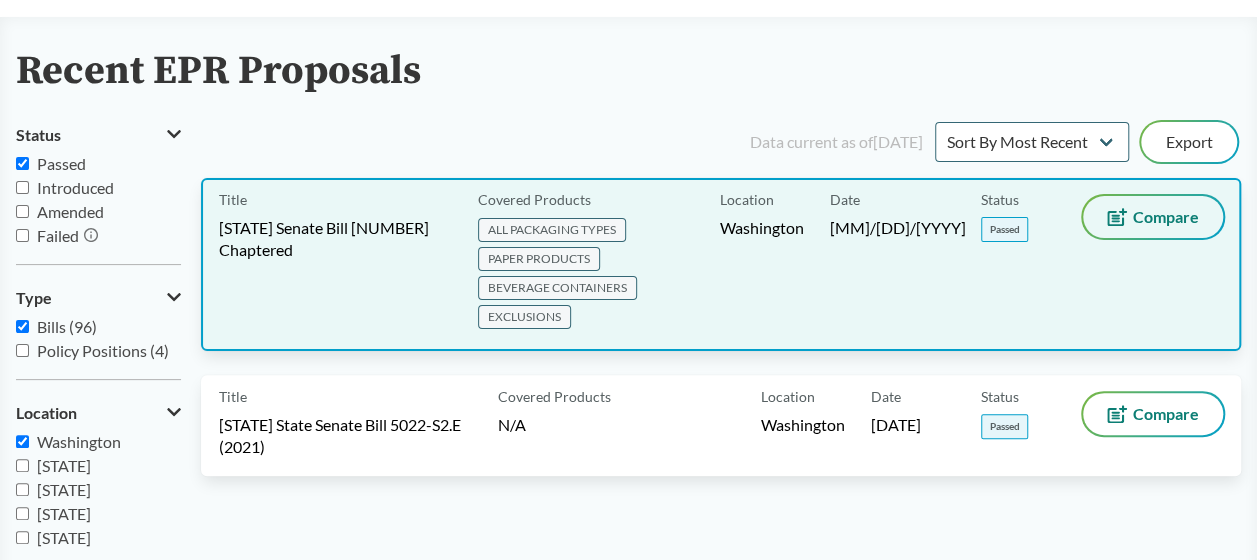click on "Compare" at bounding box center [1166, 217] 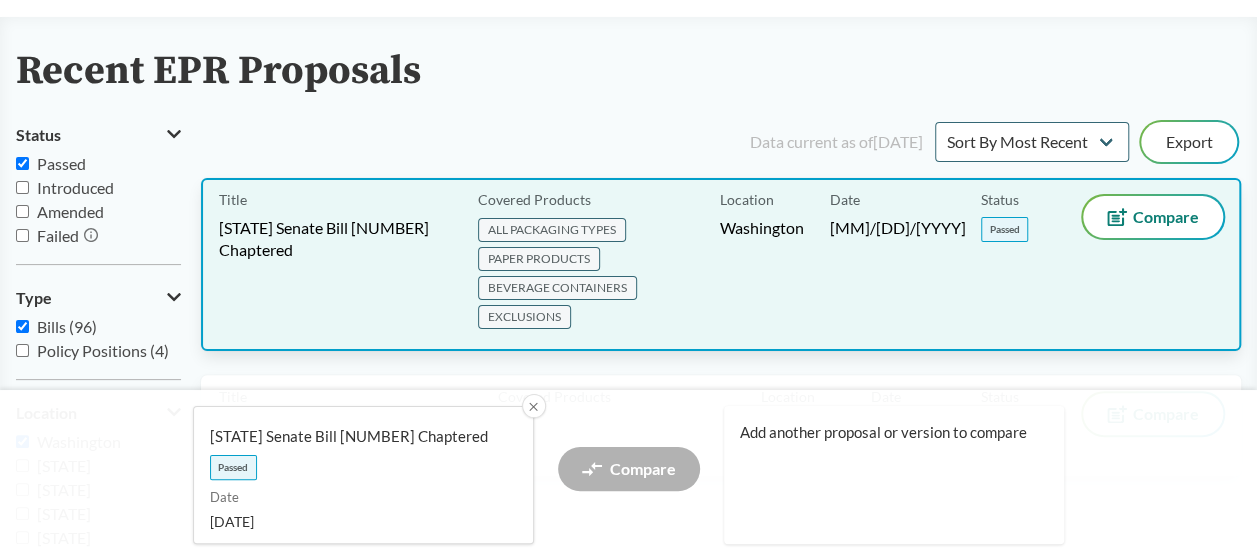 click on "[STATE] Senate Bill [NUMBER] Chaptered" at bounding box center (336, 239) 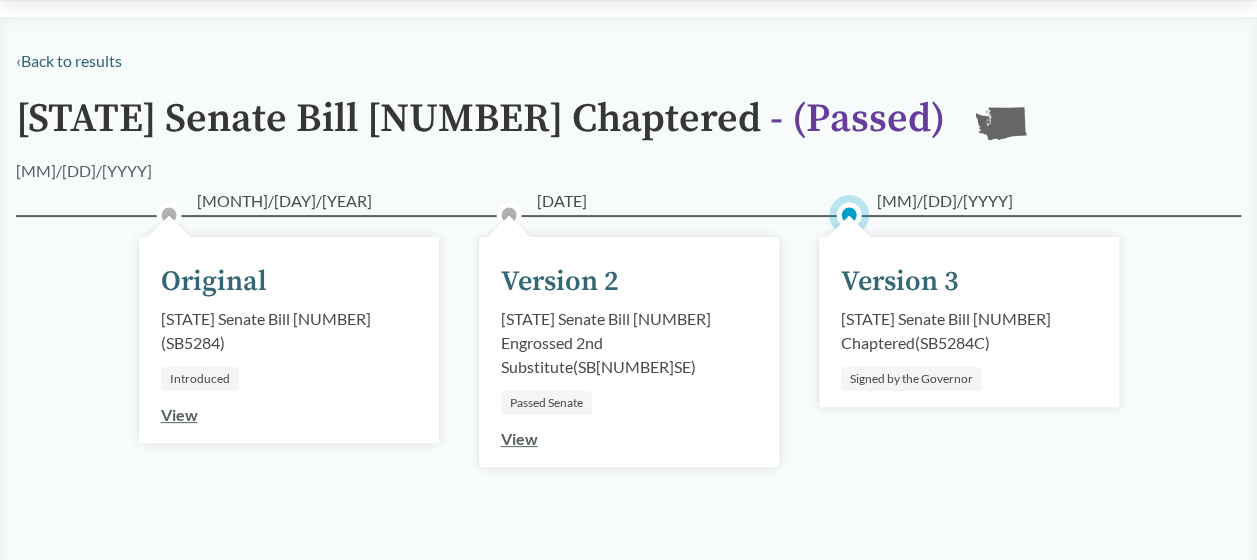 scroll, scrollTop: 0, scrollLeft: 0, axis: both 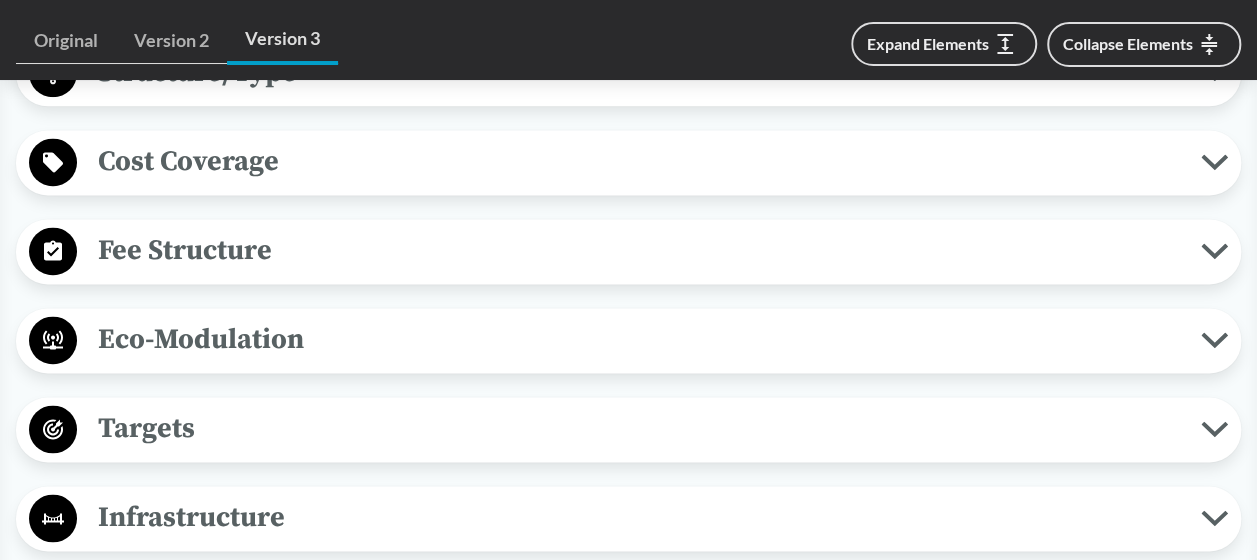 click on "Targets" at bounding box center [639, 428] 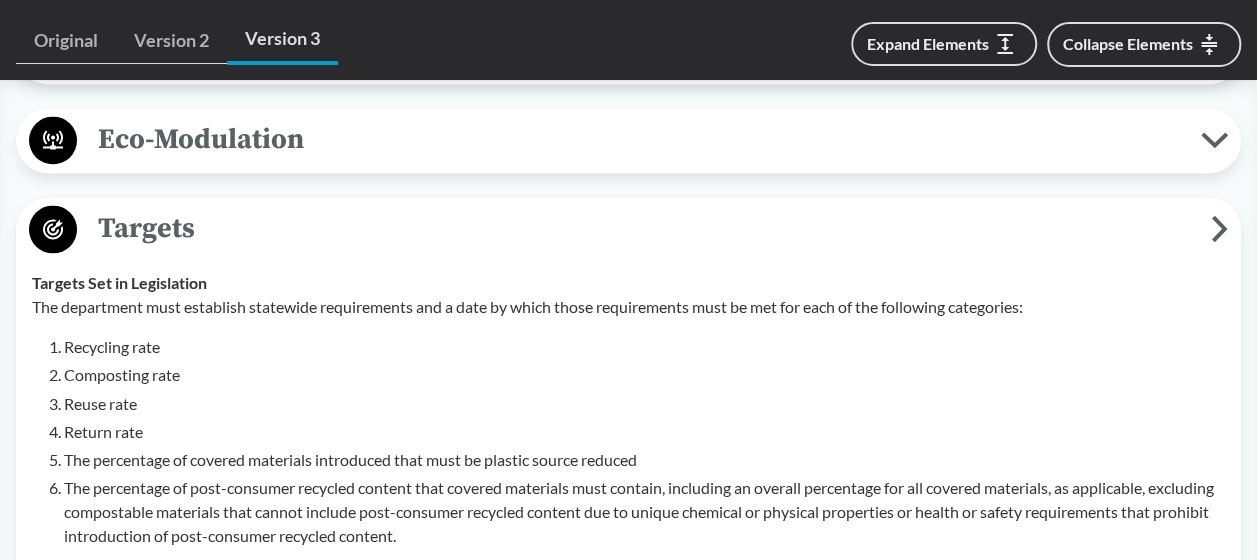 scroll, scrollTop: 1600, scrollLeft: 0, axis: vertical 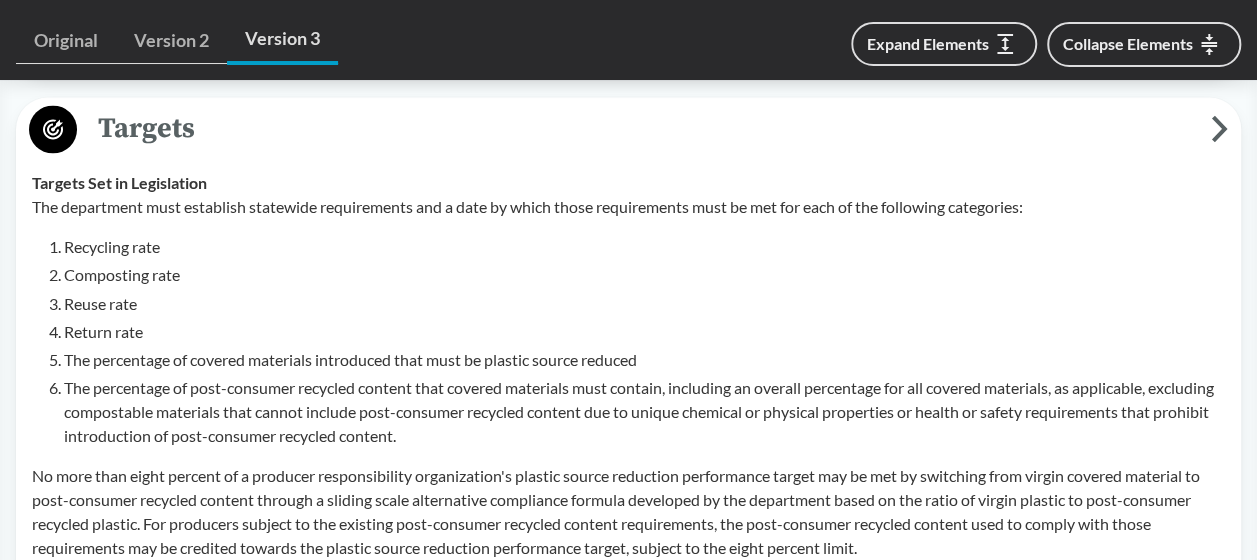 type 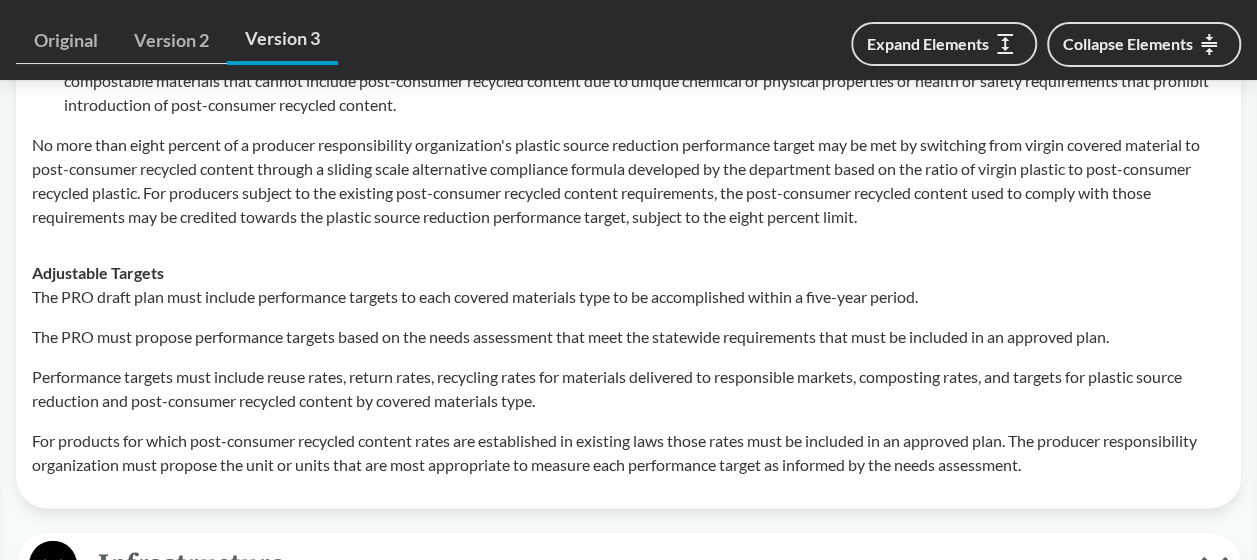 scroll, scrollTop: 1900, scrollLeft: 0, axis: vertical 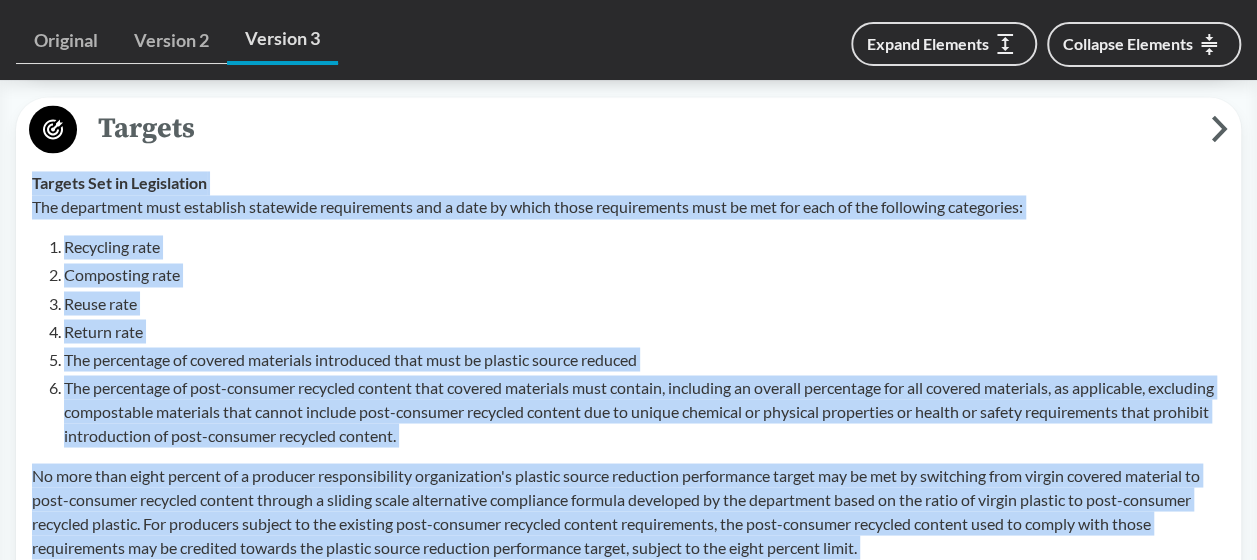 drag, startPoint x: 1065, startPoint y: 492, endPoint x: 23, endPoint y: 188, distance: 1085.4401 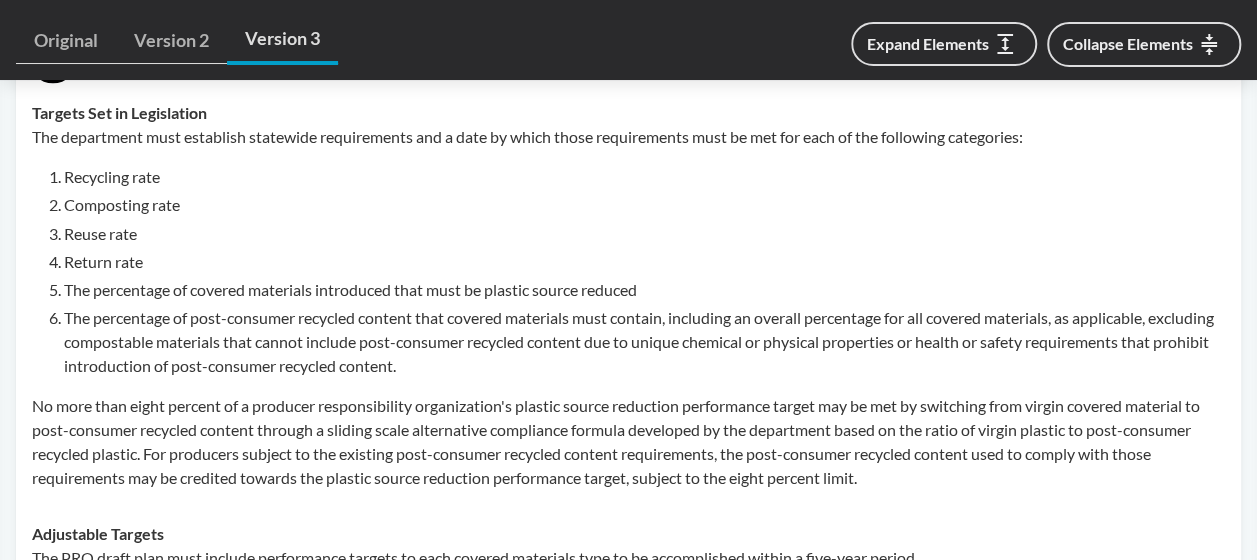 scroll, scrollTop: 1700, scrollLeft: 0, axis: vertical 